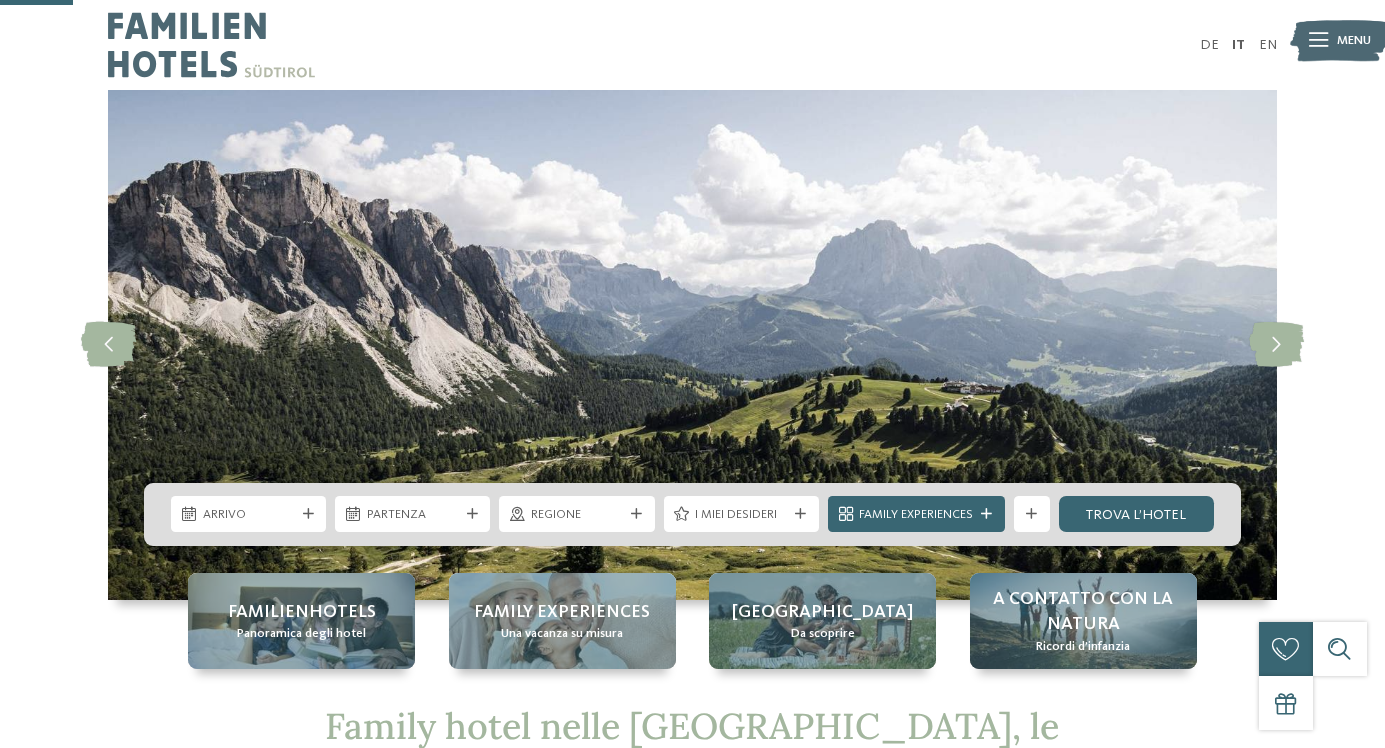 scroll, scrollTop: 190, scrollLeft: 0, axis: vertical 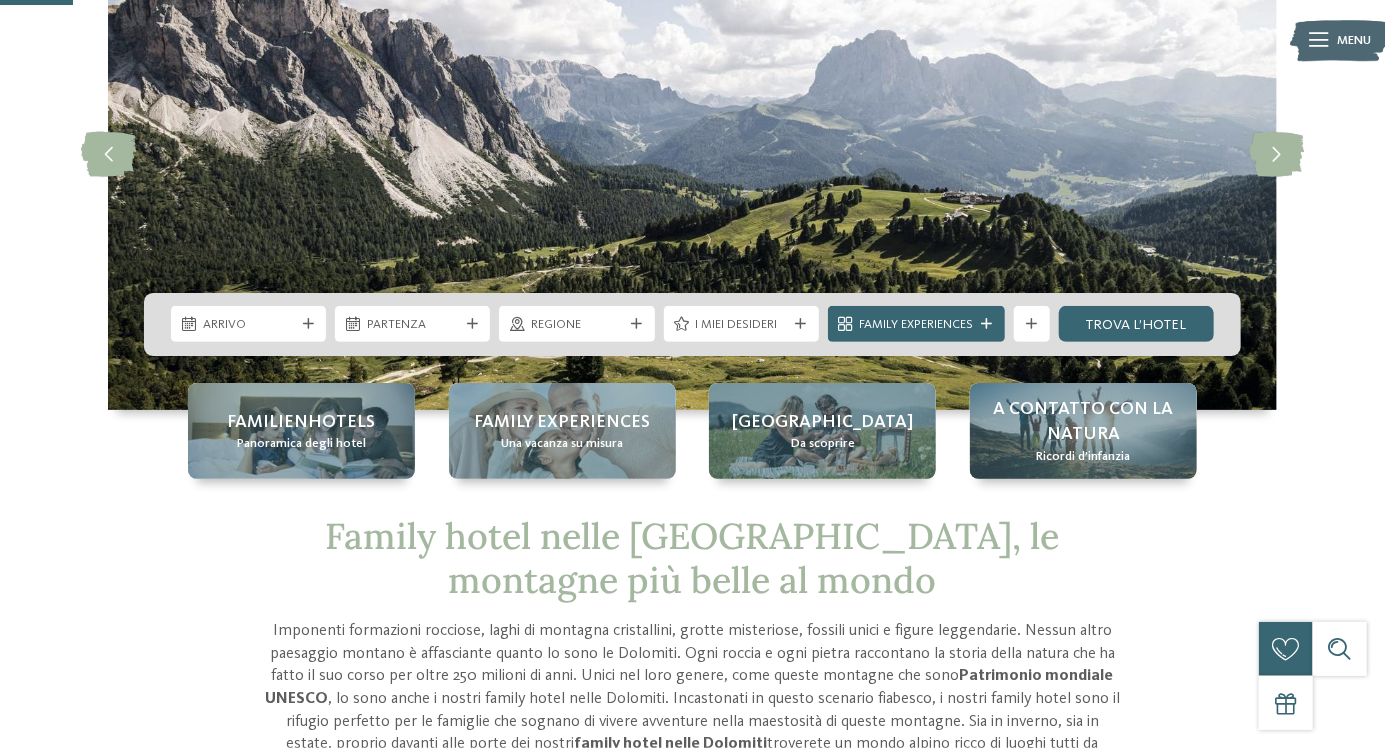 click on "Solo un momento – il sito web sta caricando …
DE
IT" at bounding box center [692, 2015] 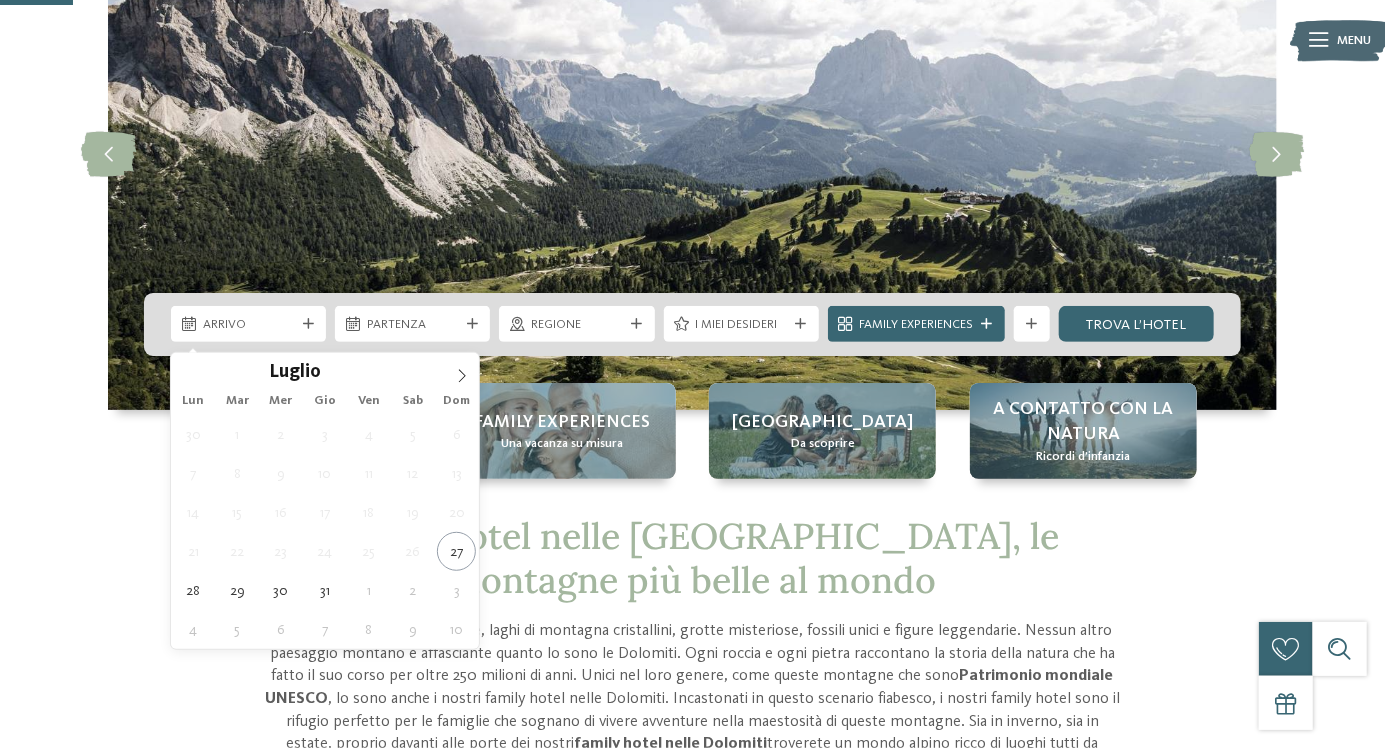click at bounding box center (462, 370) 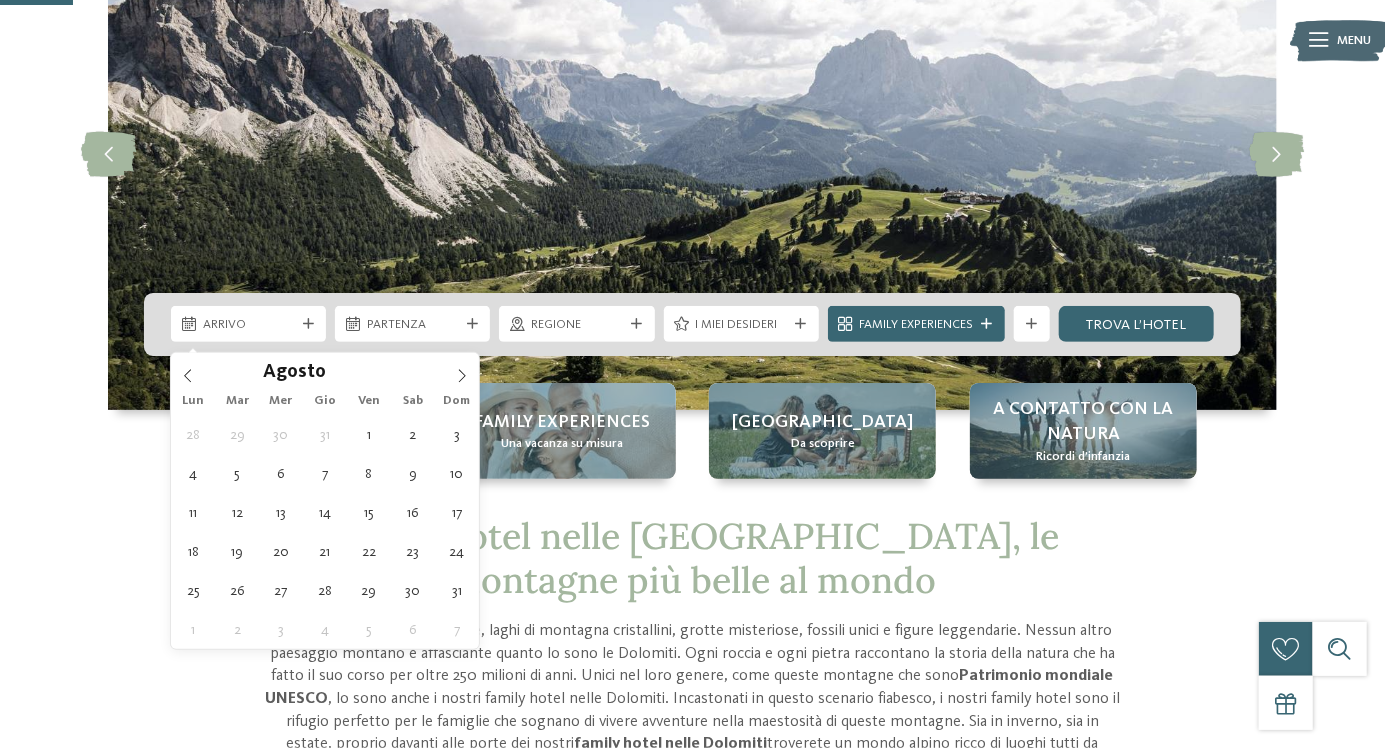 type on "[DATE]" 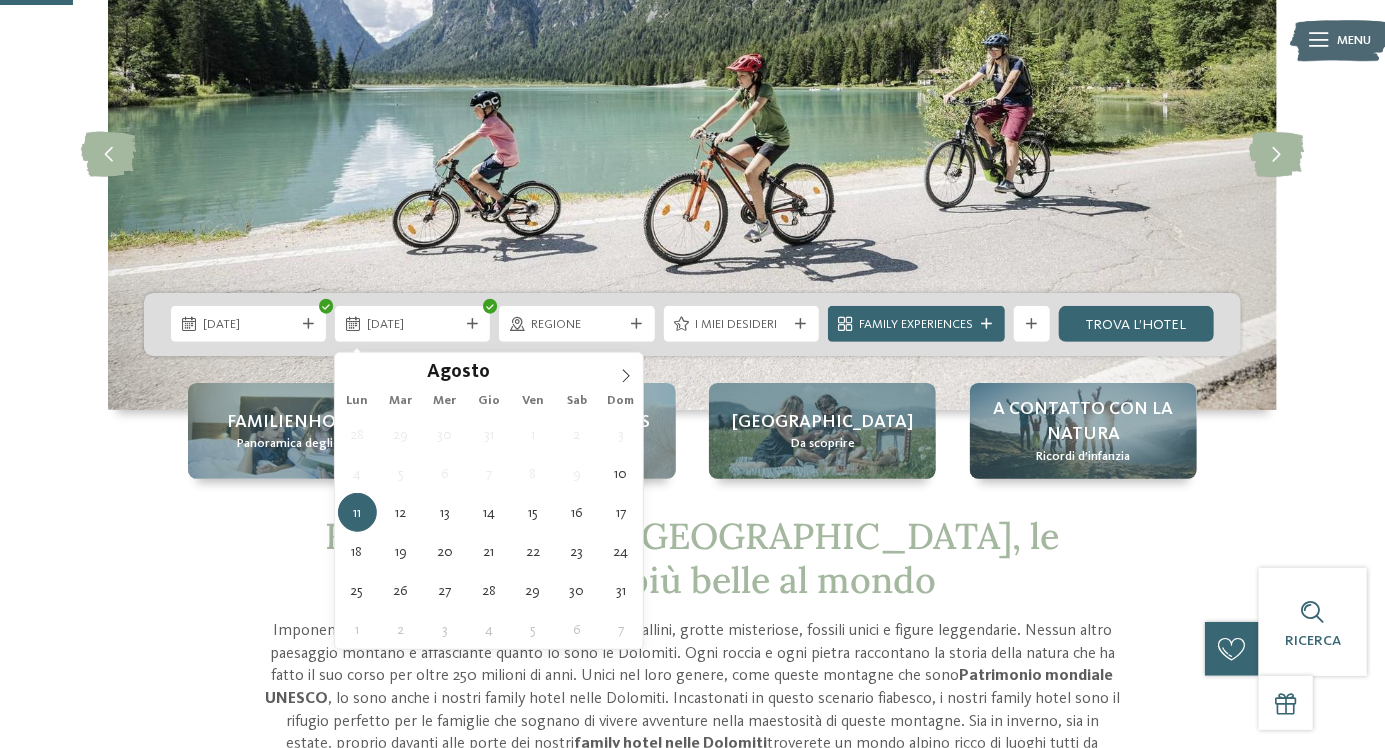 type on "[DATE]" 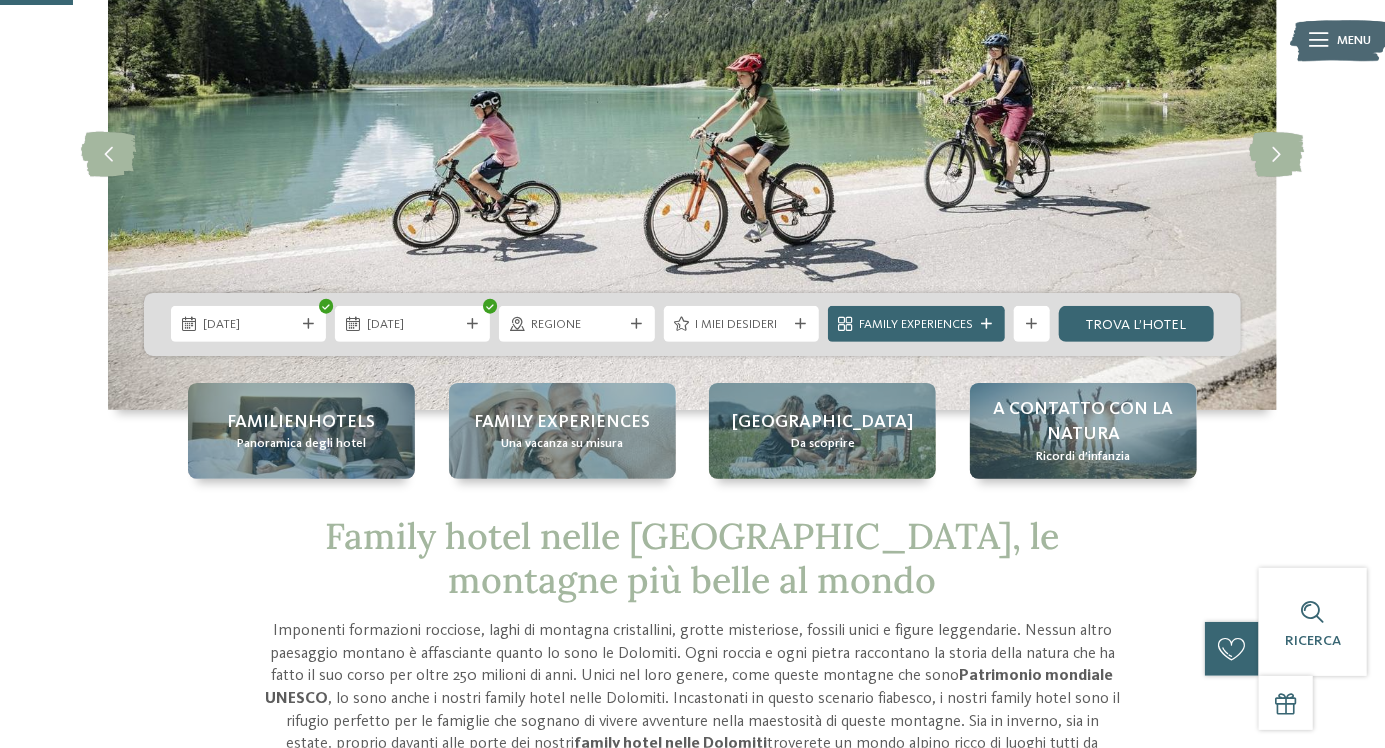 click at bounding box center [636, 324] 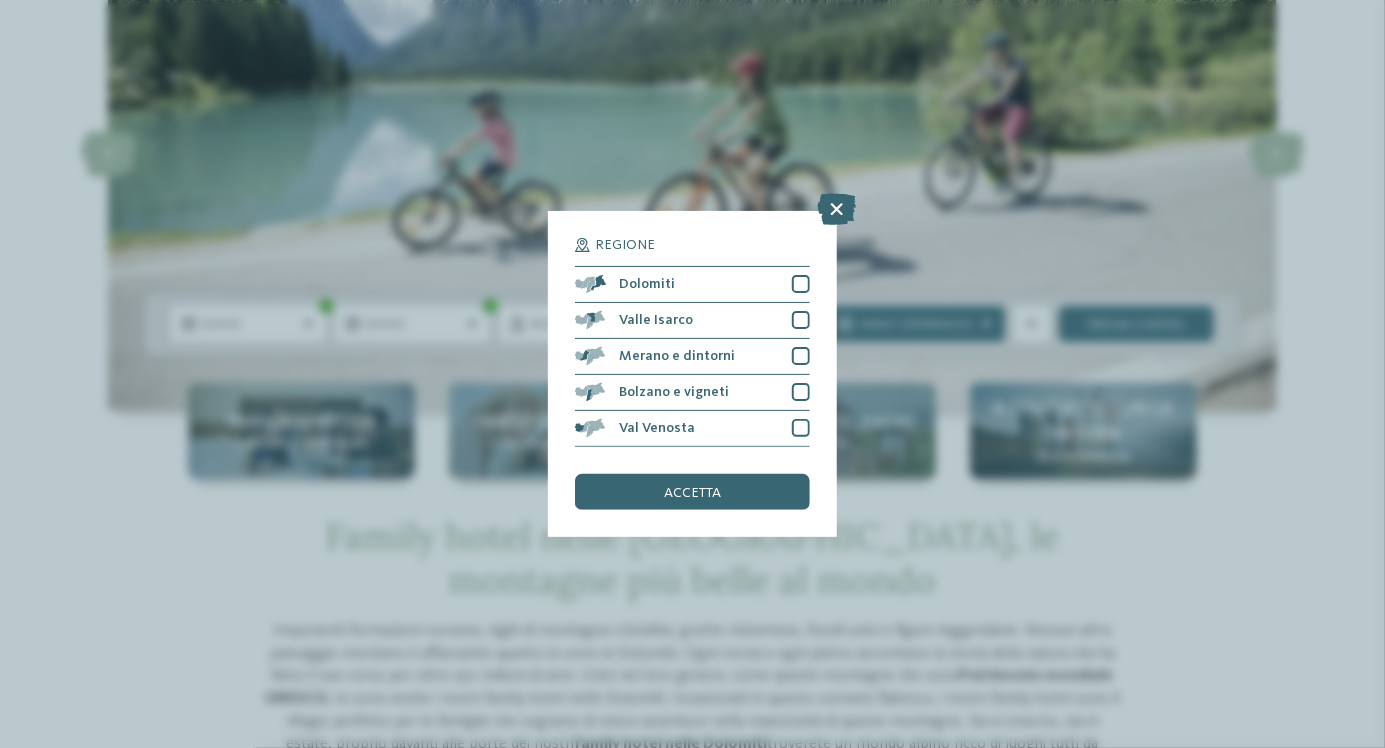 click at bounding box center (801, 284) 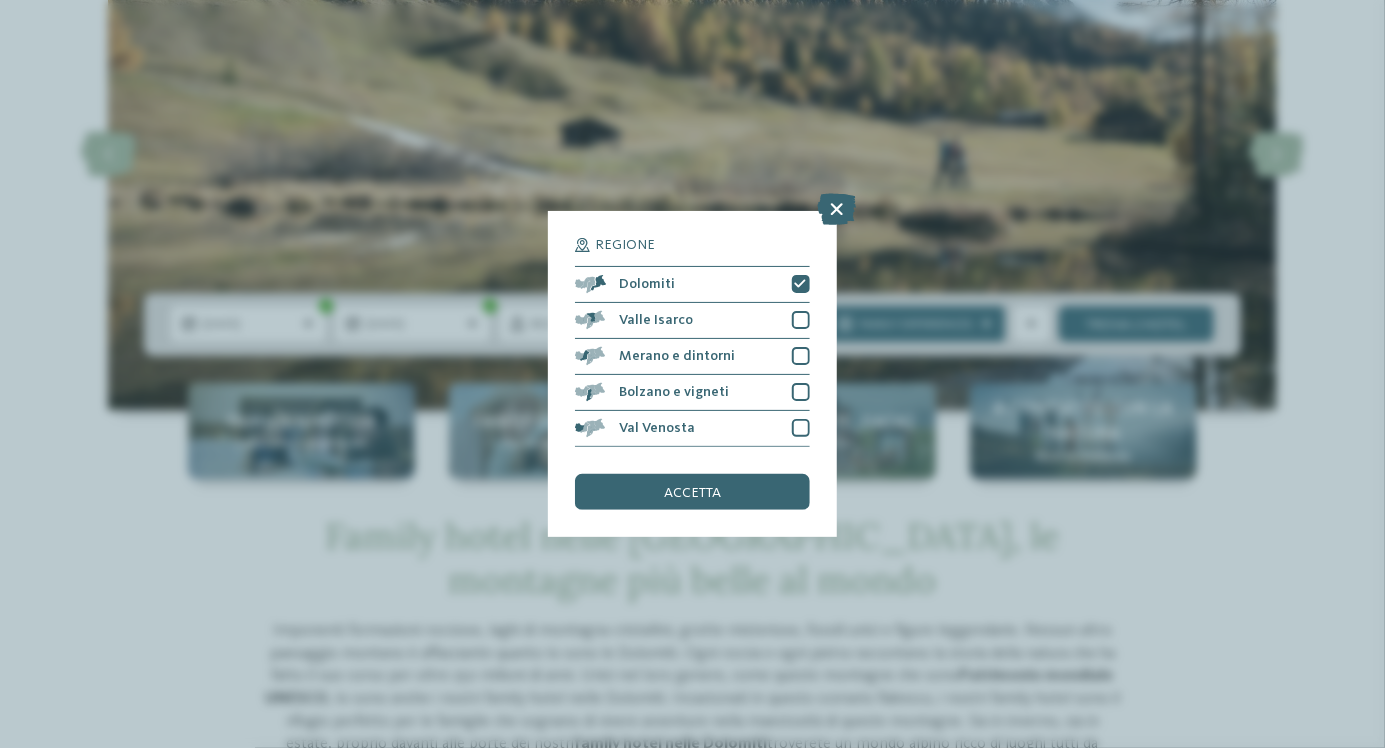 click at bounding box center (801, 320) 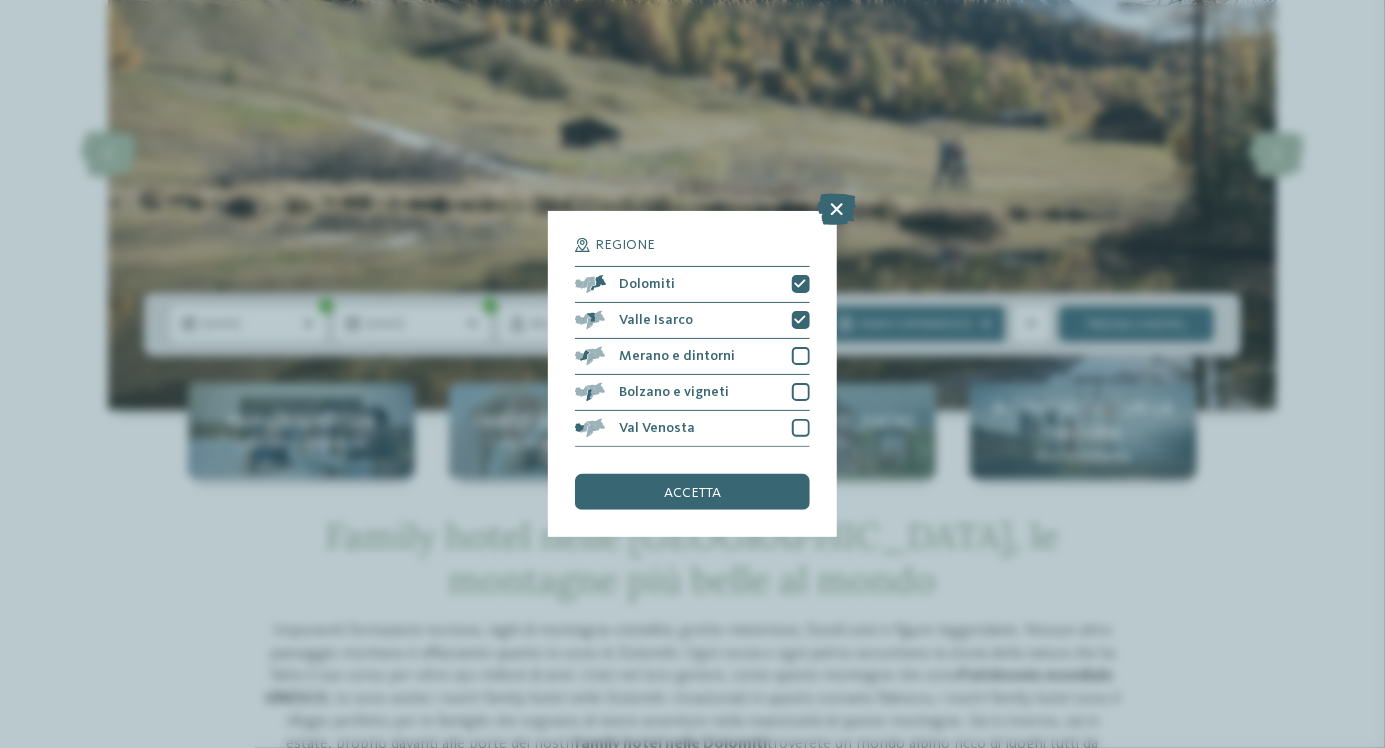 click at bounding box center (801, 356) 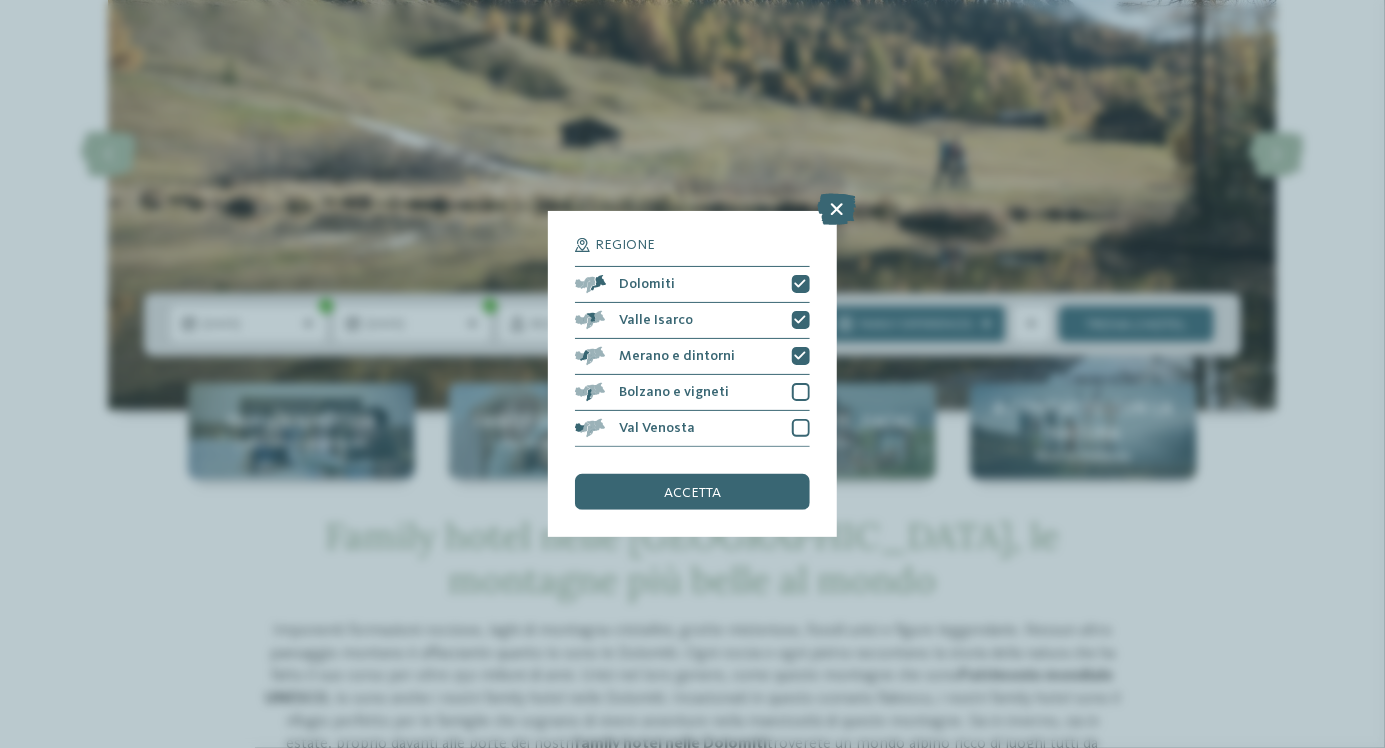 click at bounding box center (801, 392) 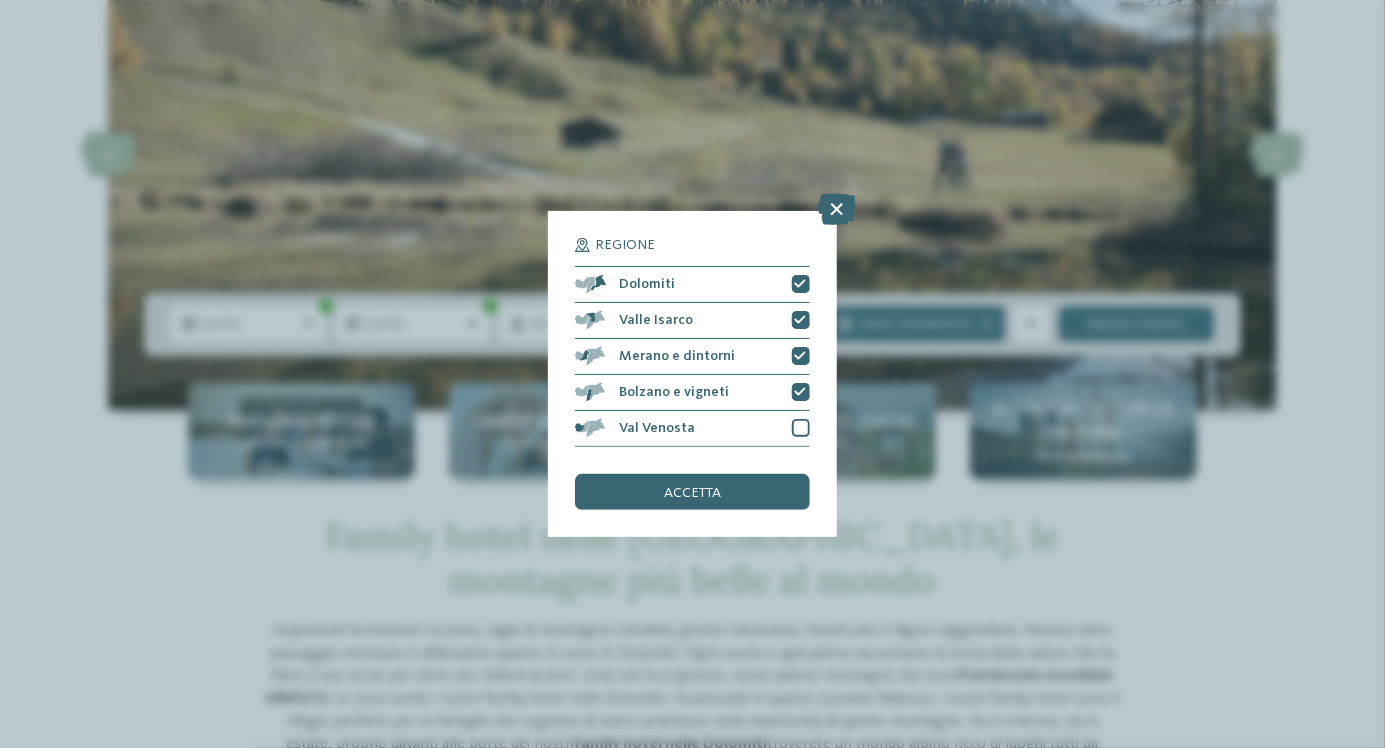 click at bounding box center (801, 428) 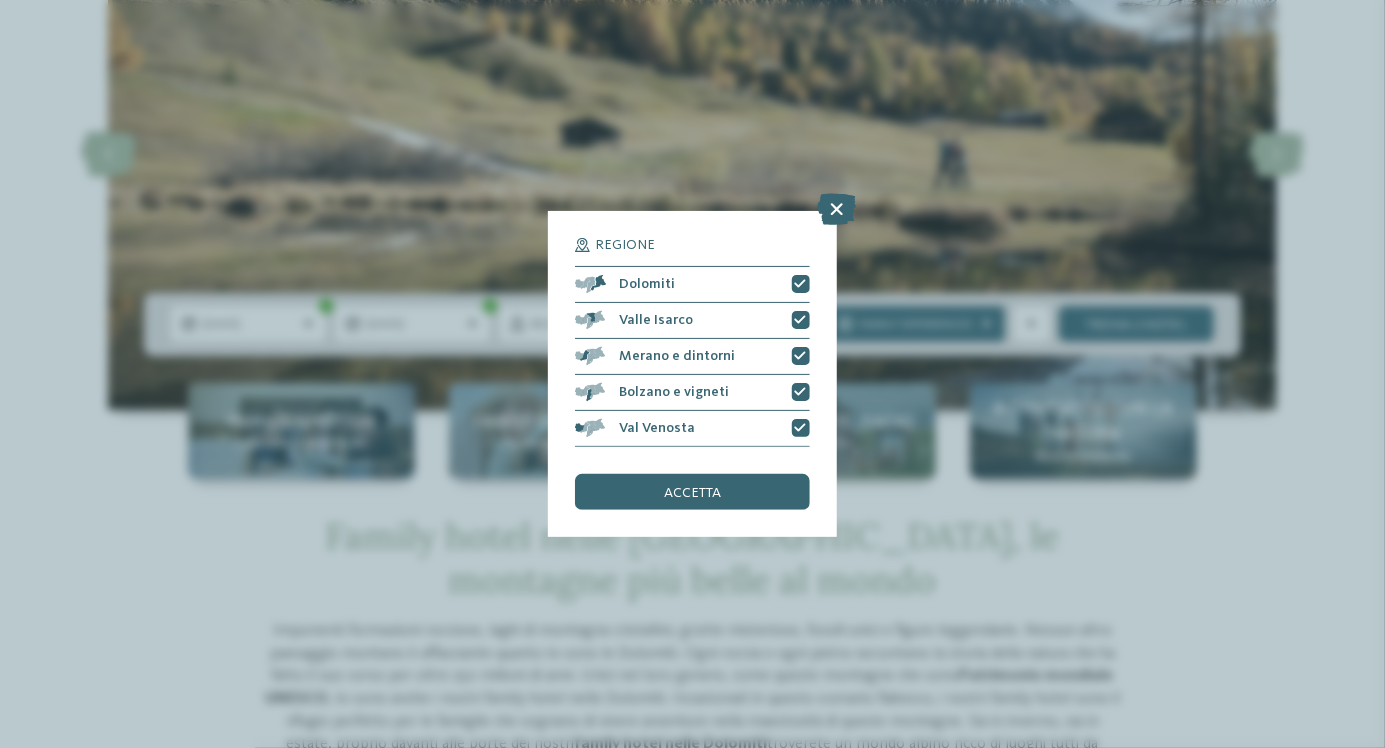 click on "accetta" at bounding box center [692, 492] 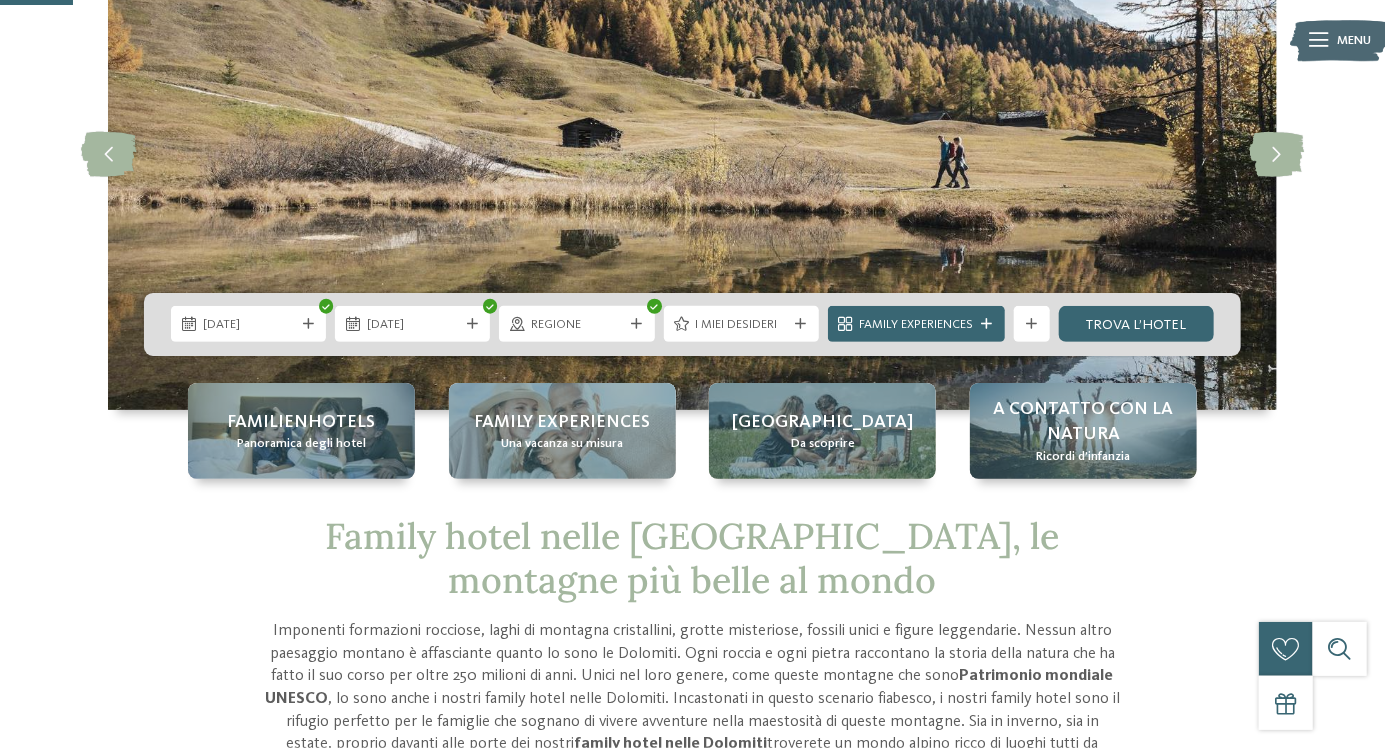 click on "I miei desideri" at bounding box center (741, 325) 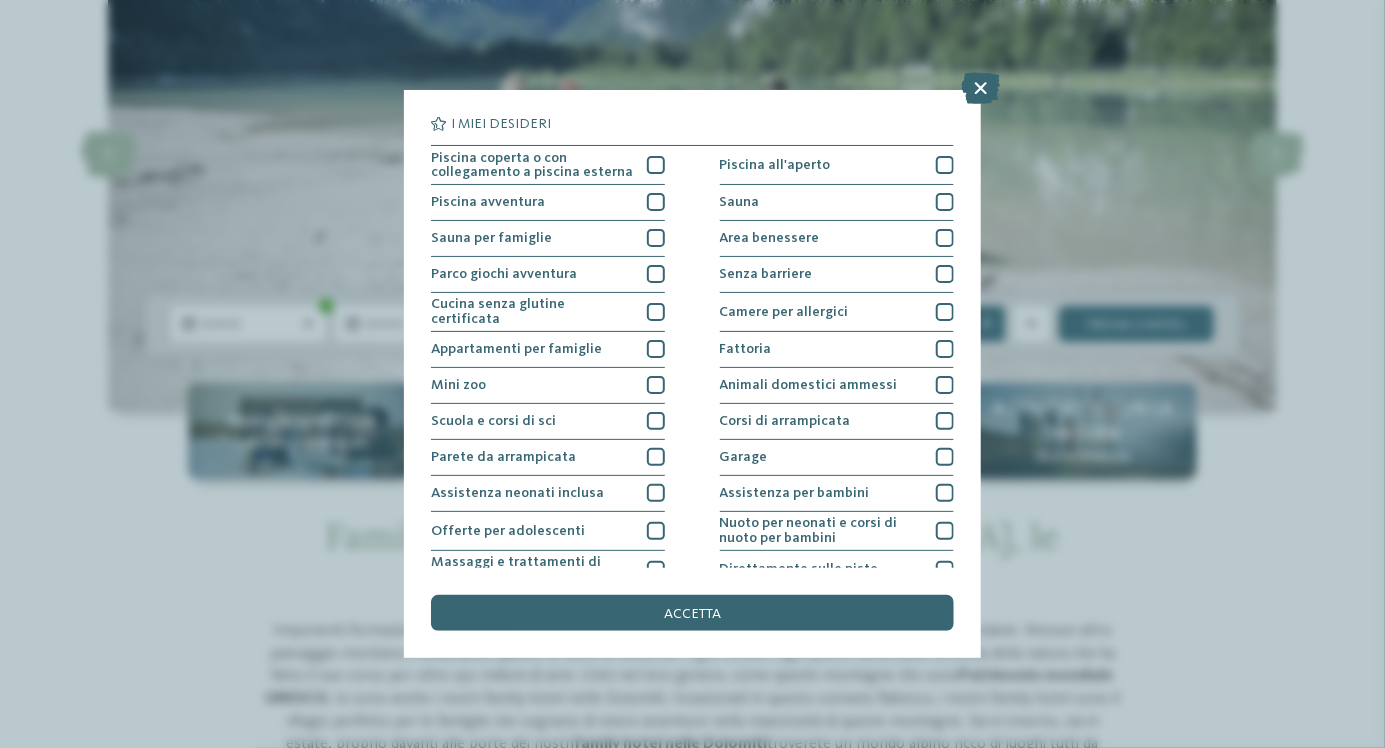 click on "Piscina all'aperto" at bounding box center [837, 165] 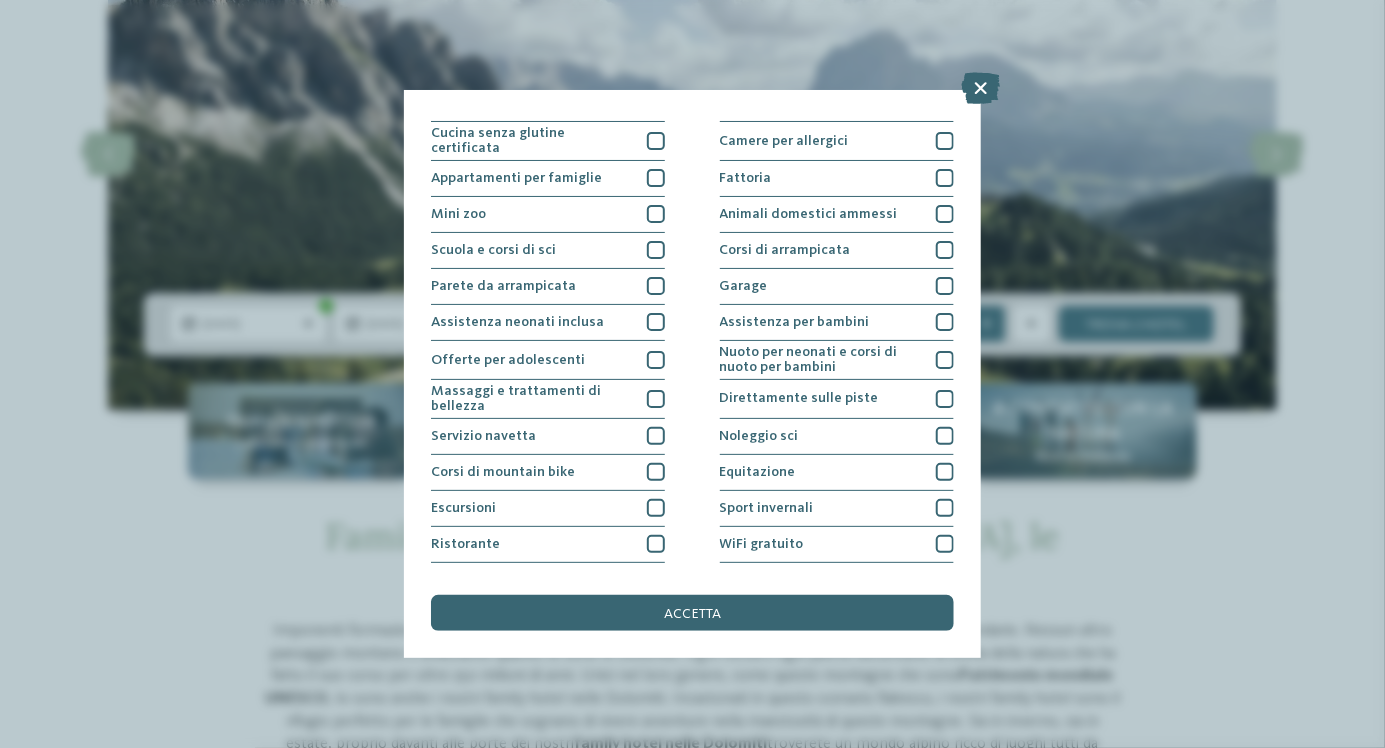 scroll, scrollTop: 199, scrollLeft: 0, axis: vertical 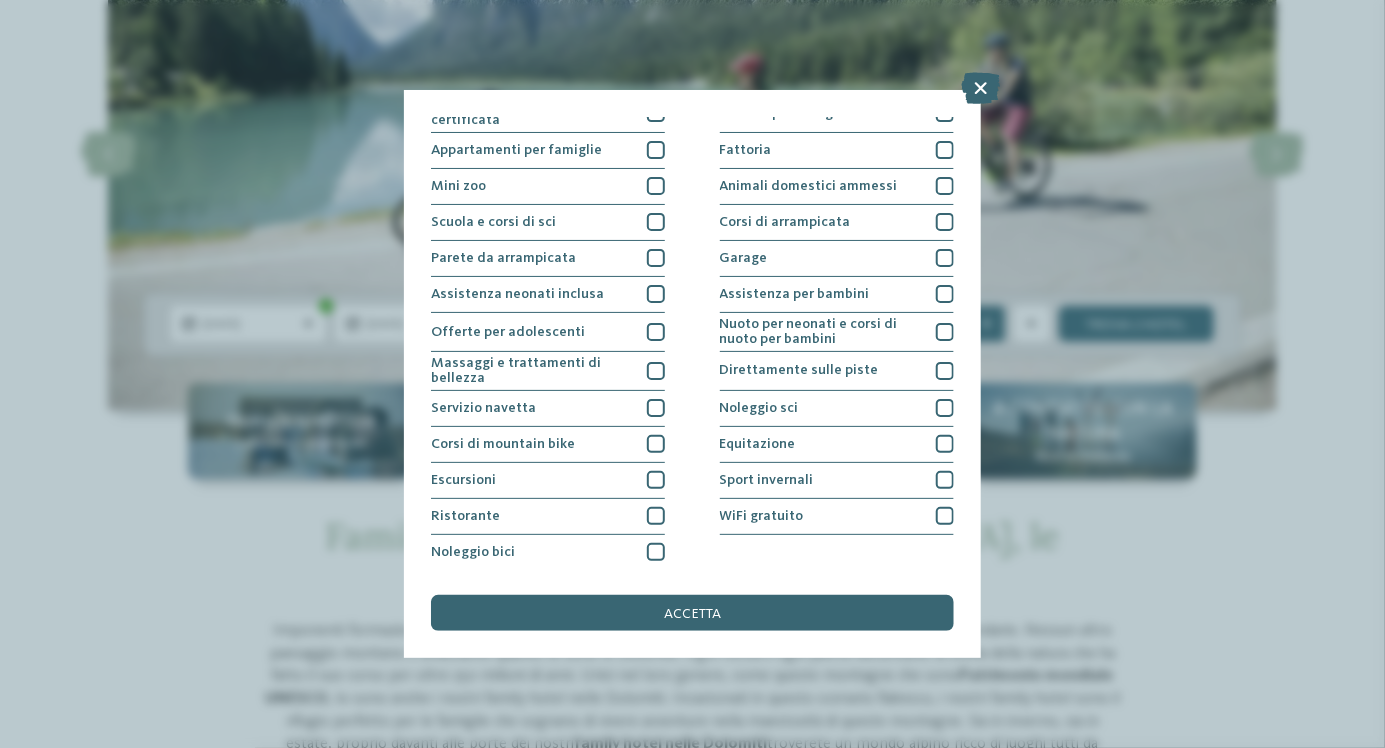 click at bounding box center [656, 552] 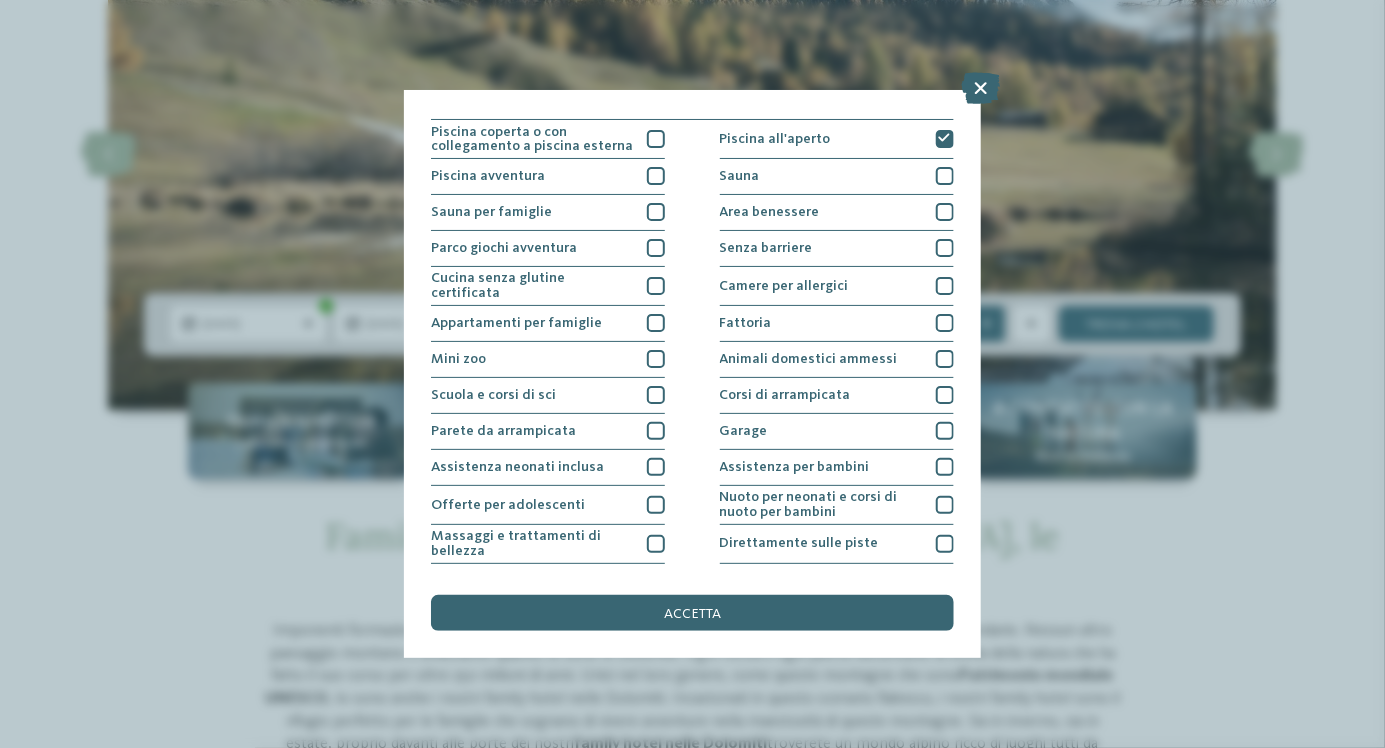scroll, scrollTop: 0, scrollLeft: 0, axis: both 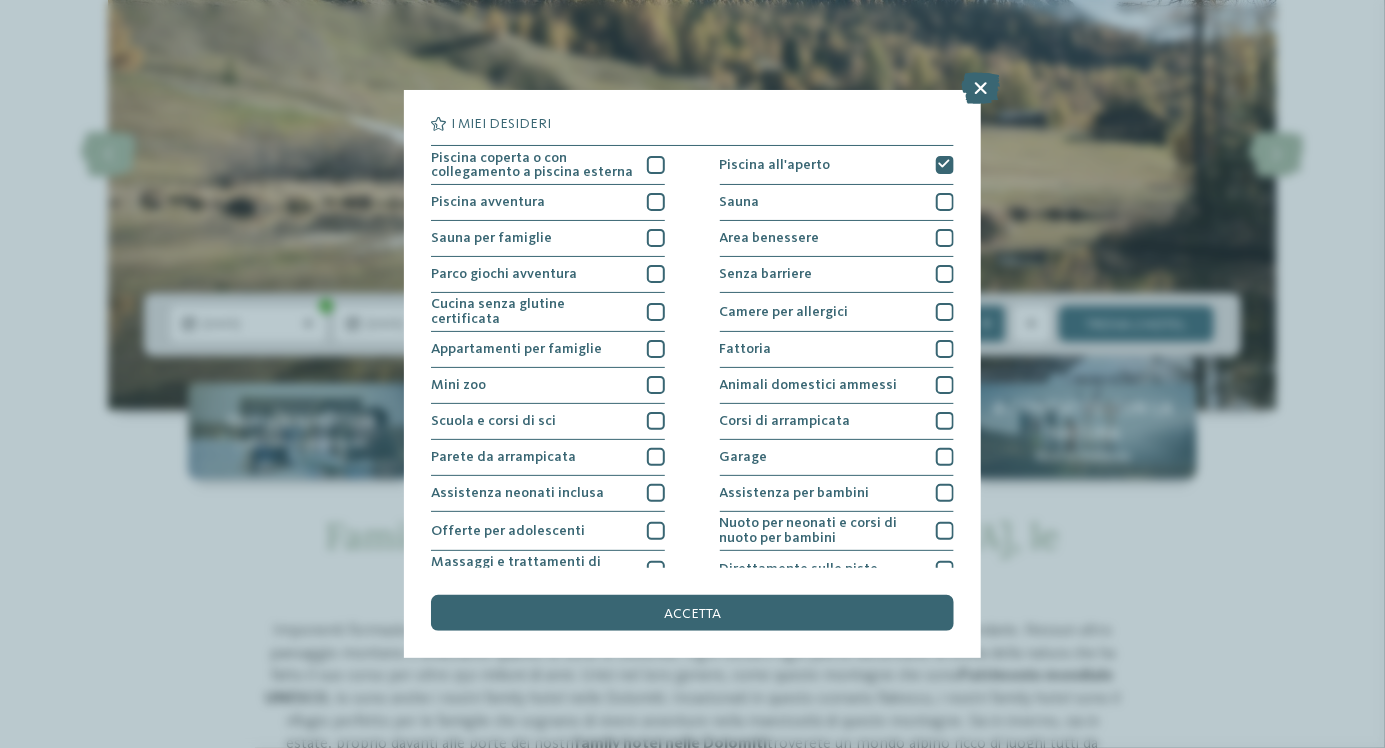 click at bounding box center (656, 165) 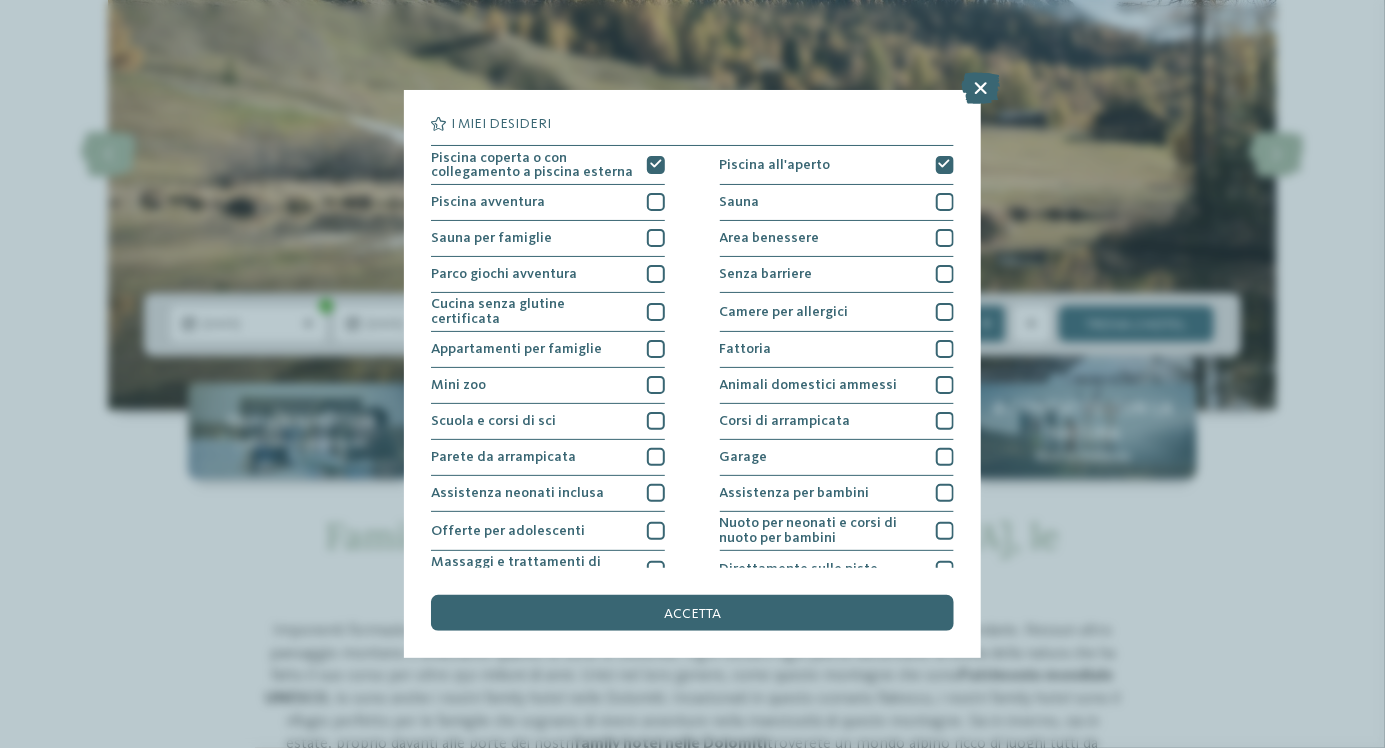 click on "accetta" at bounding box center (692, 613) 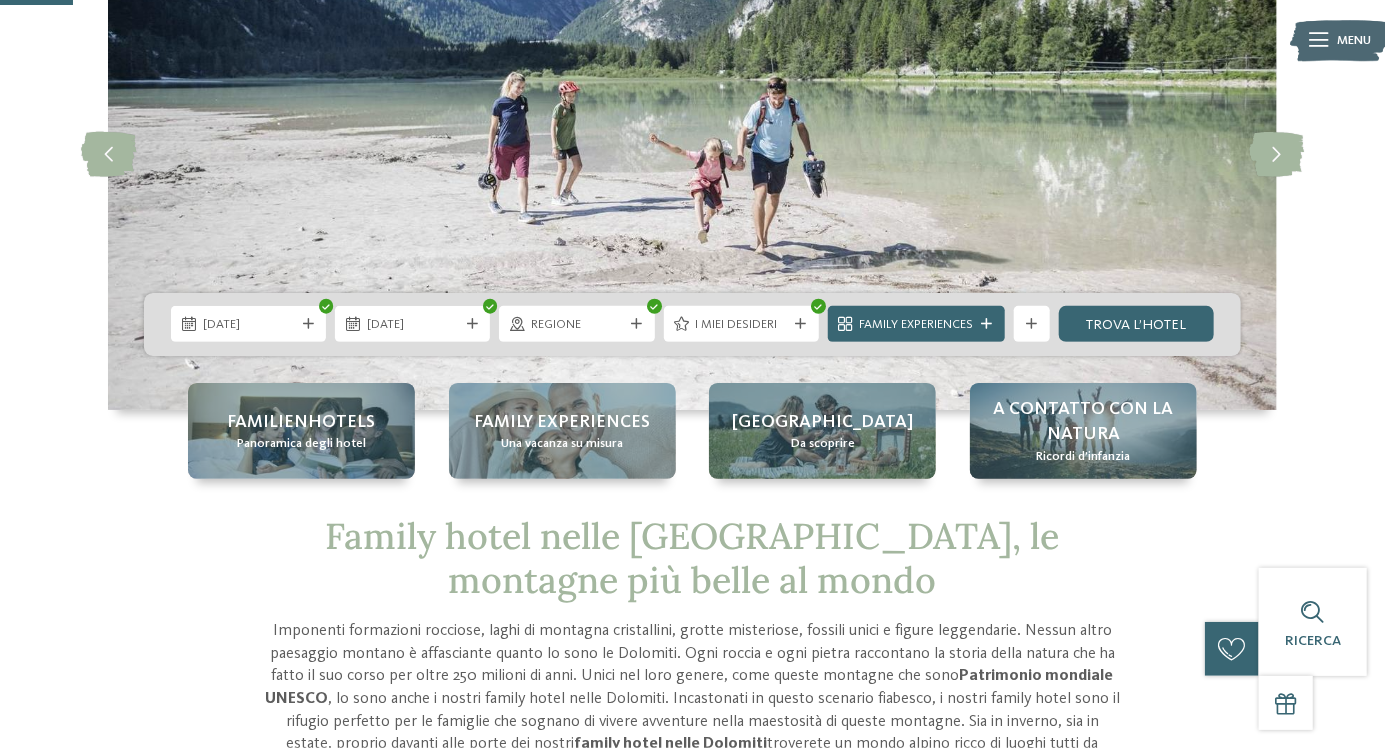 click on "trova l’hotel" at bounding box center [1136, 324] 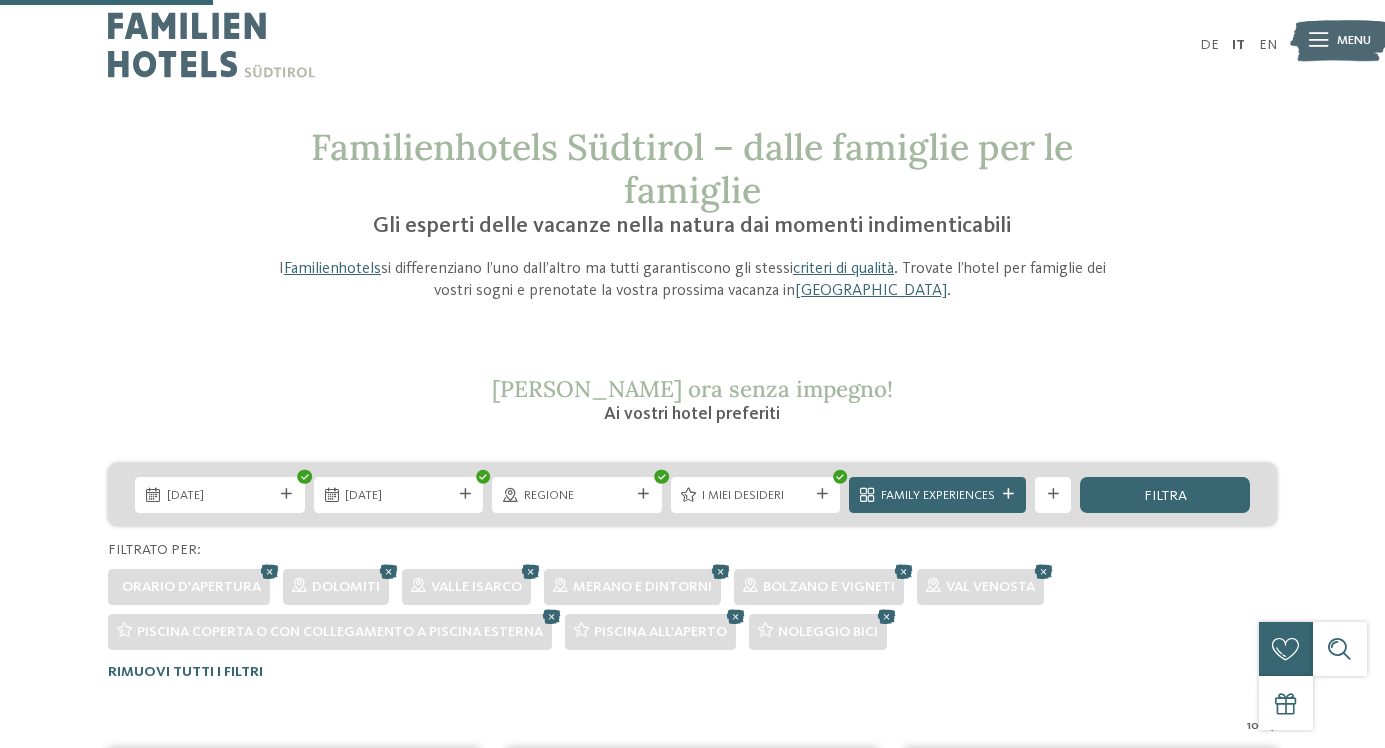 scroll, scrollTop: 624, scrollLeft: 0, axis: vertical 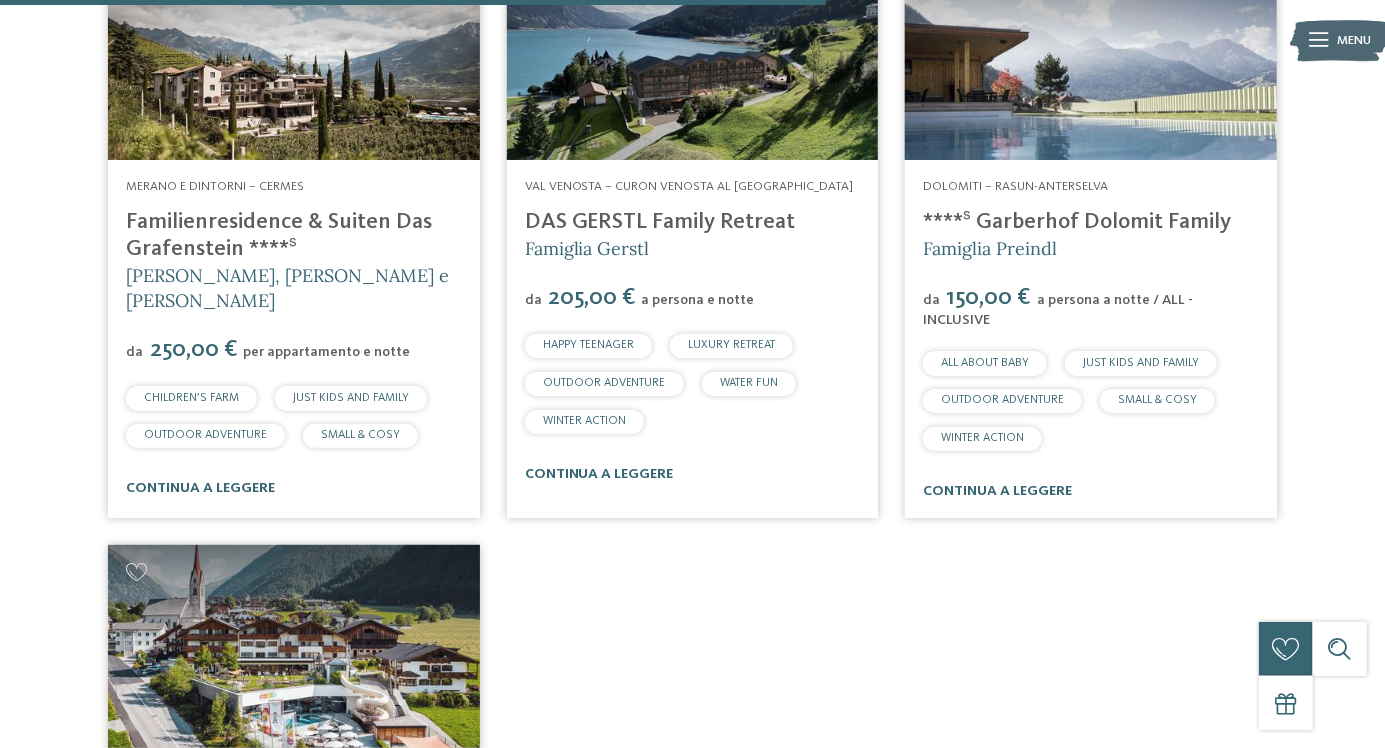 click on "****ˢ Garberhof Dolomit Family" at bounding box center (1077, 222) 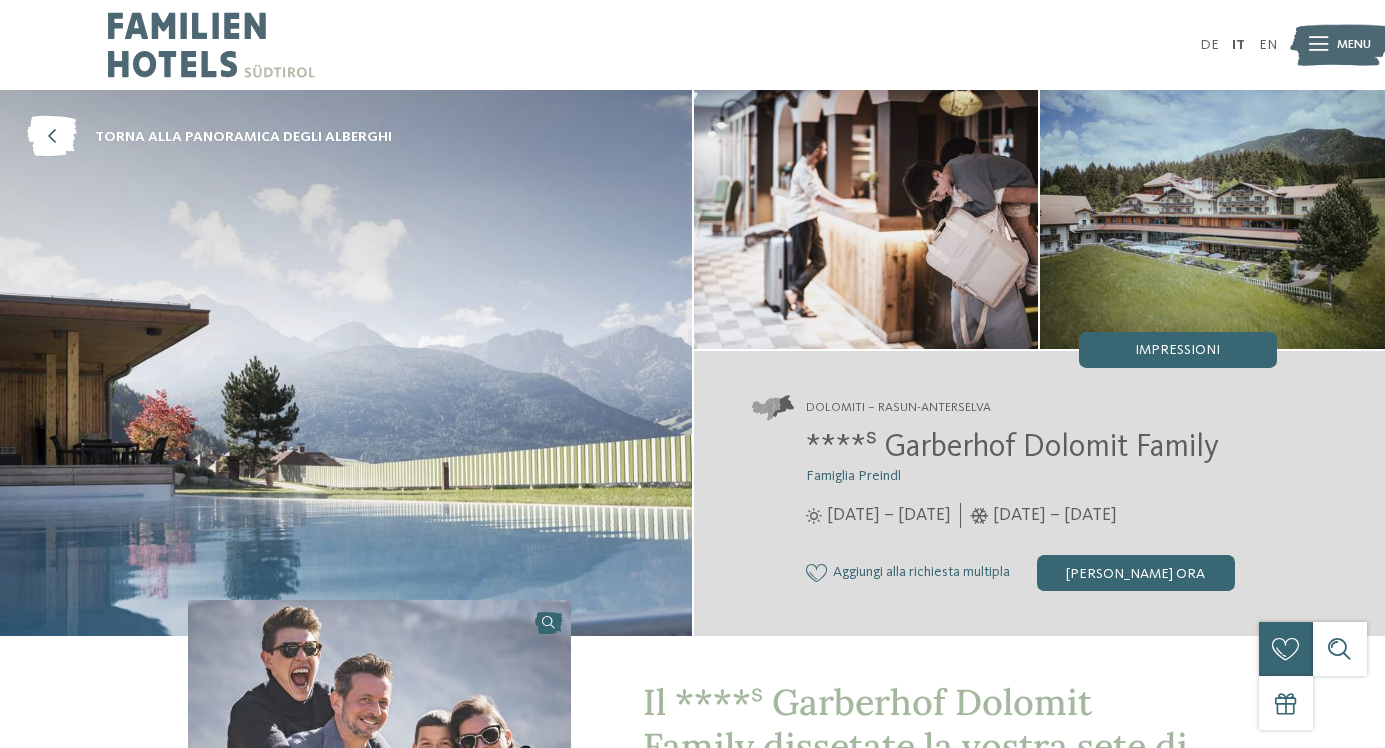 scroll, scrollTop: 0, scrollLeft: 0, axis: both 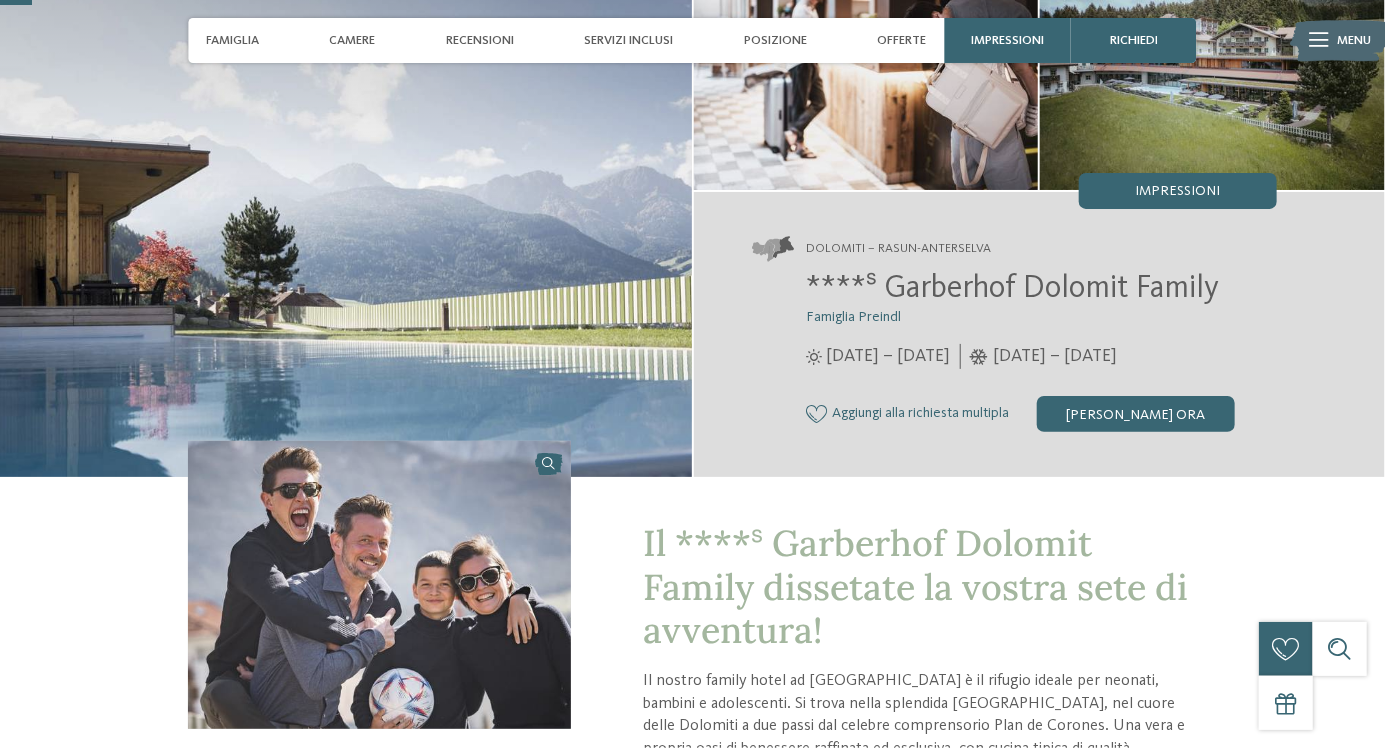 click on "[PERSON_NAME] ora" at bounding box center (1136, 414) 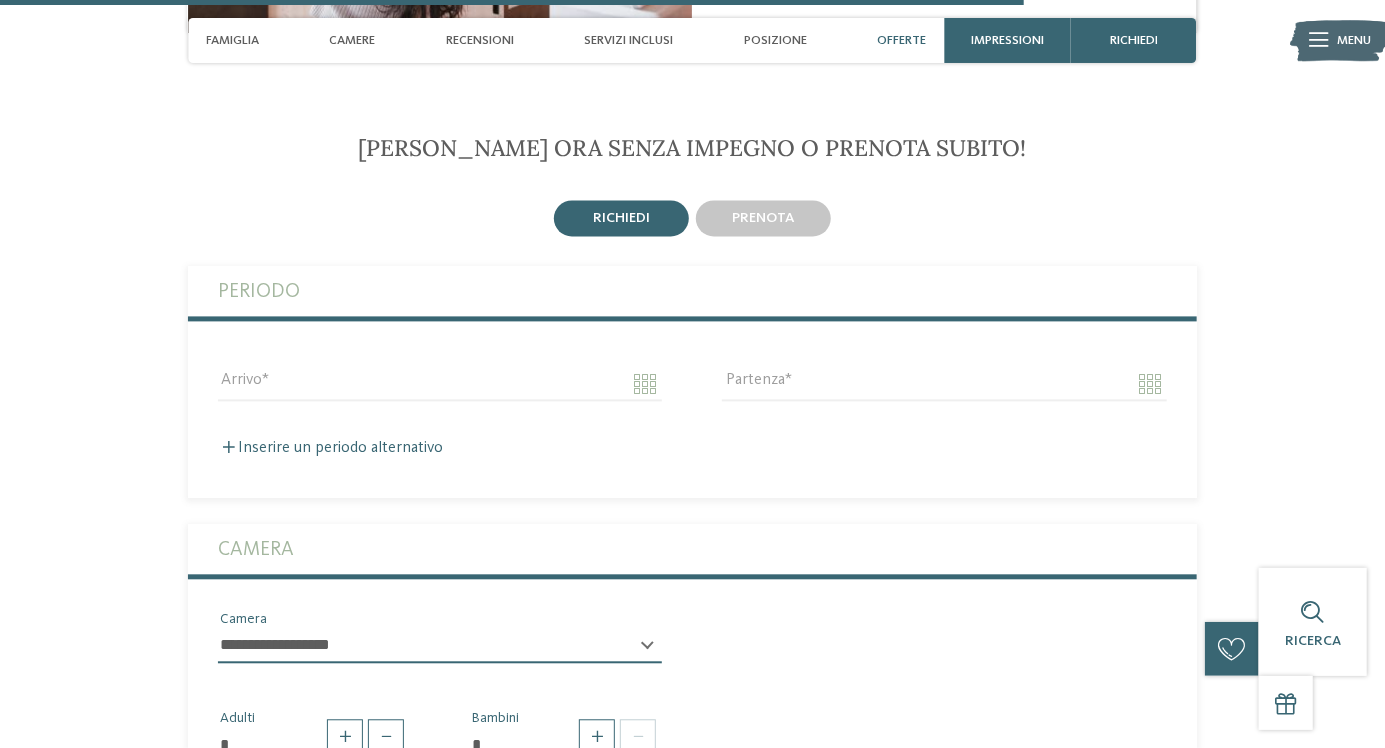 scroll, scrollTop: 5092, scrollLeft: 0, axis: vertical 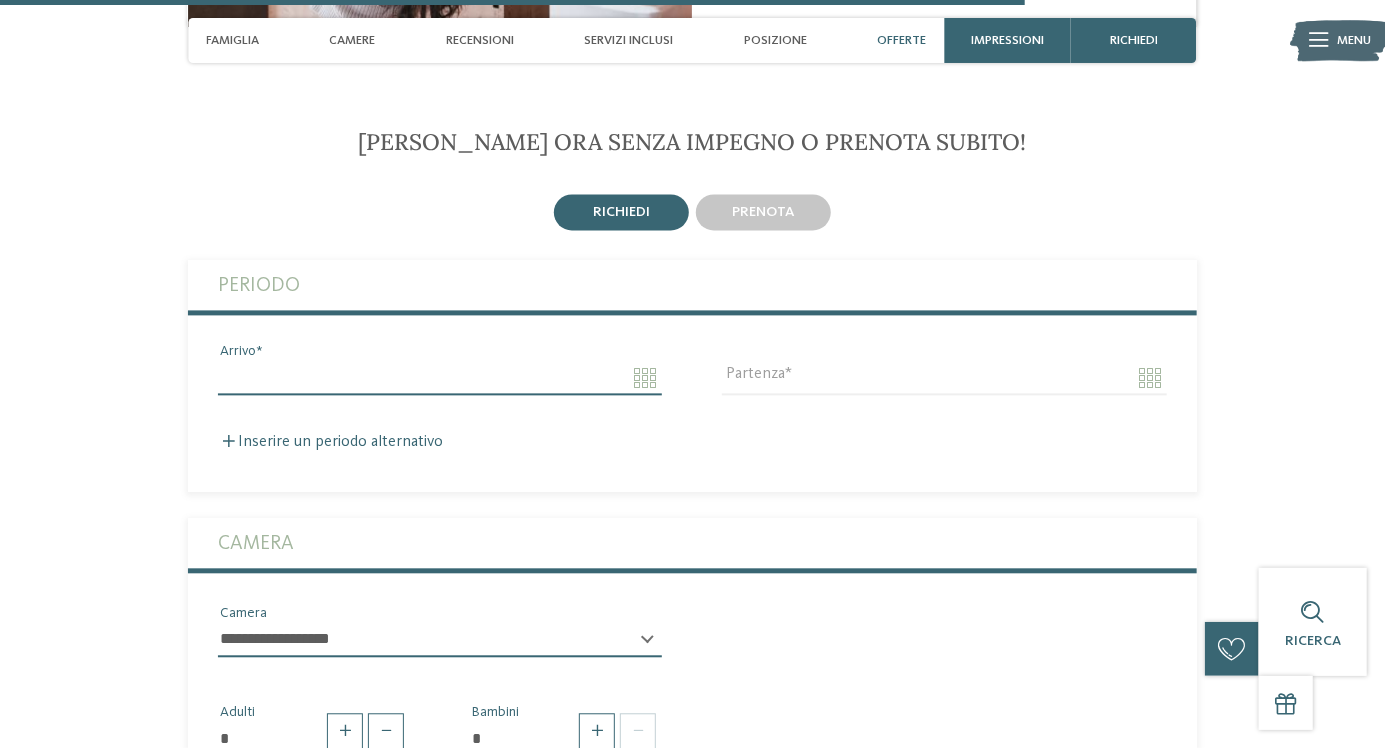 click on "Solo un momento – il sito web sta caricando …
DE
IT" at bounding box center [692, -1218] 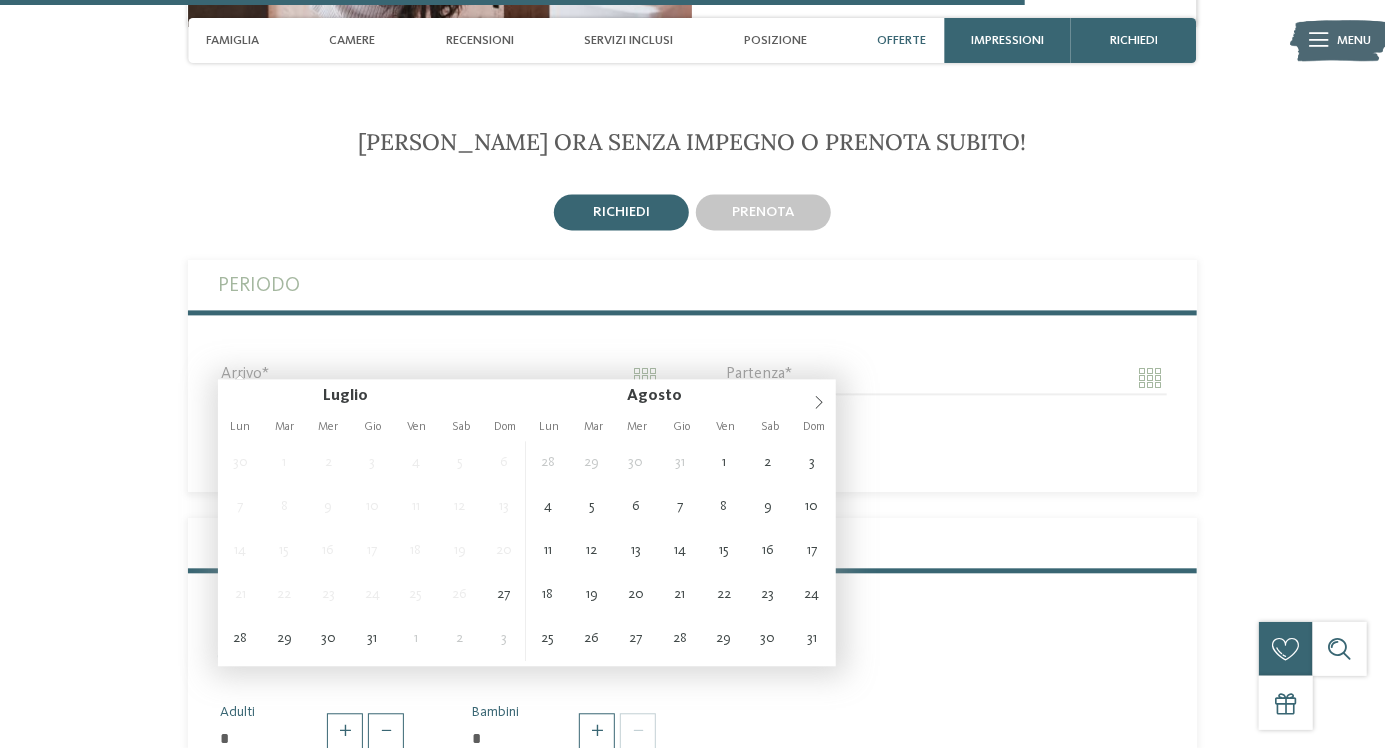 type on "**********" 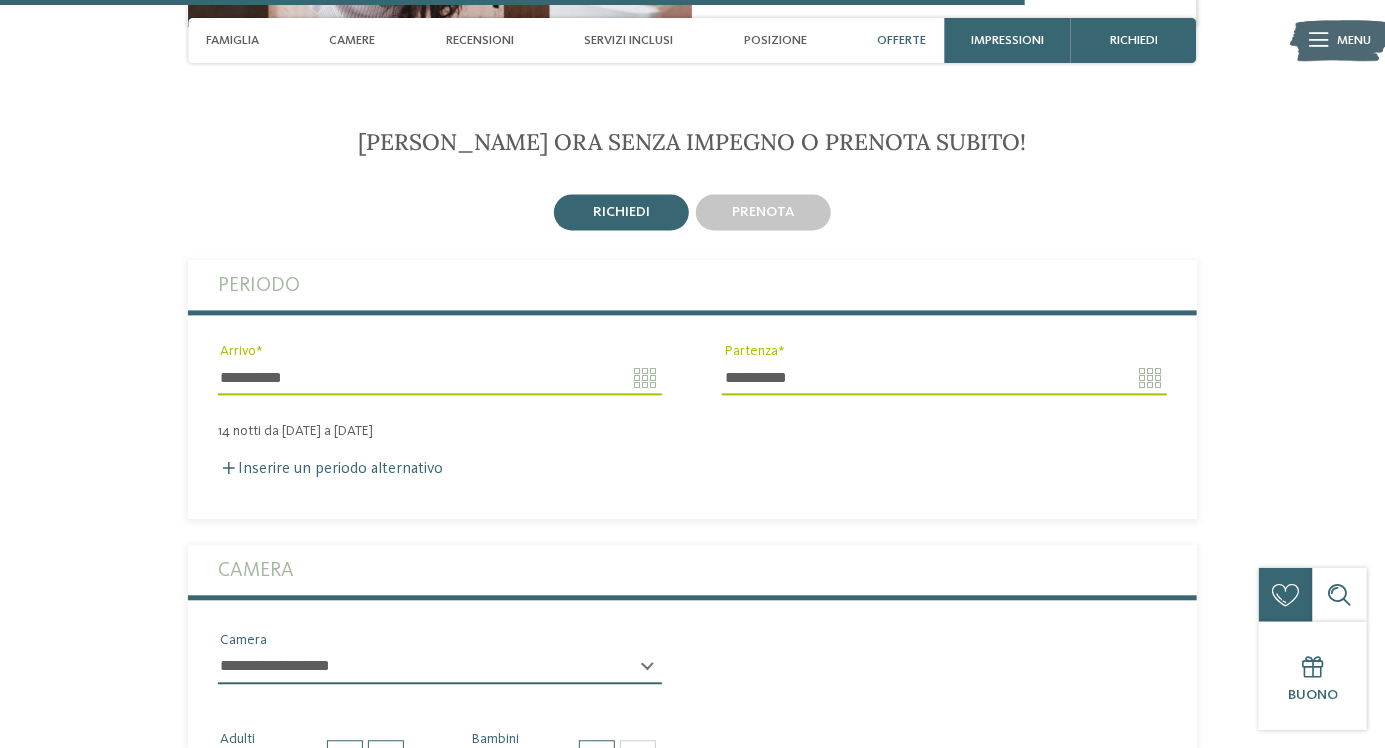 click on "Solo un momento – il sito web sta caricando …
DE
IT" at bounding box center (692, -1205) 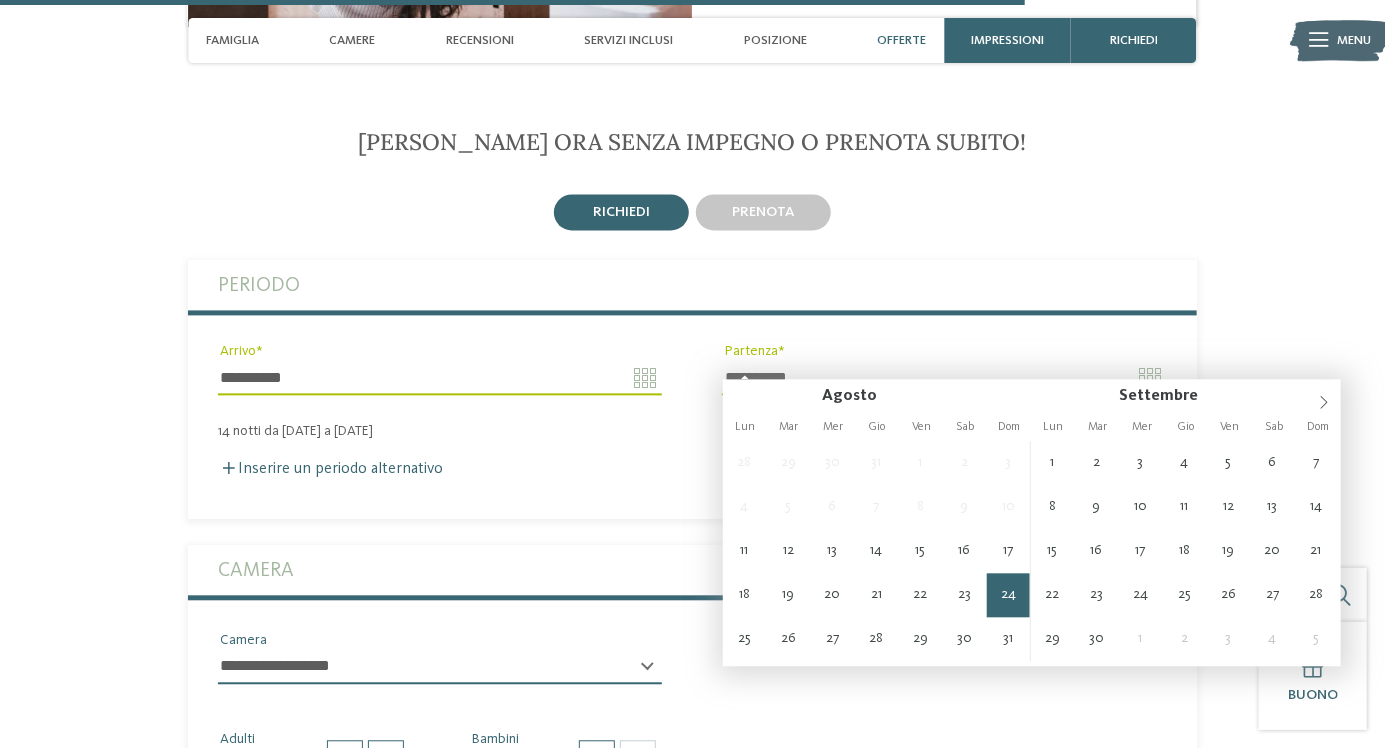 type on "**********" 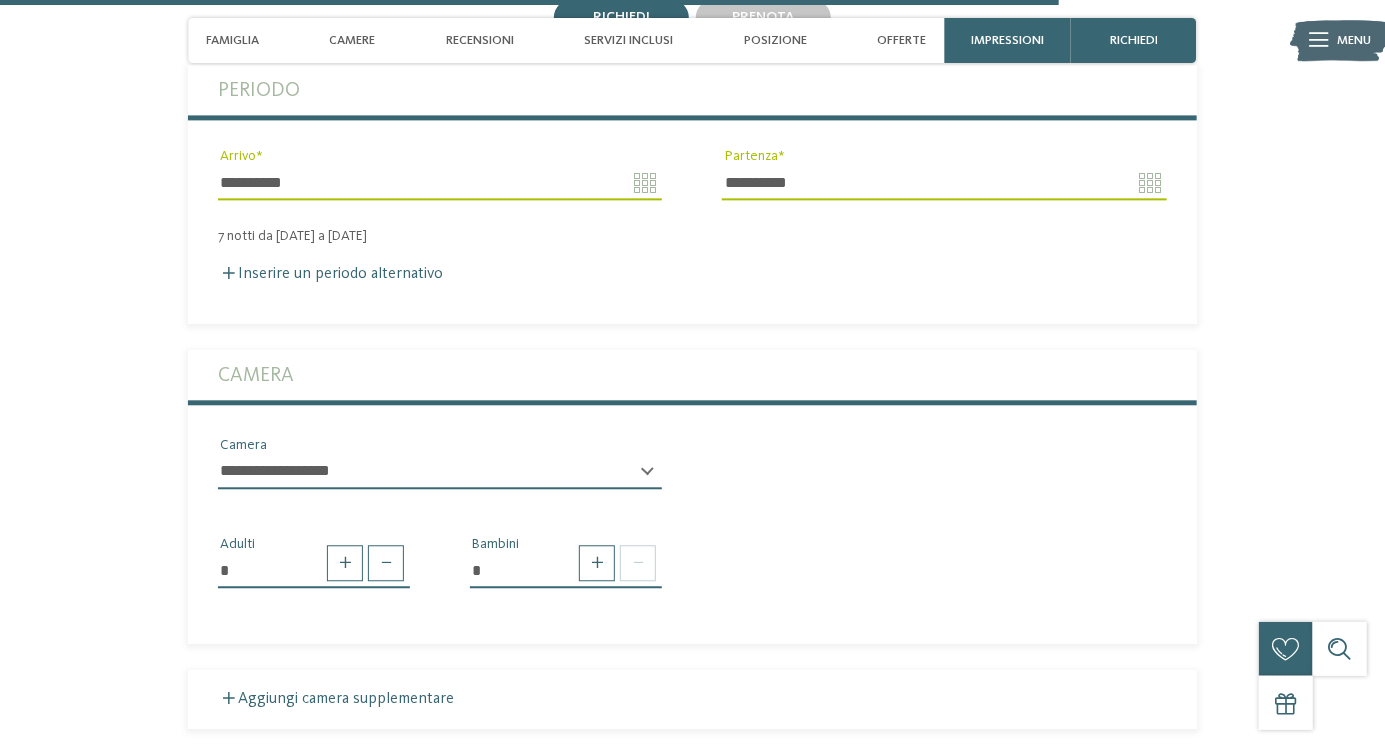 scroll, scrollTop: 5288, scrollLeft: 0, axis: vertical 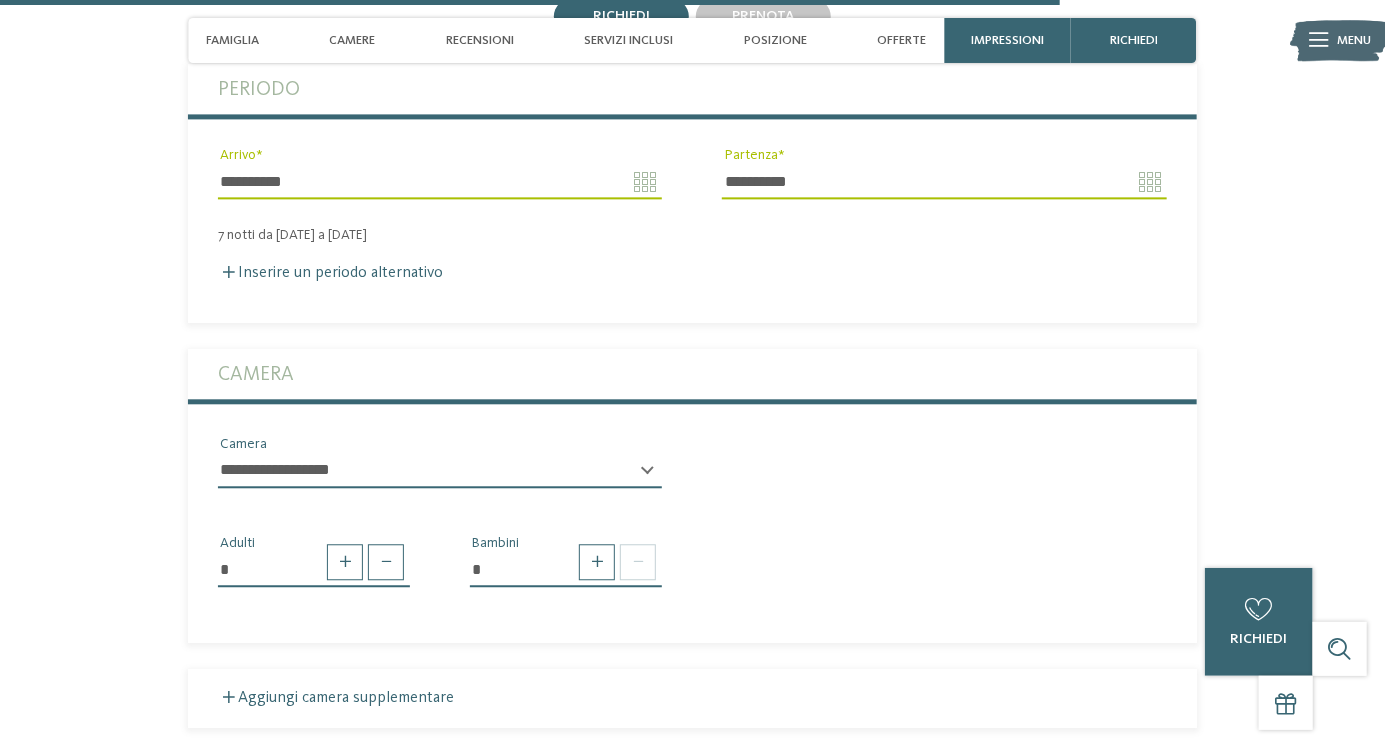 click at bounding box center [597, 562] 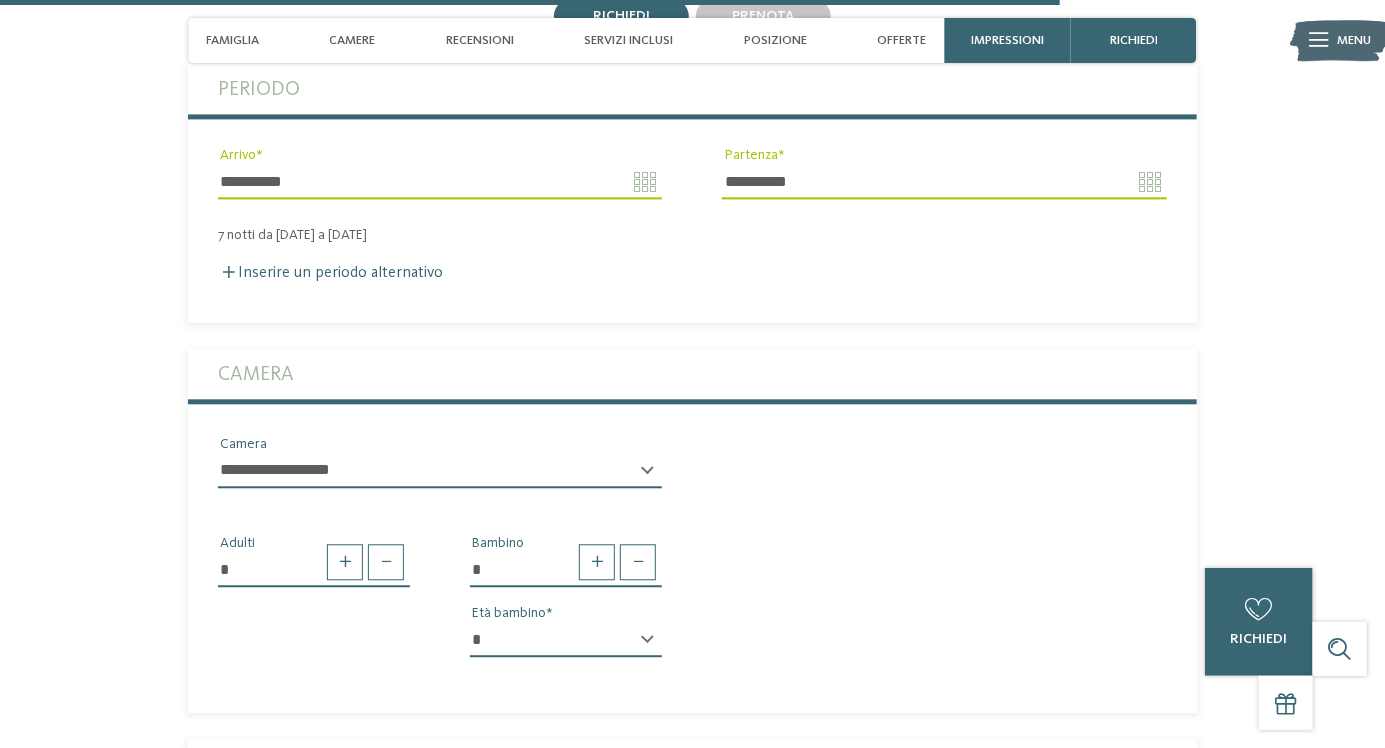 click at bounding box center (597, 562) 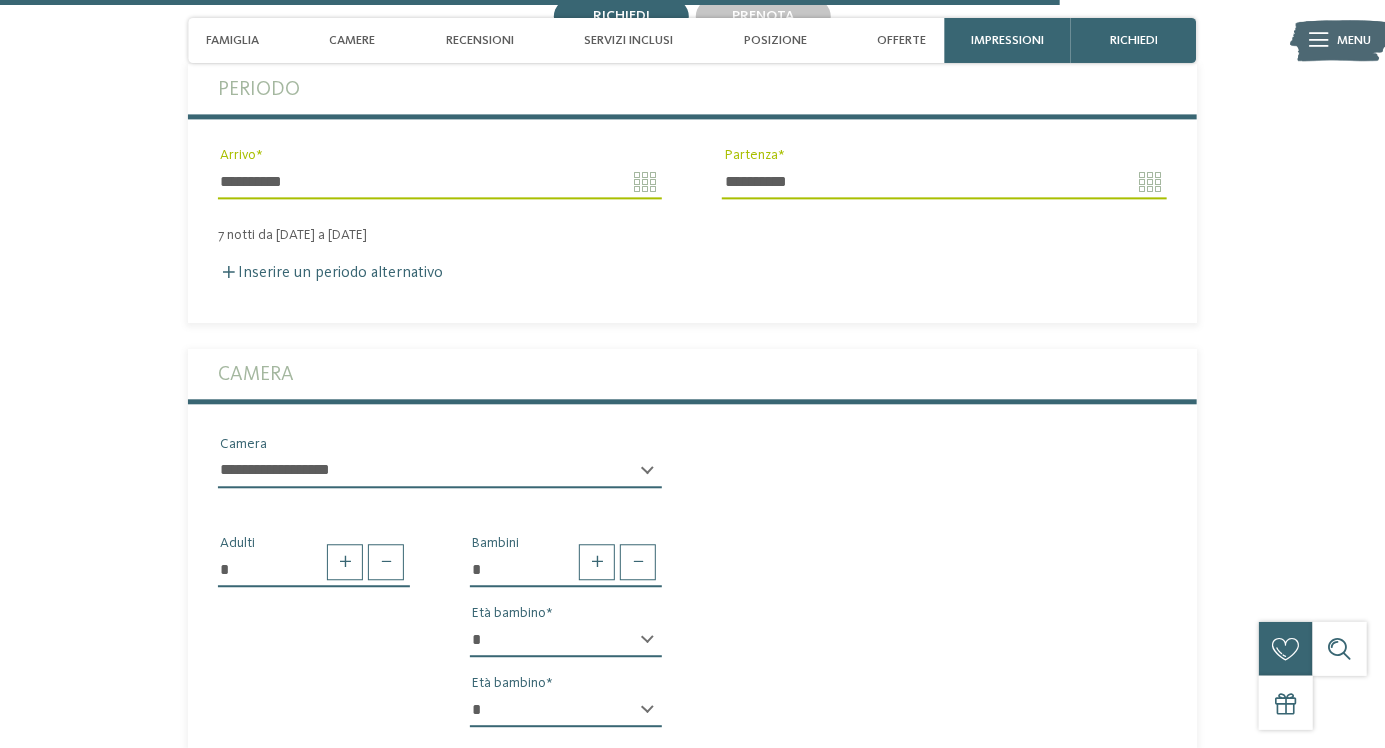 click on "* * * * * * * * * * * ** ** ** ** ** ** ** **" at bounding box center [566, 640] 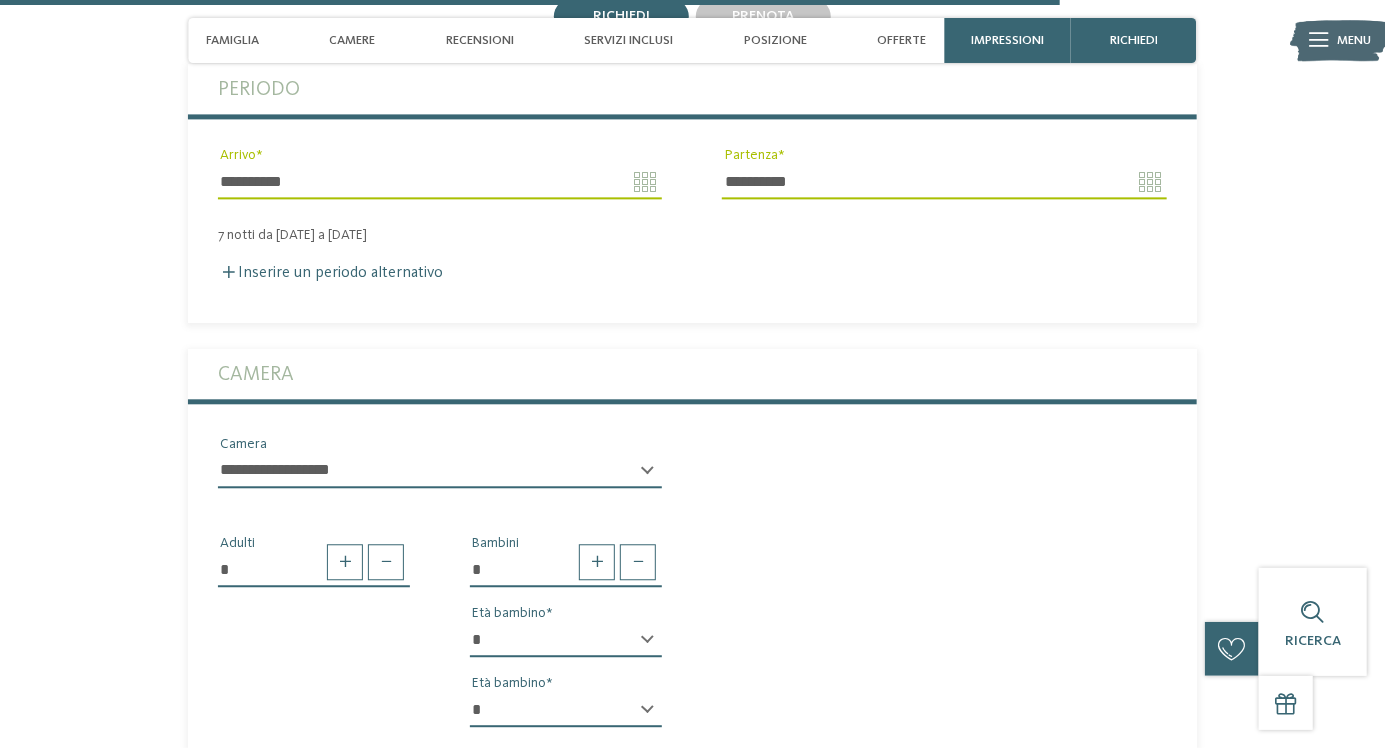 select on "*" 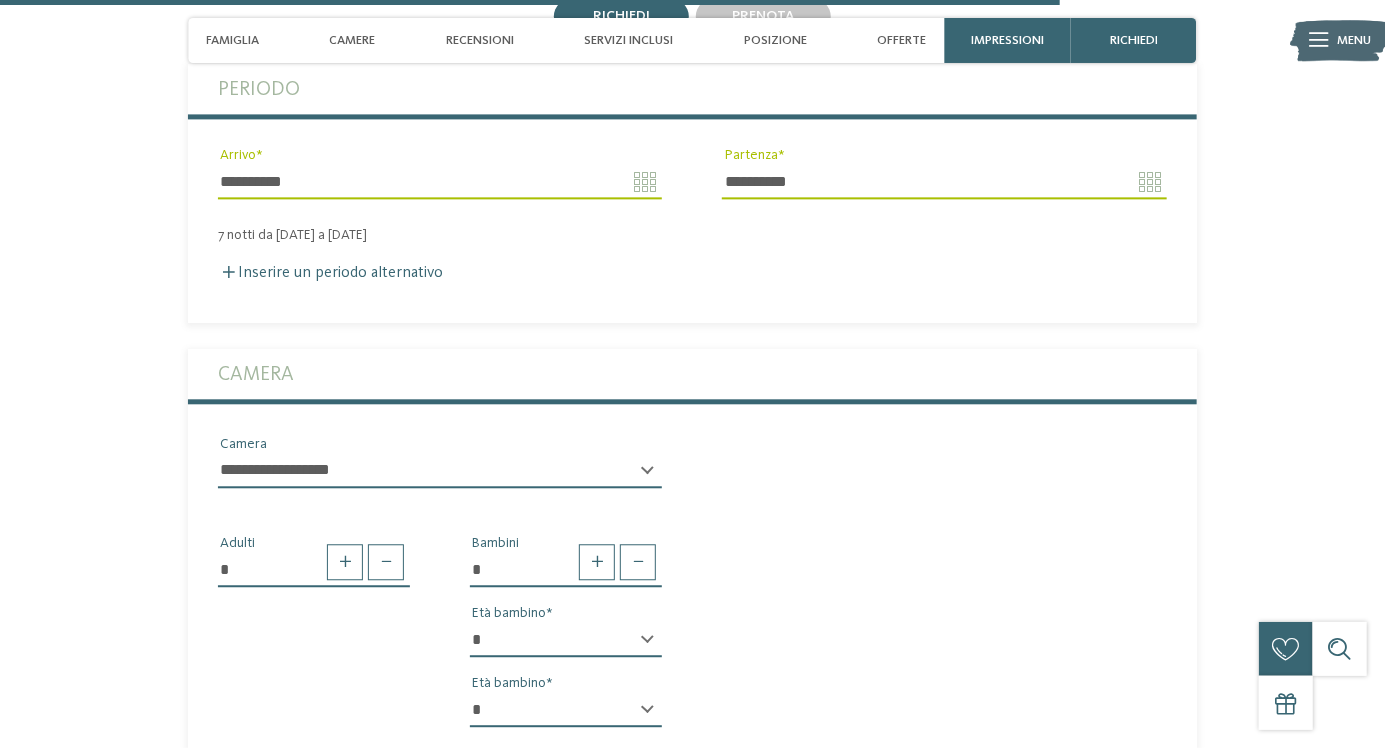 click on "*     Adulti           *     Bambini       * * * * * * * * * * * ** ** ** ** ** ** ** **     Età bambino * * * * * * * * * * * ** ** ** ** ** ** ** **     Età bambino" at bounding box center (692, 623) 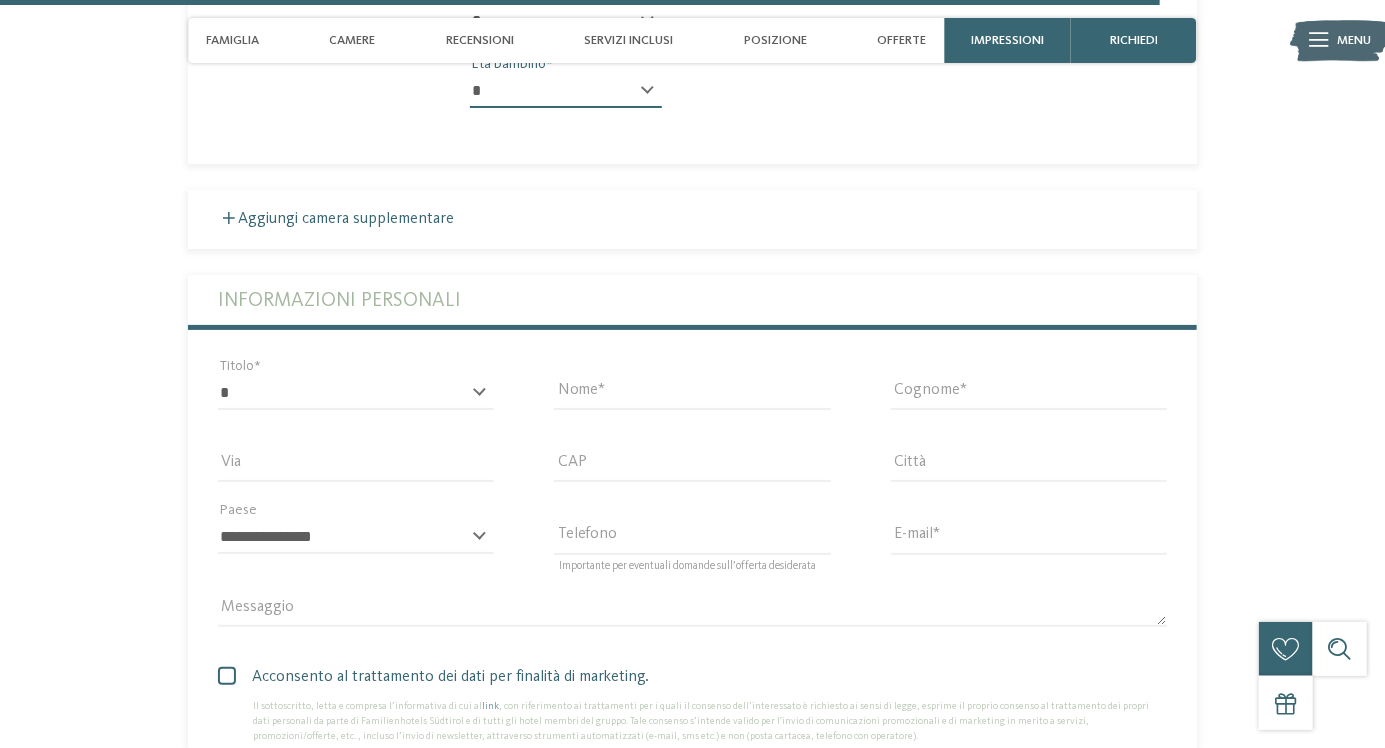 scroll, scrollTop: 5913, scrollLeft: 0, axis: vertical 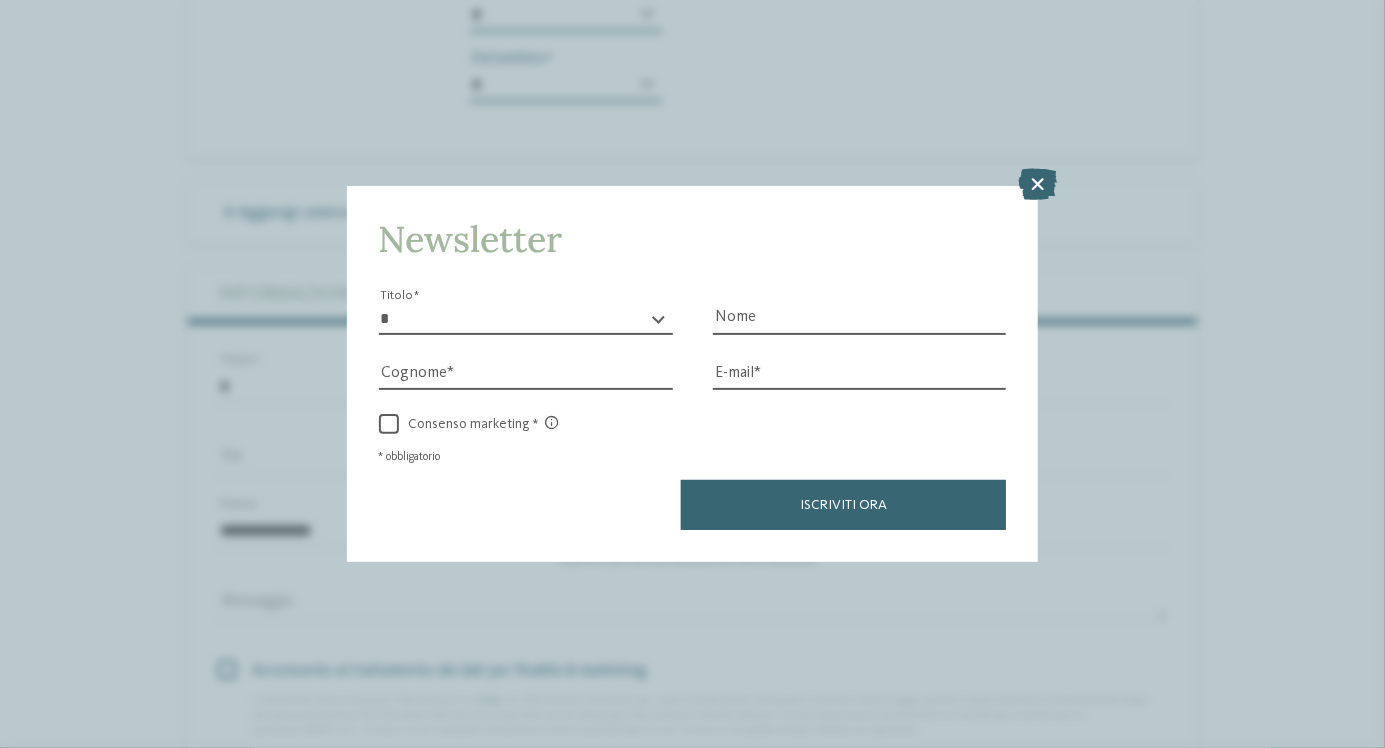 click at bounding box center [1037, 185] 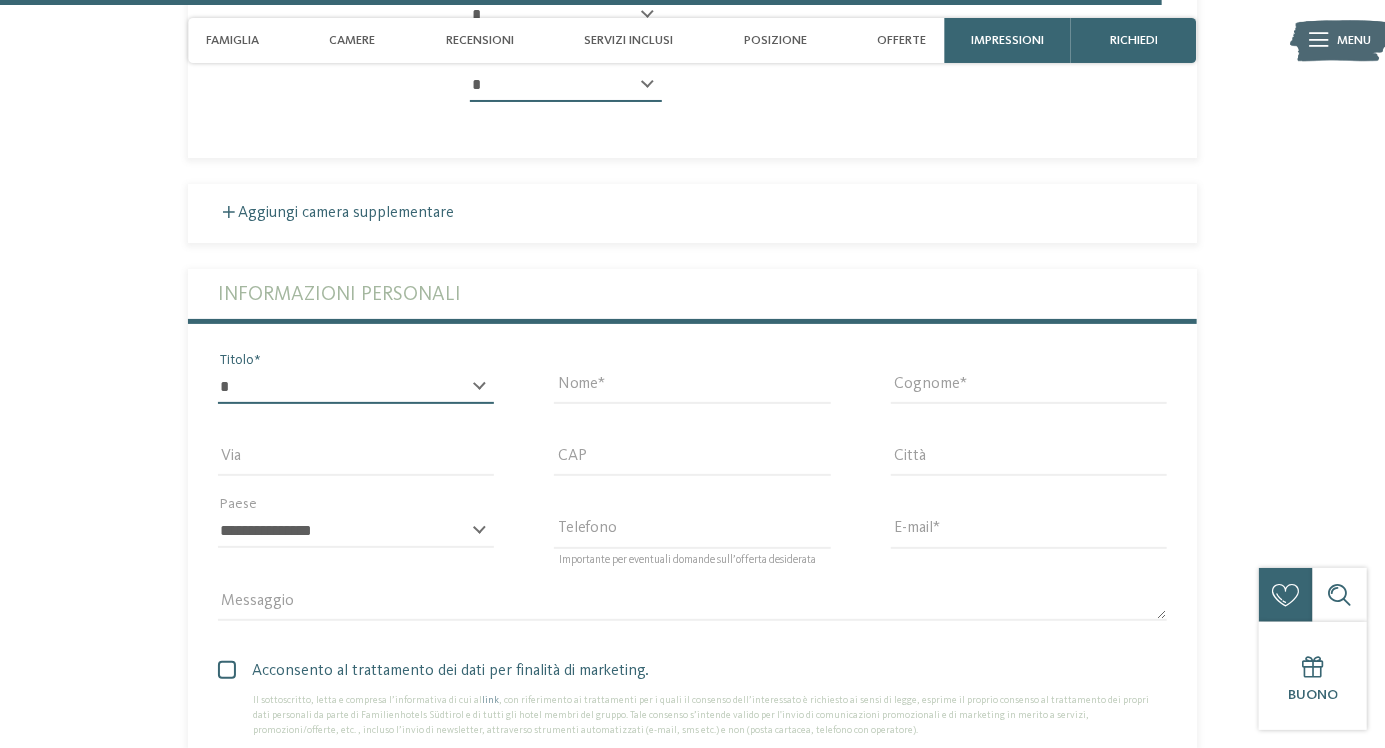click on "* ****** ******* ******** ******" at bounding box center (356, 387) 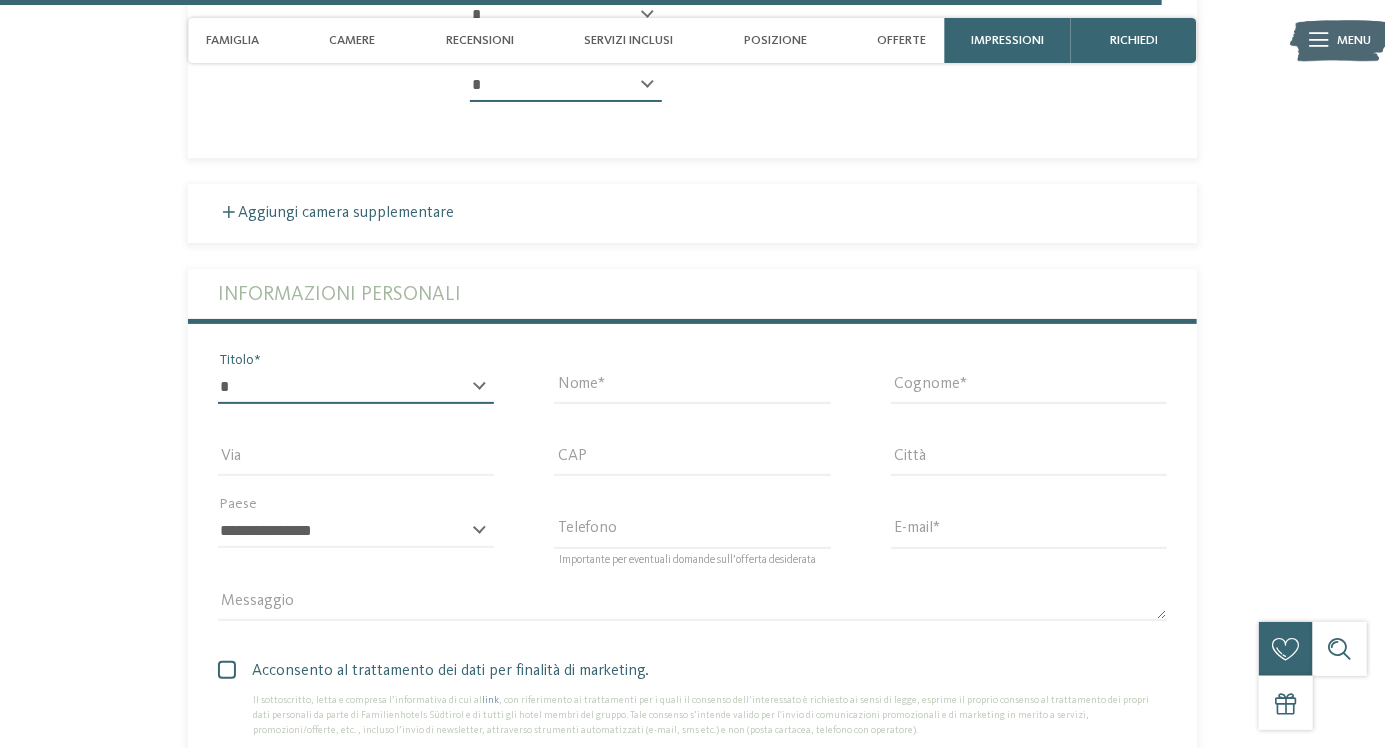 select on "*" 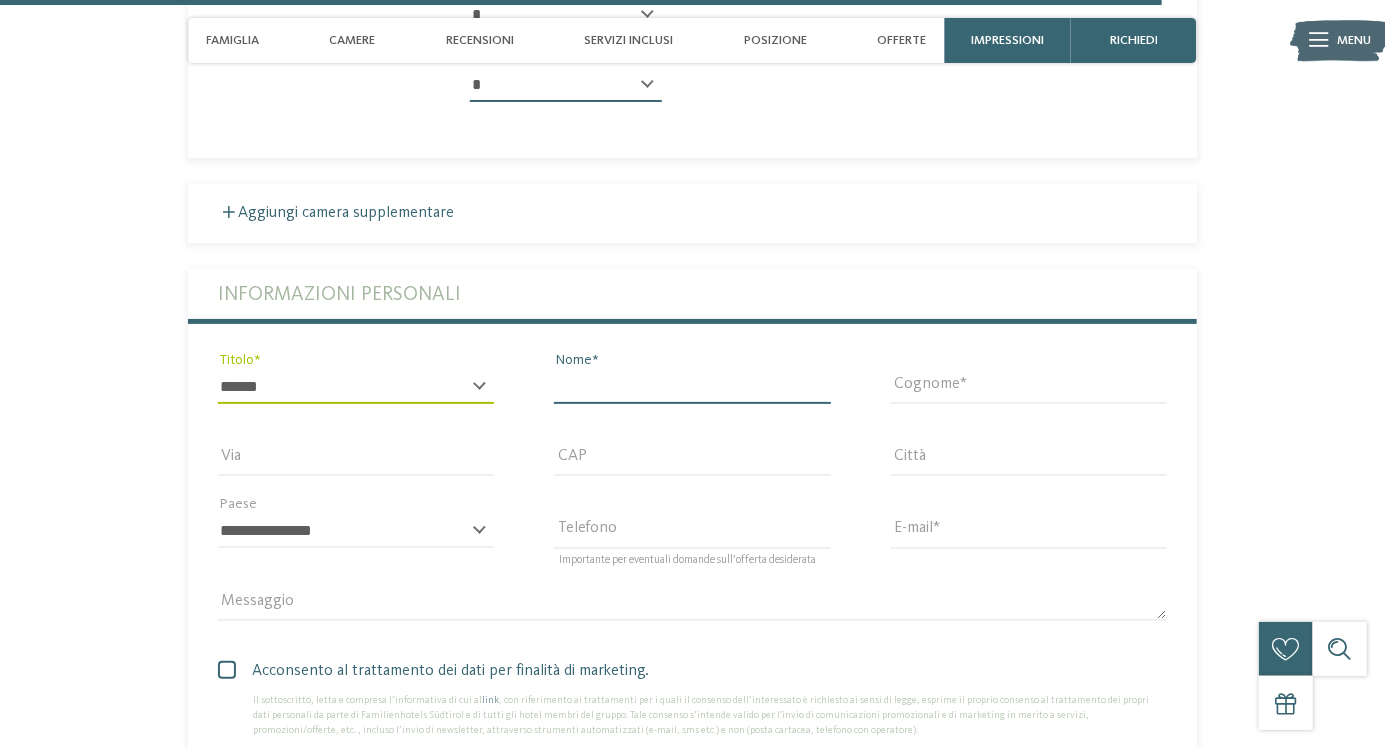 click on "Nome" at bounding box center [692, 387] 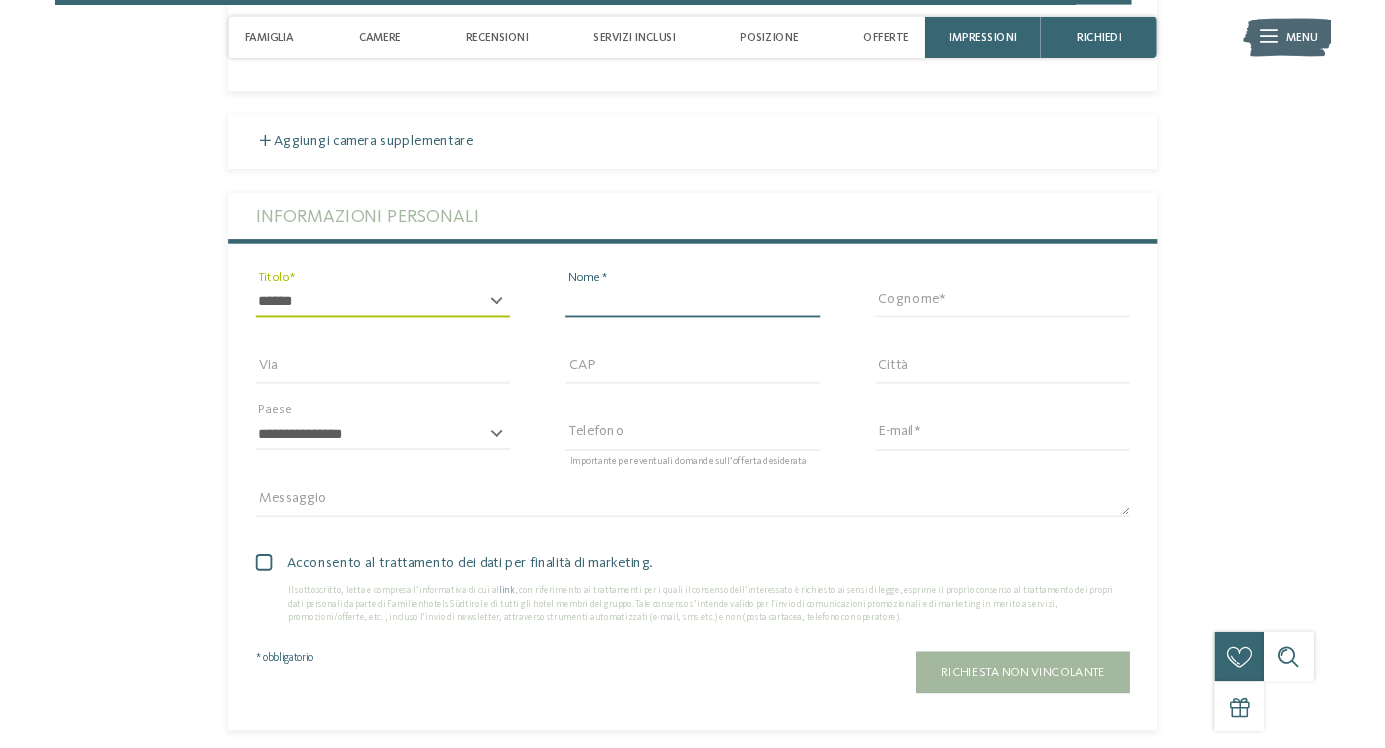 scroll, scrollTop: 5977, scrollLeft: 0, axis: vertical 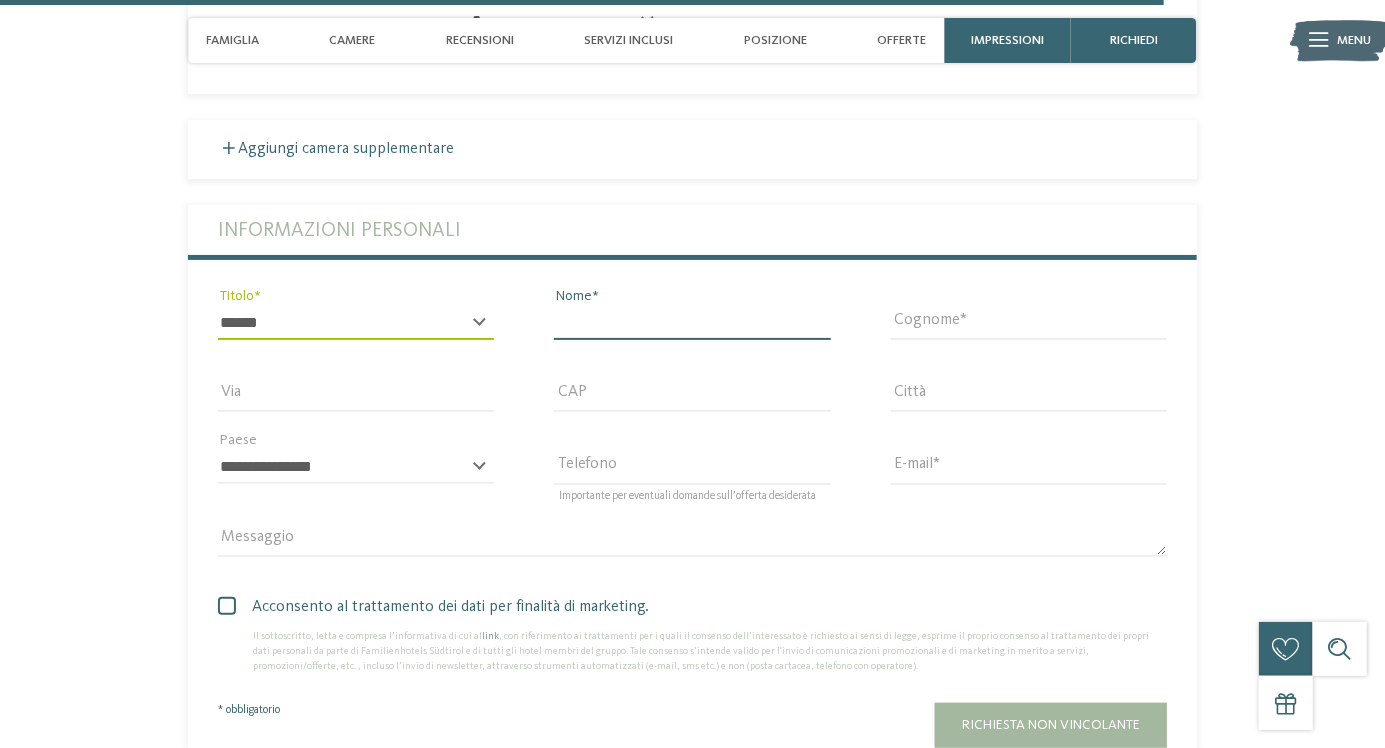 type 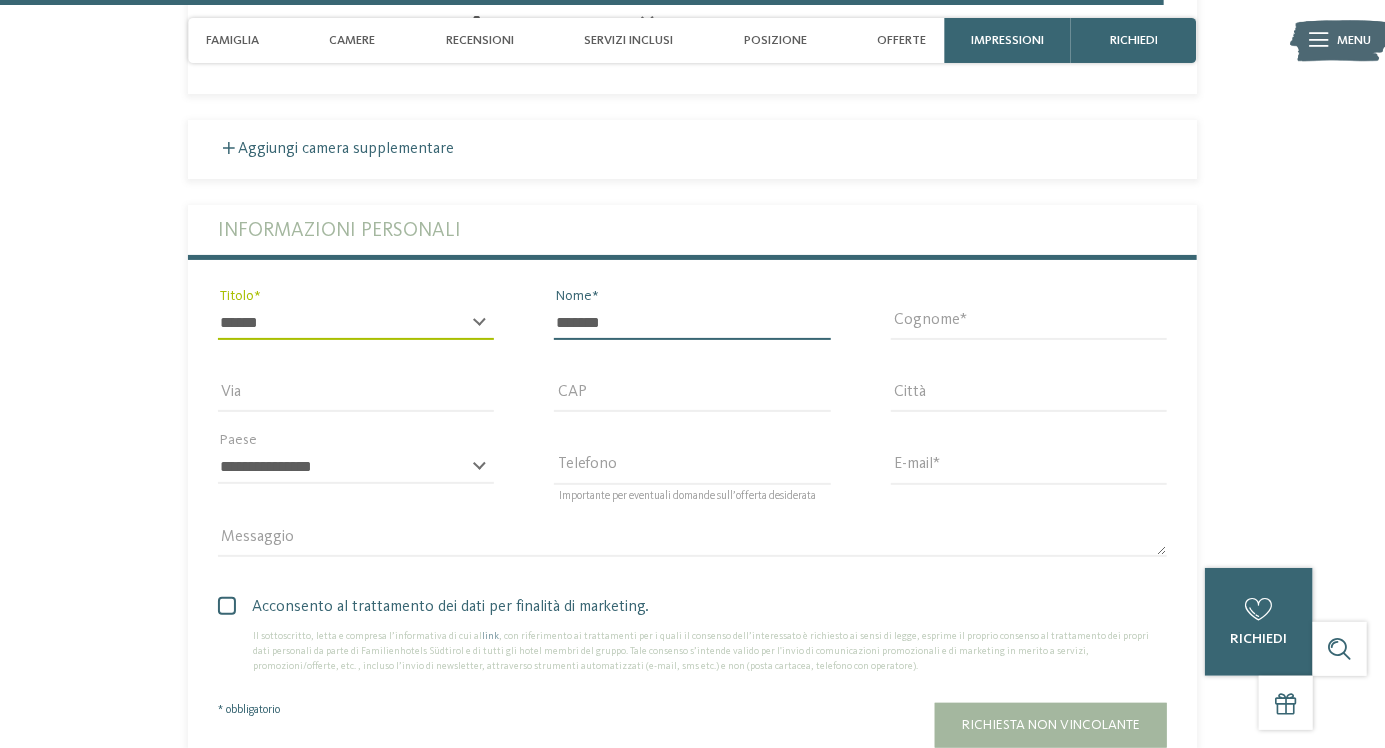 type on "*******" 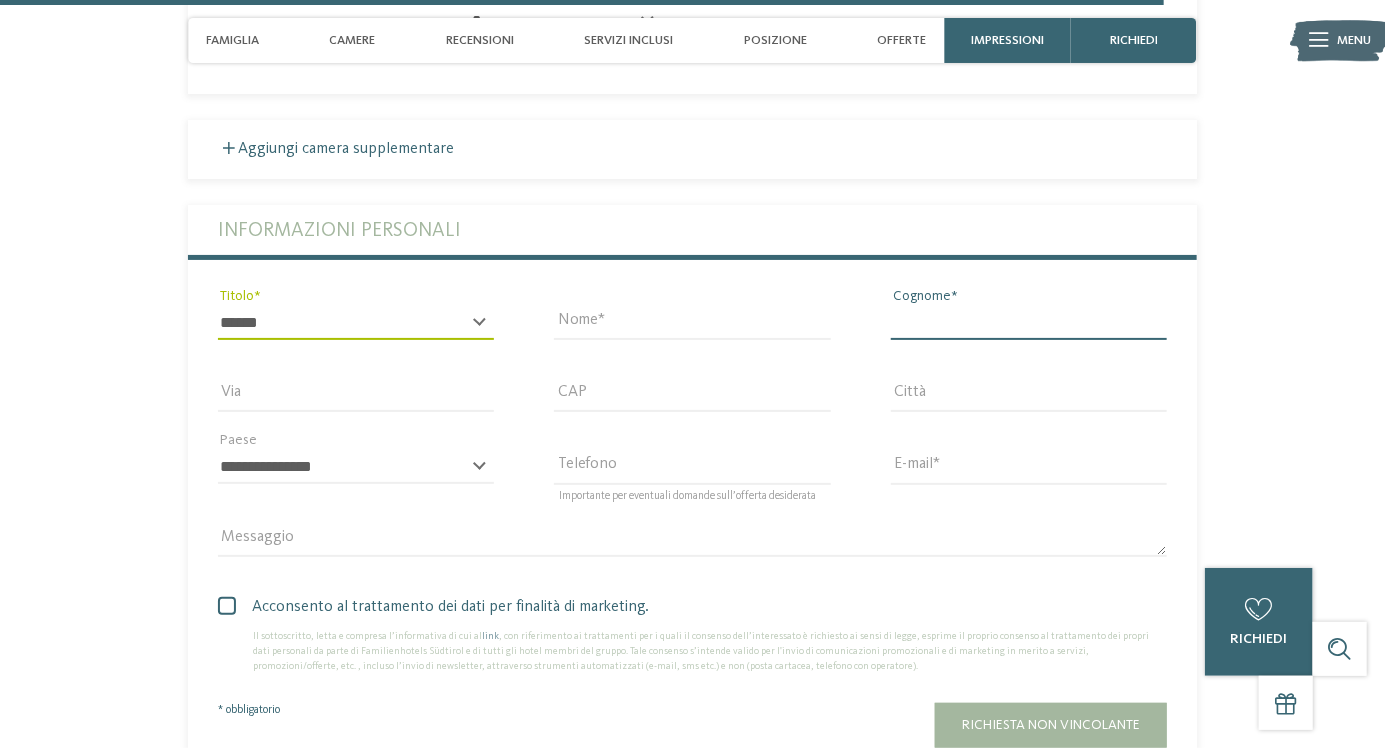 click on "Cognome" at bounding box center (1029, 323) 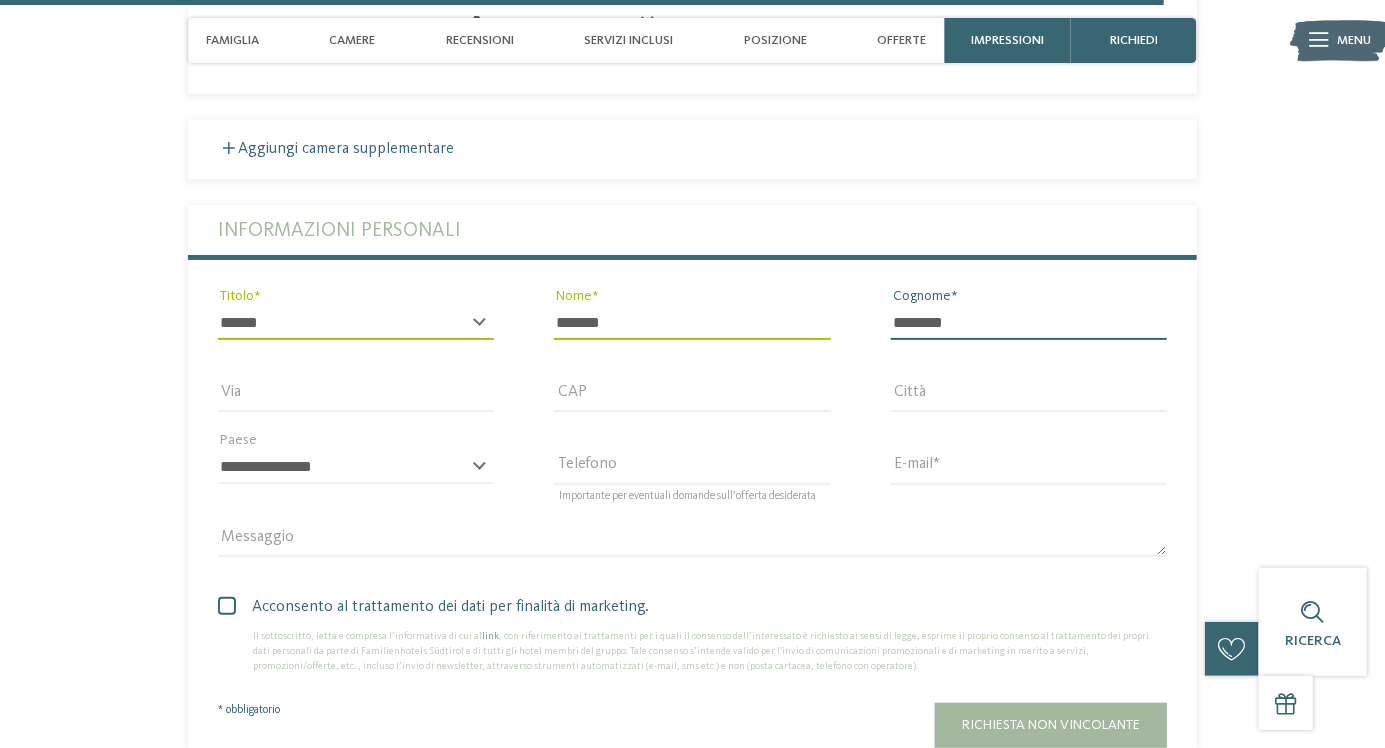 type on "********" 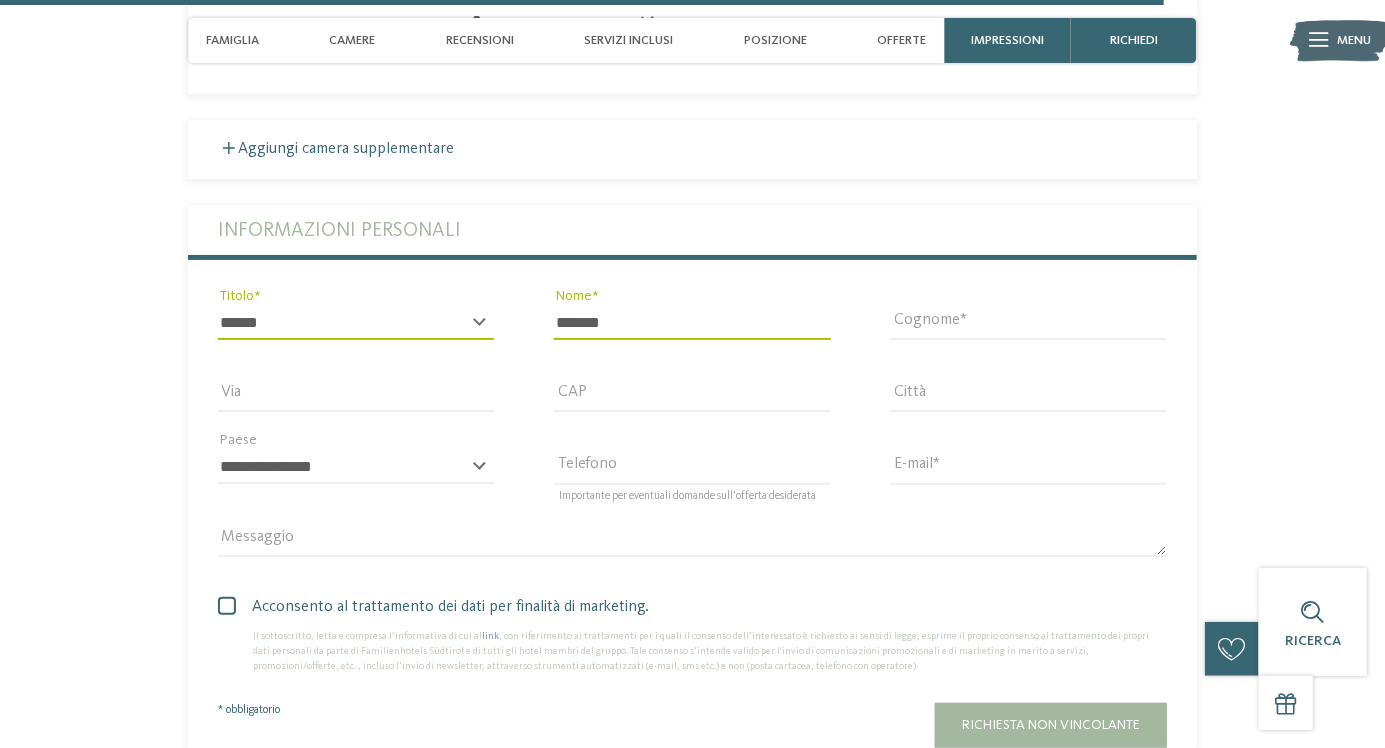 click on "Richiedi ora senza impegno o prenota subito!
richiedi
prenota 7" at bounding box center (692, 34) 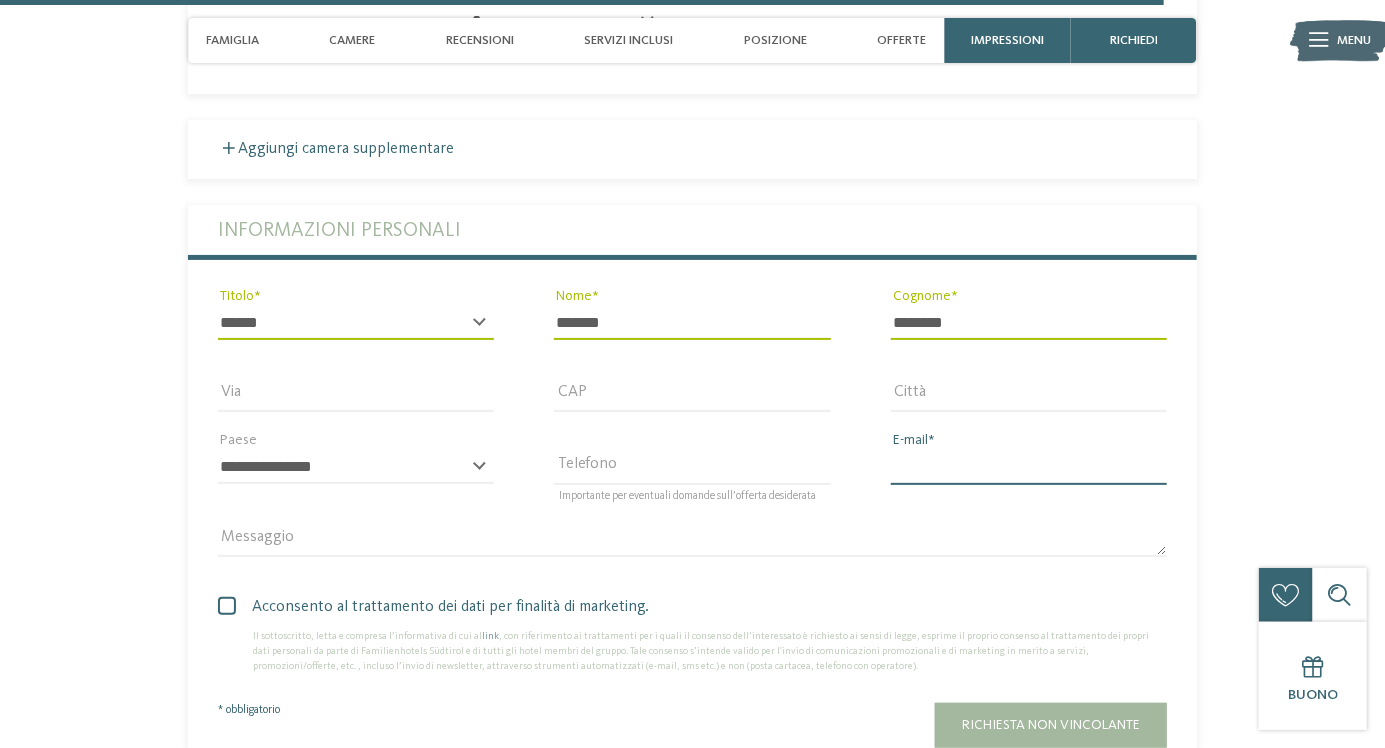 click on "E-mail" at bounding box center [1029, 467] 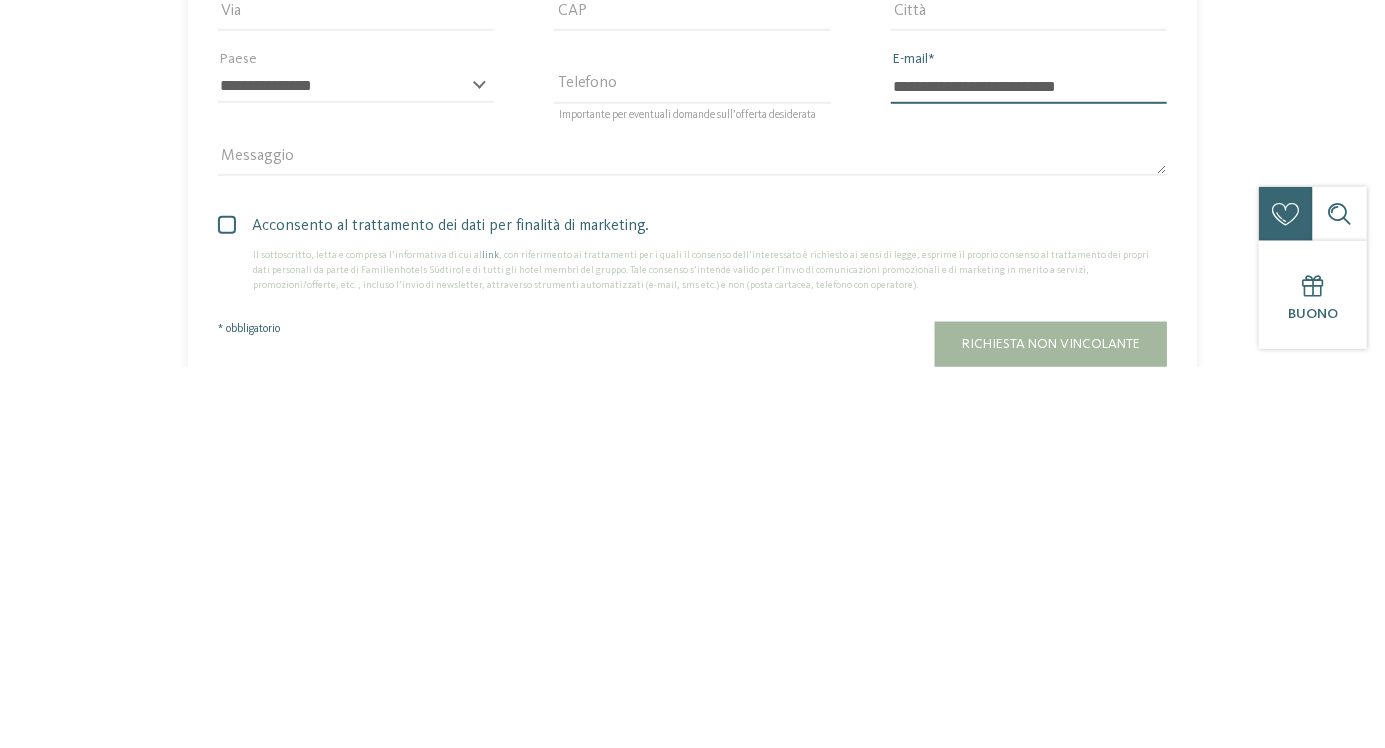 scroll, scrollTop: 5977, scrollLeft: 0, axis: vertical 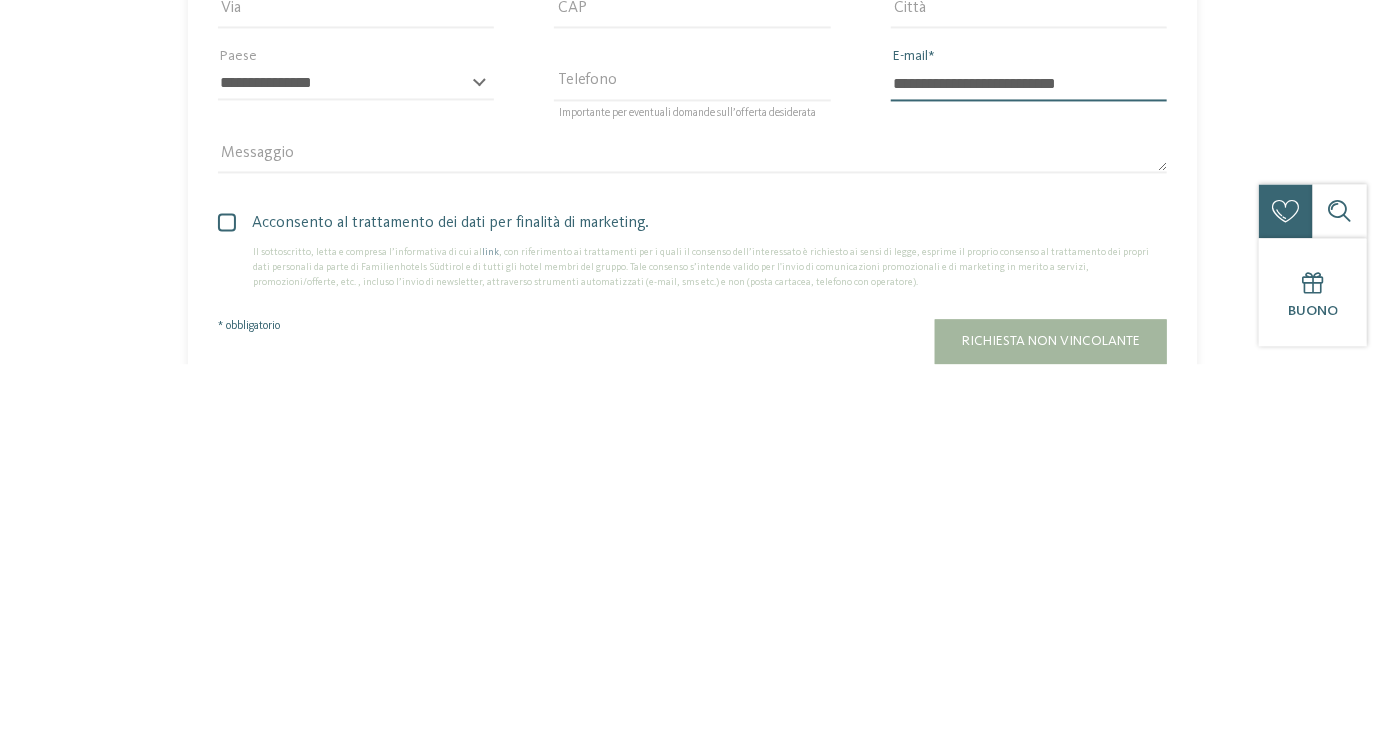 type on "**********" 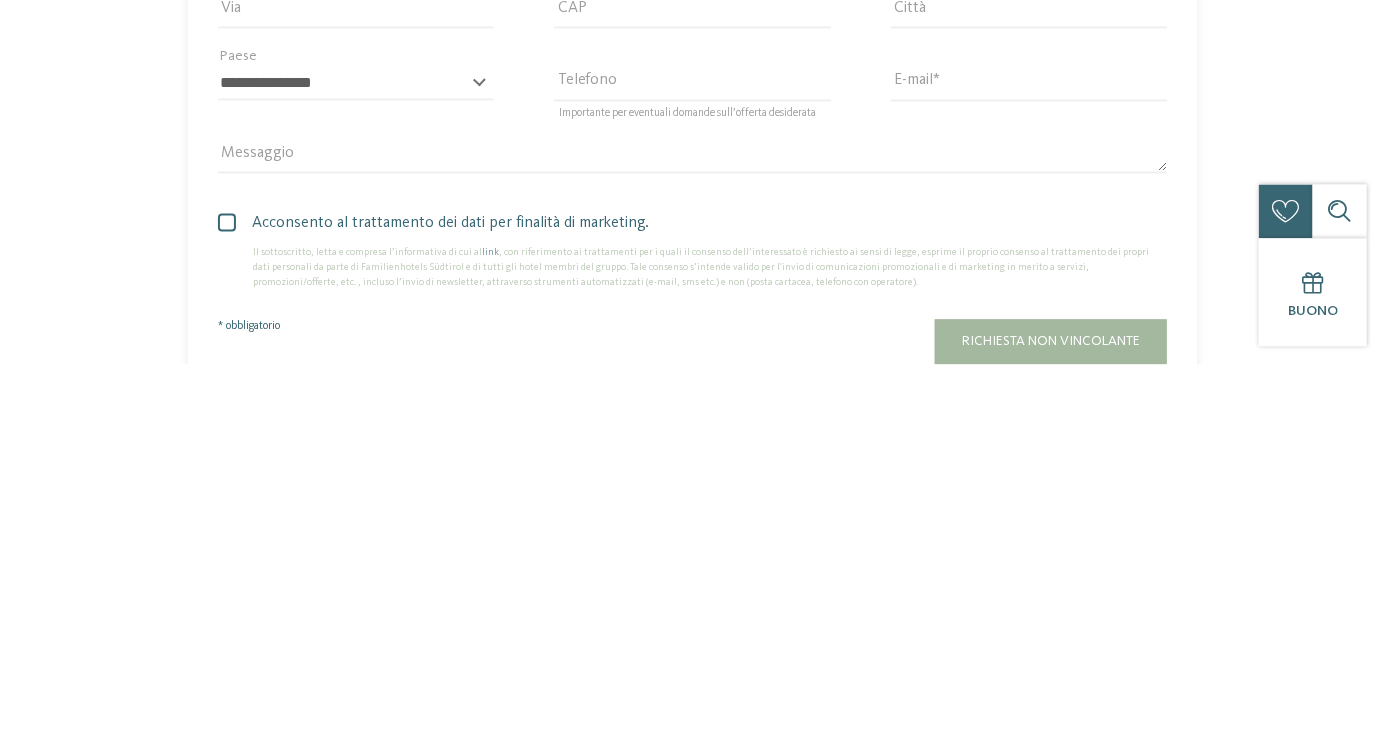 click at bounding box center [242, 621] 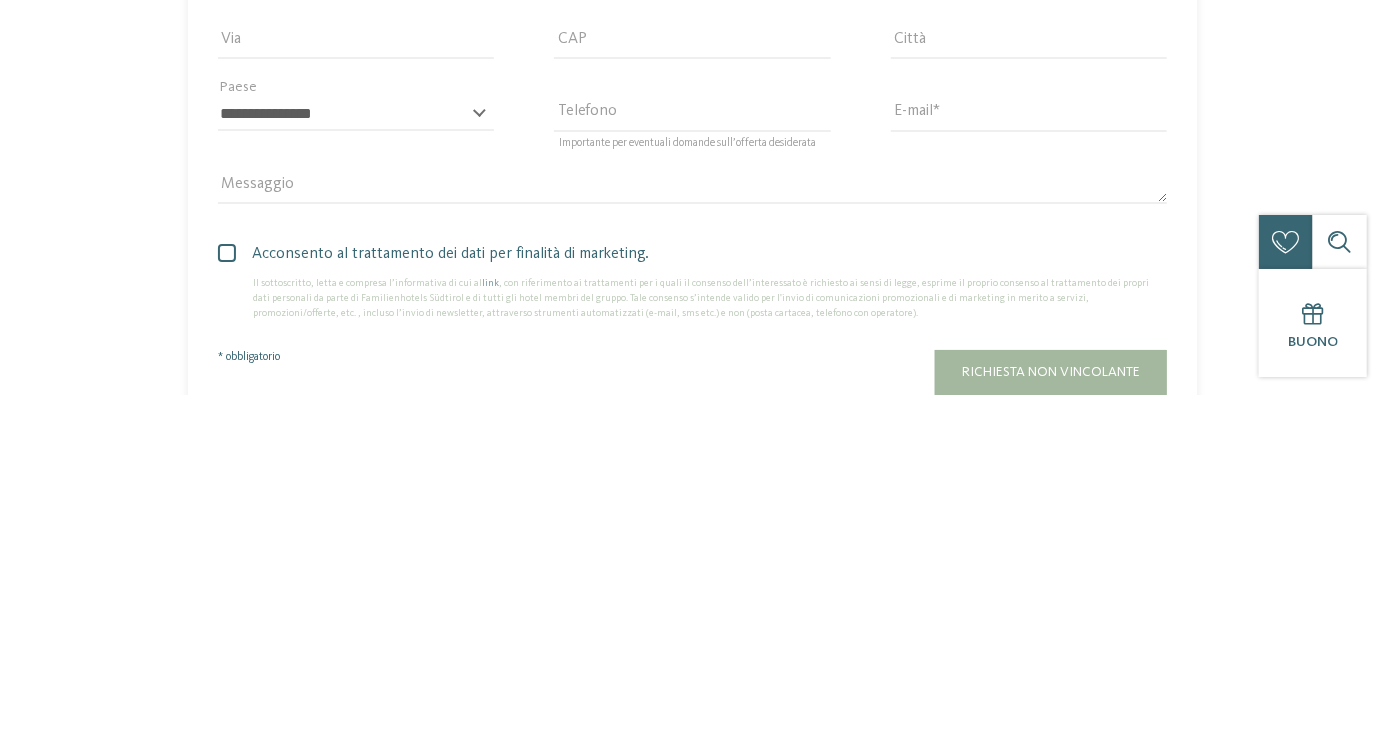scroll, scrollTop: 5977, scrollLeft: 0, axis: vertical 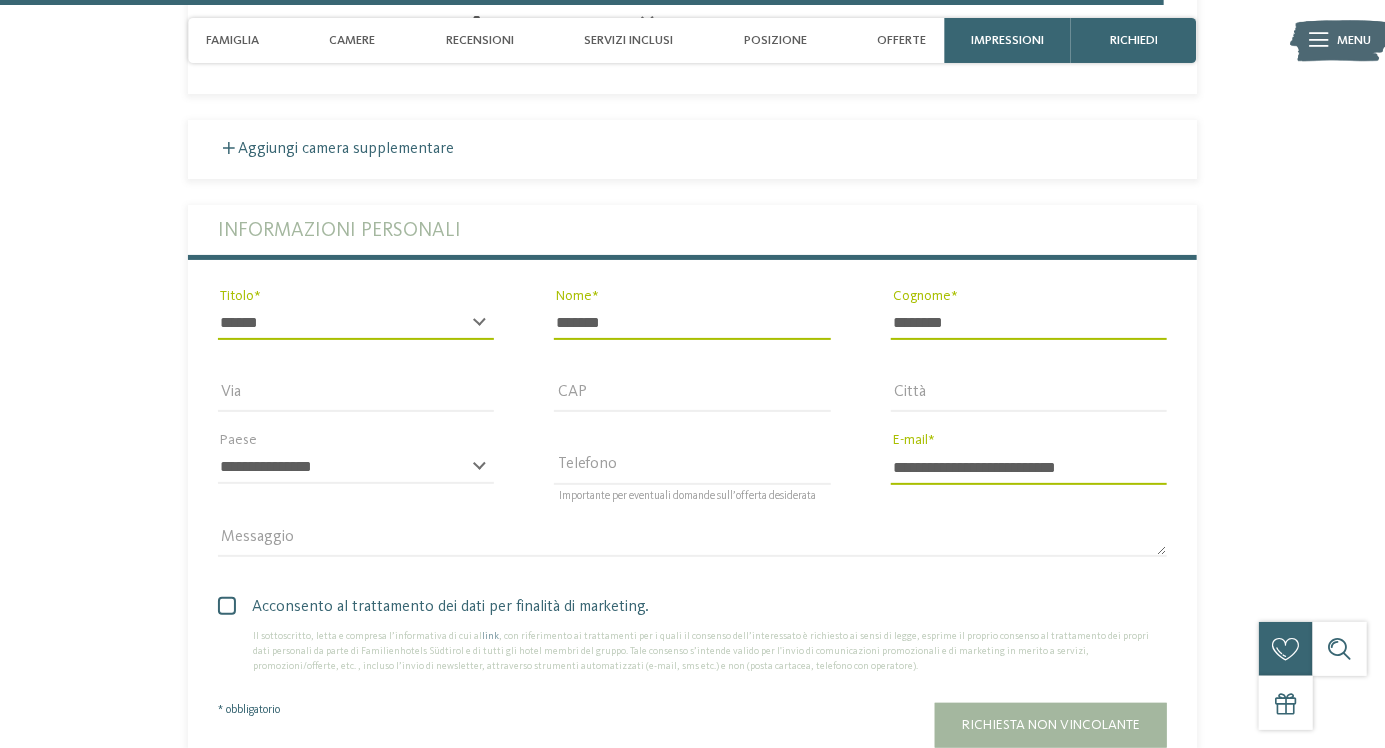 click on "Richiesta non vincolante" at bounding box center [1051, 725] 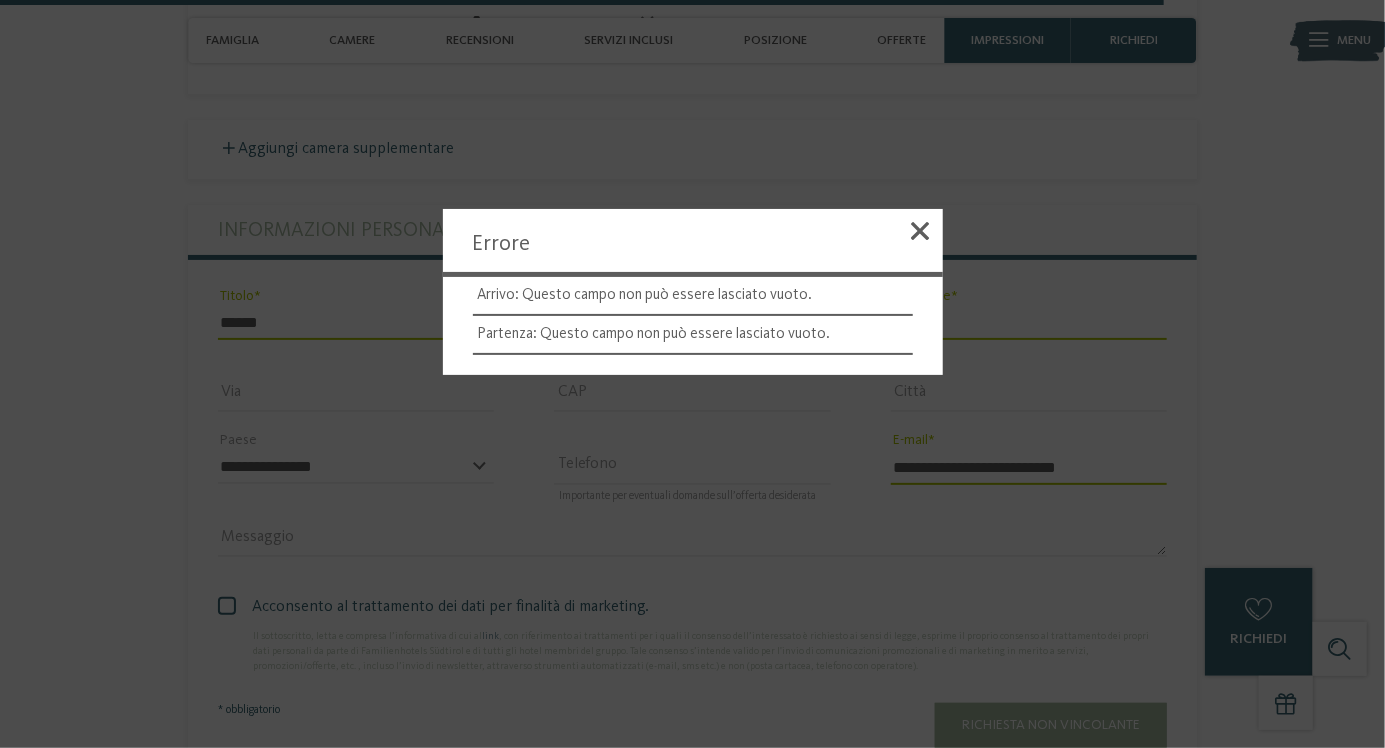 click at bounding box center [921, 231] 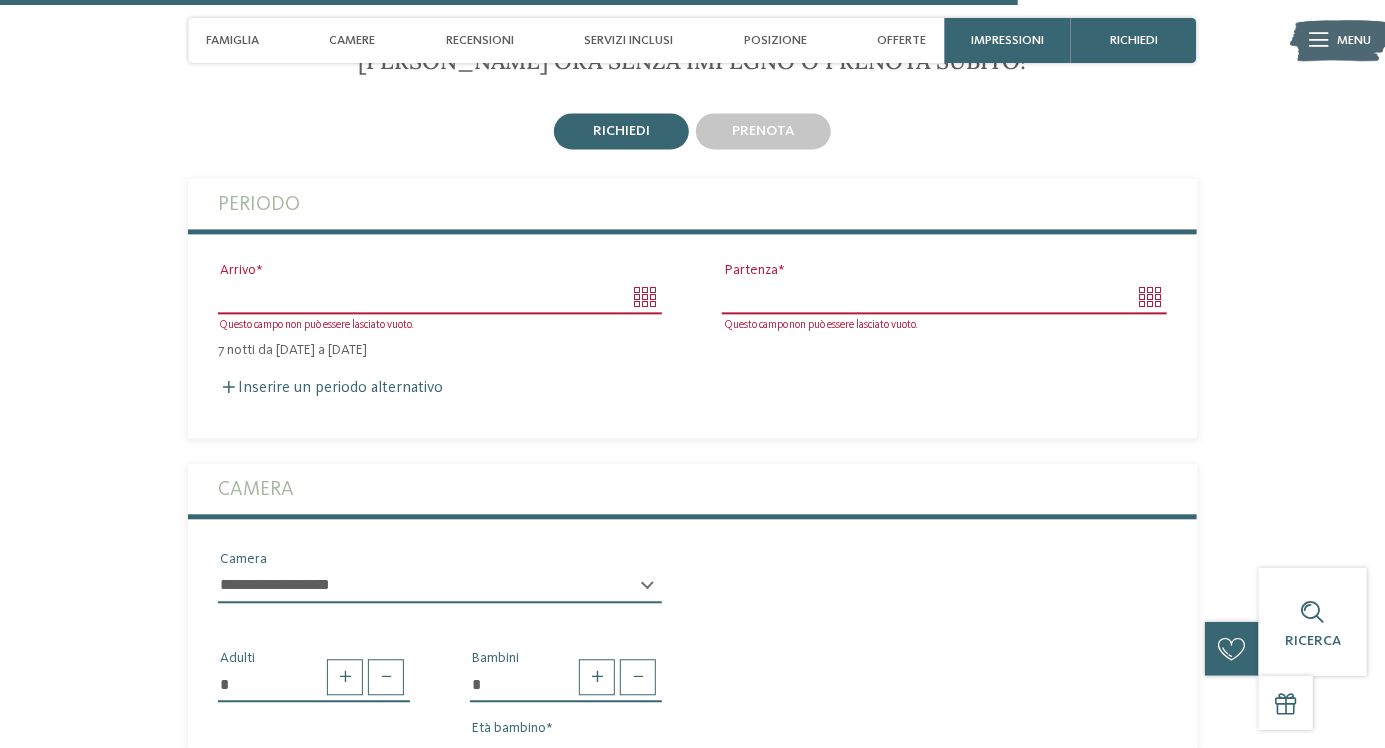 scroll, scrollTop: 5167, scrollLeft: 0, axis: vertical 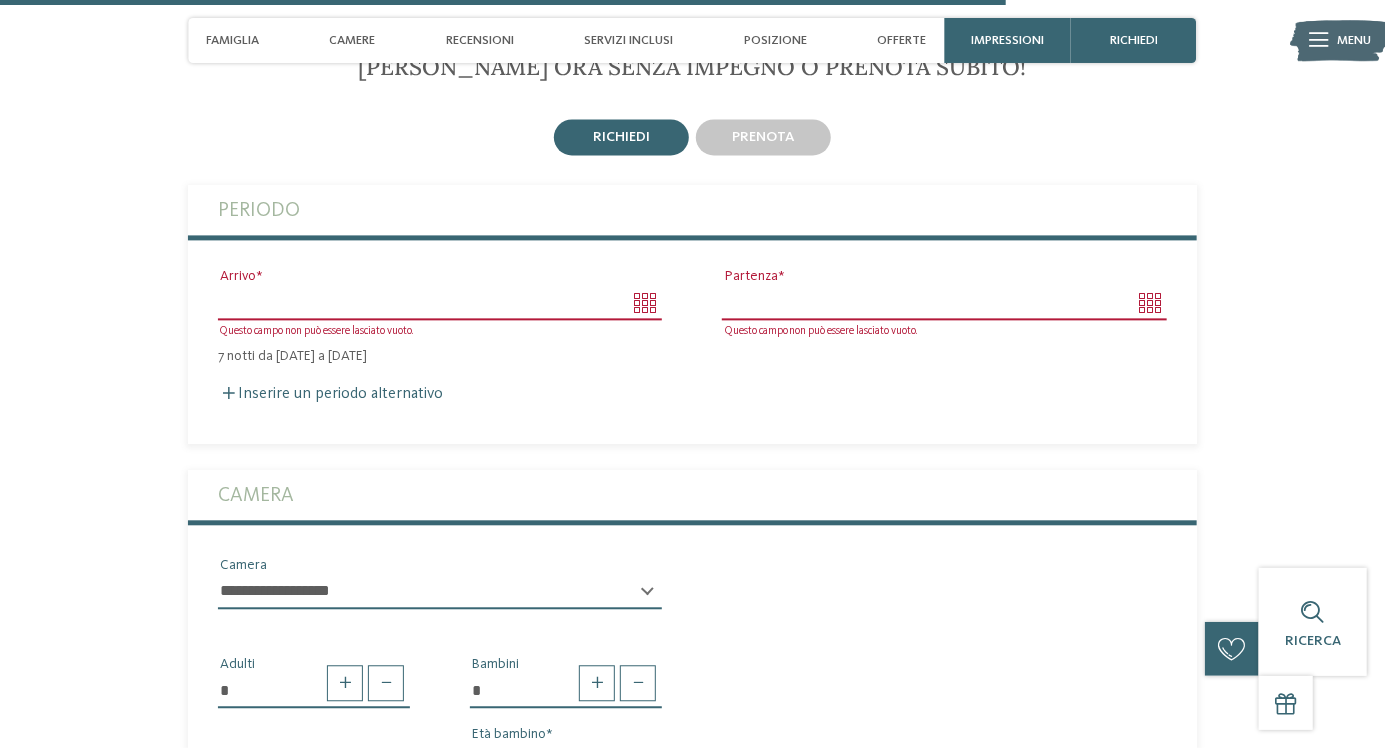 click on "Solo un momento – il sito web sta caricando …
DE
IT" at bounding box center [692, -1210] 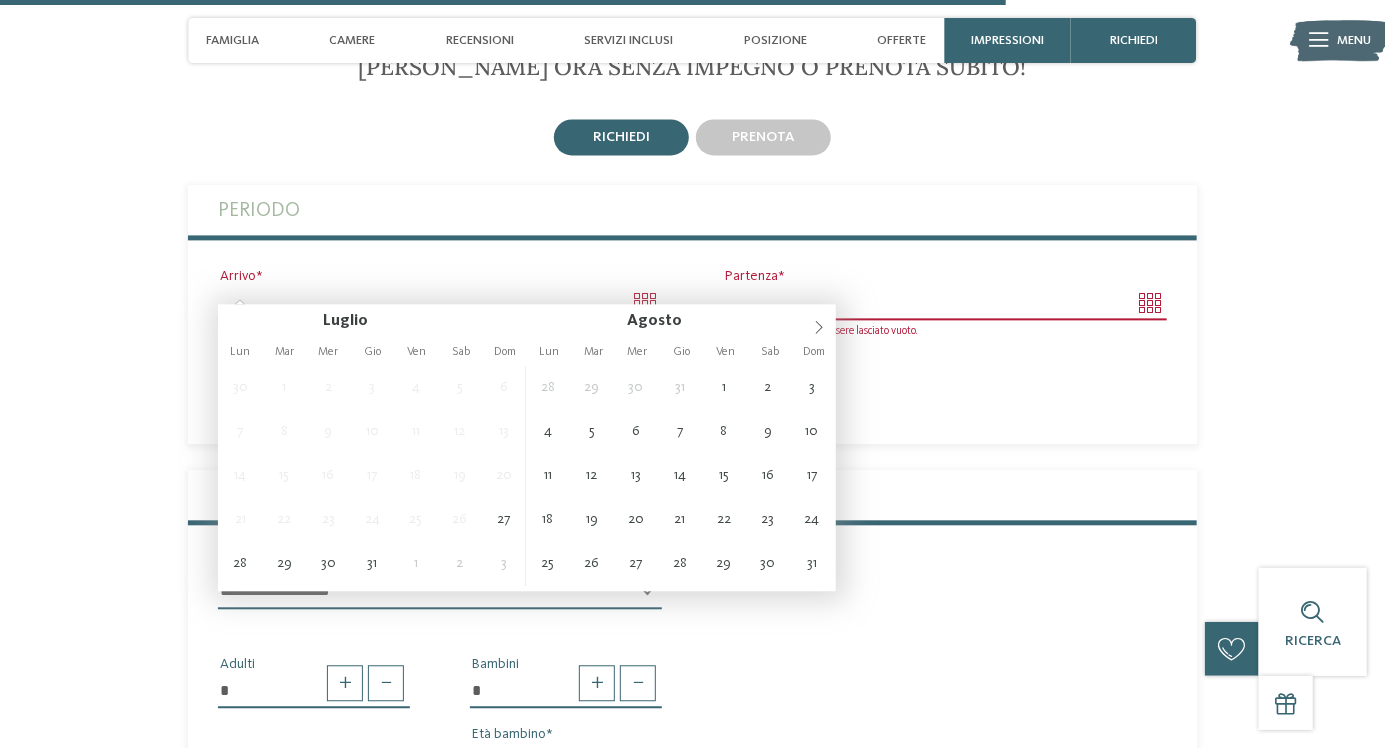 type on "**********" 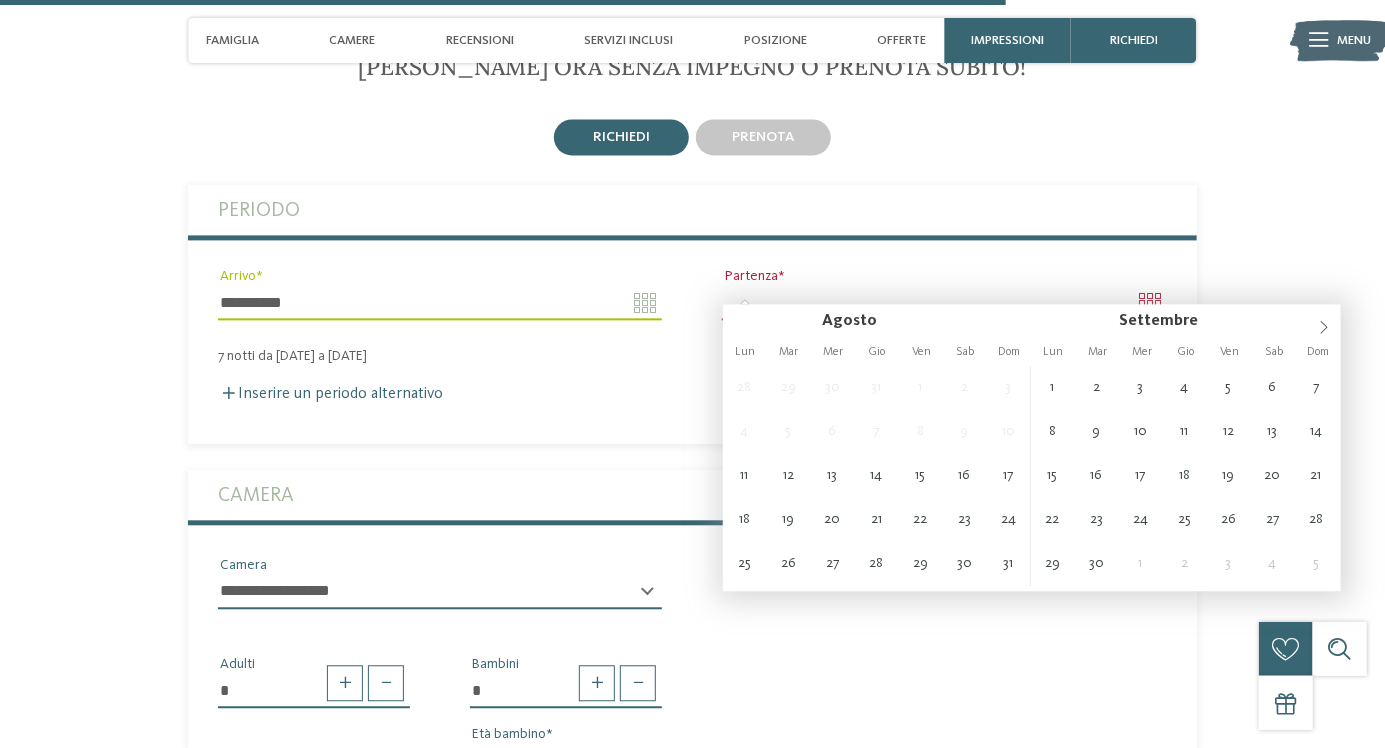 type on "**********" 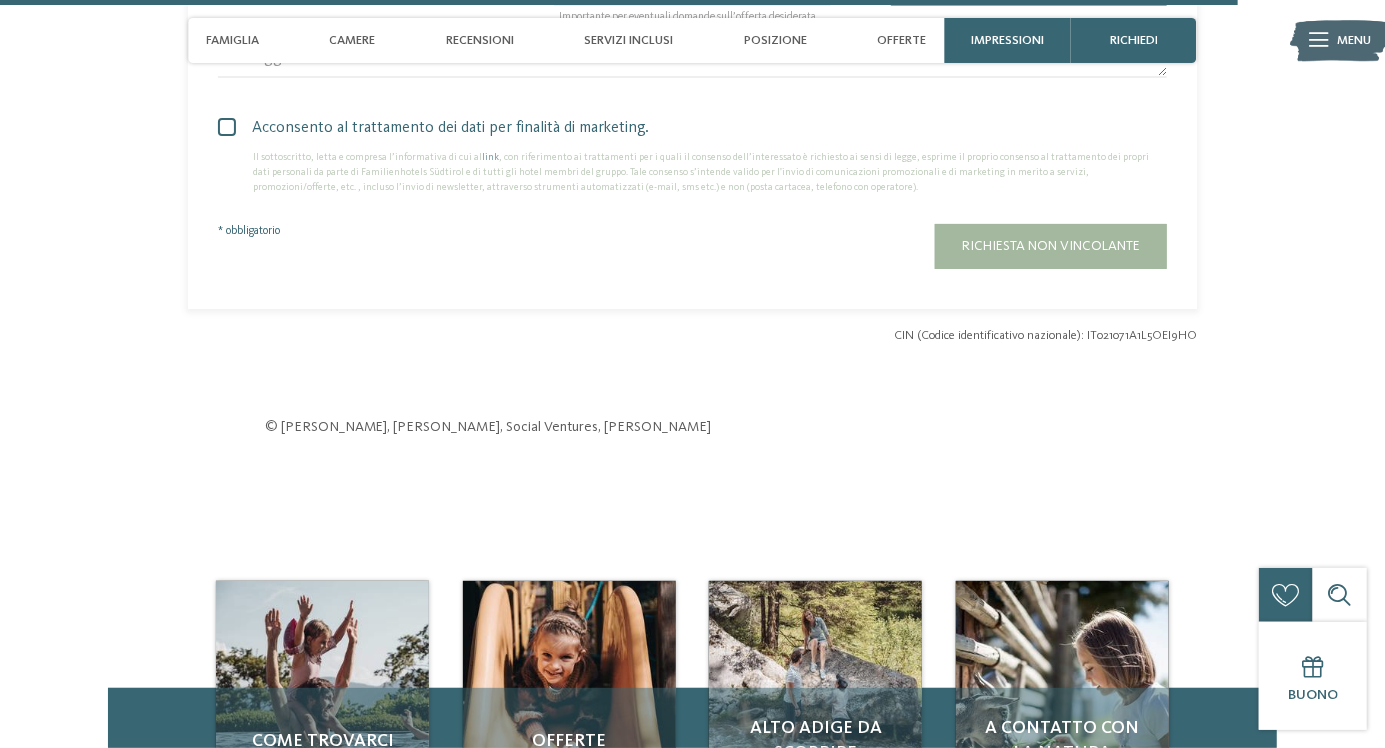 click on "torna alla panoramica degli alberghi
Famiglia Preindl" at bounding box center [692, -2893] 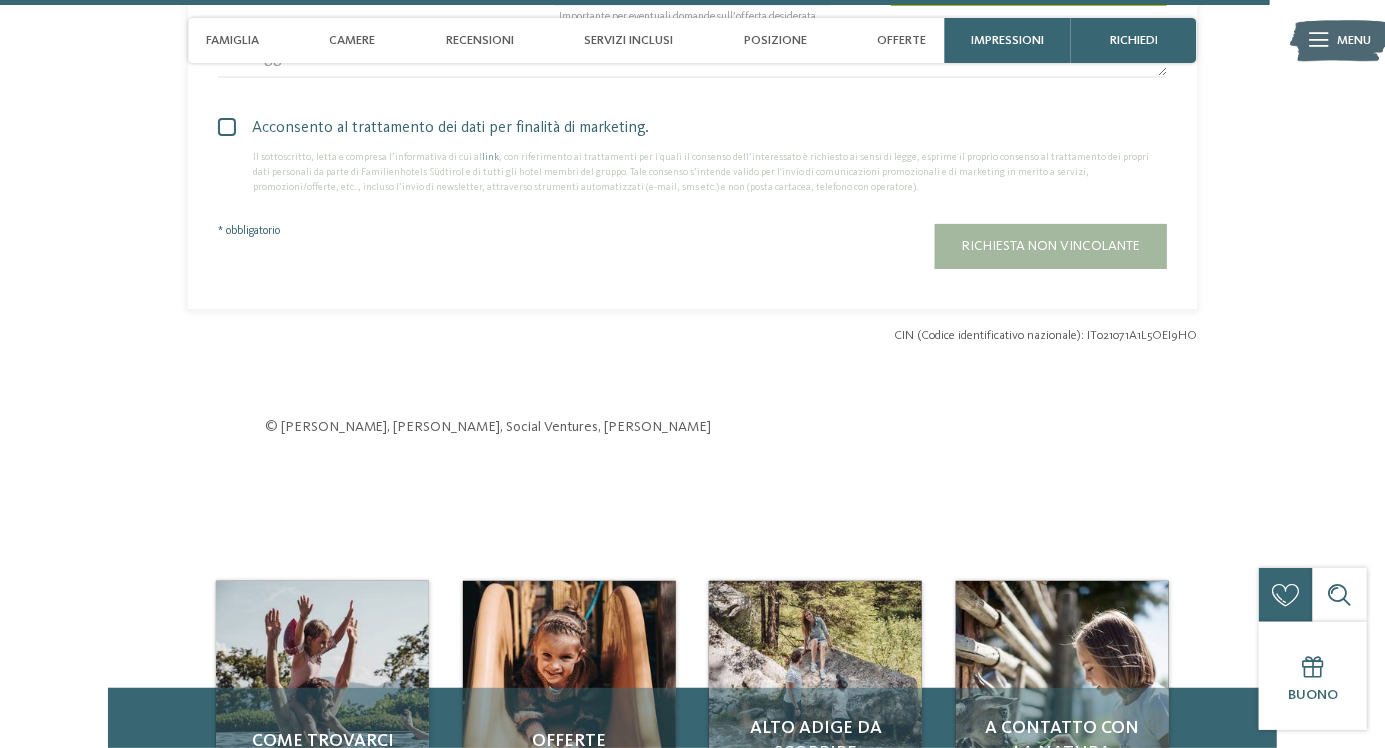 scroll, scrollTop: 6466, scrollLeft: 0, axis: vertical 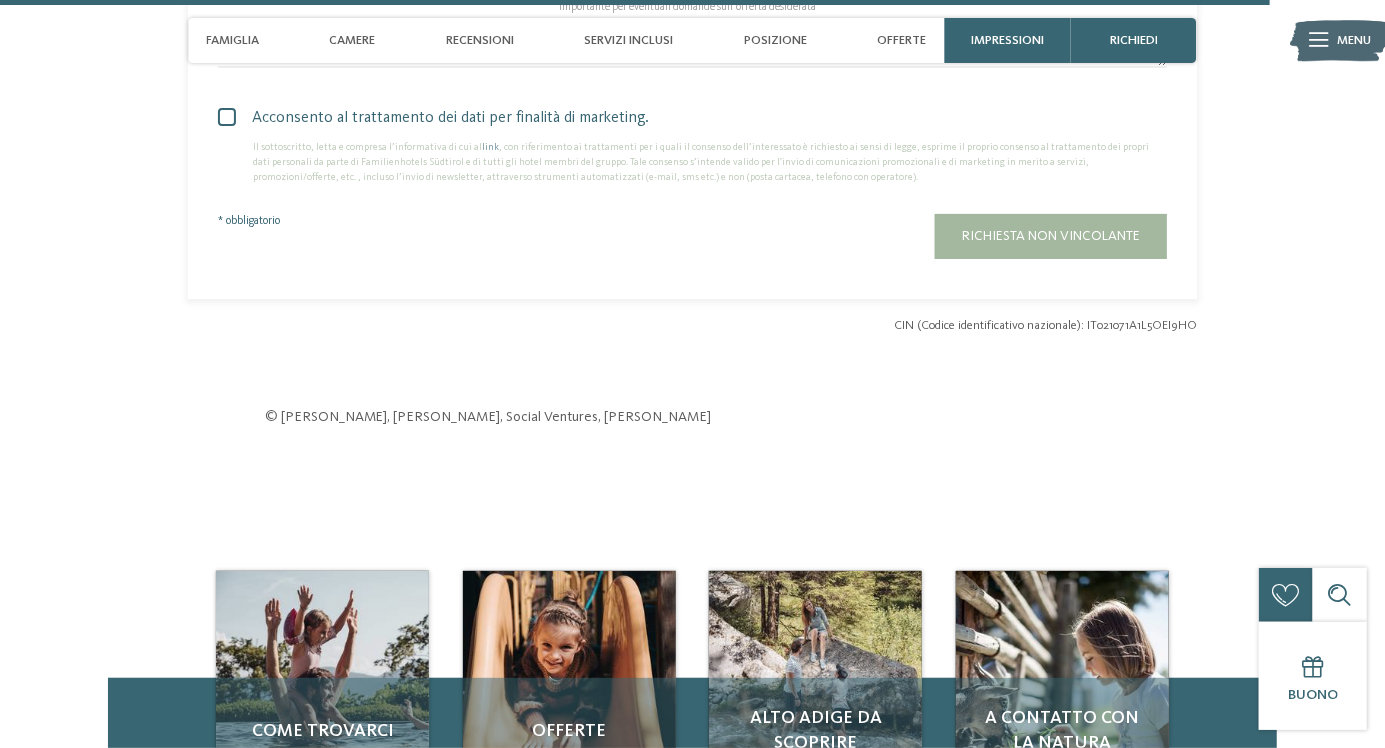 type 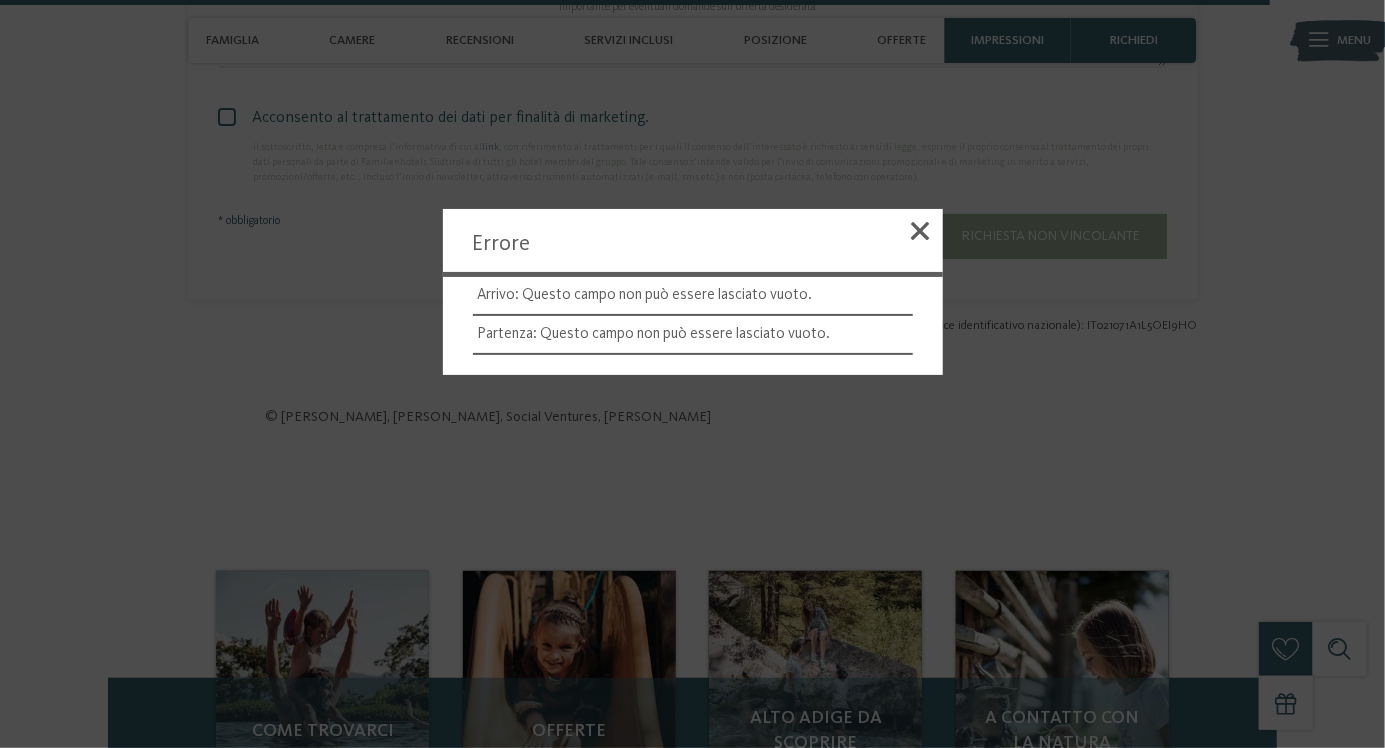 click at bounding box center (921, 231) 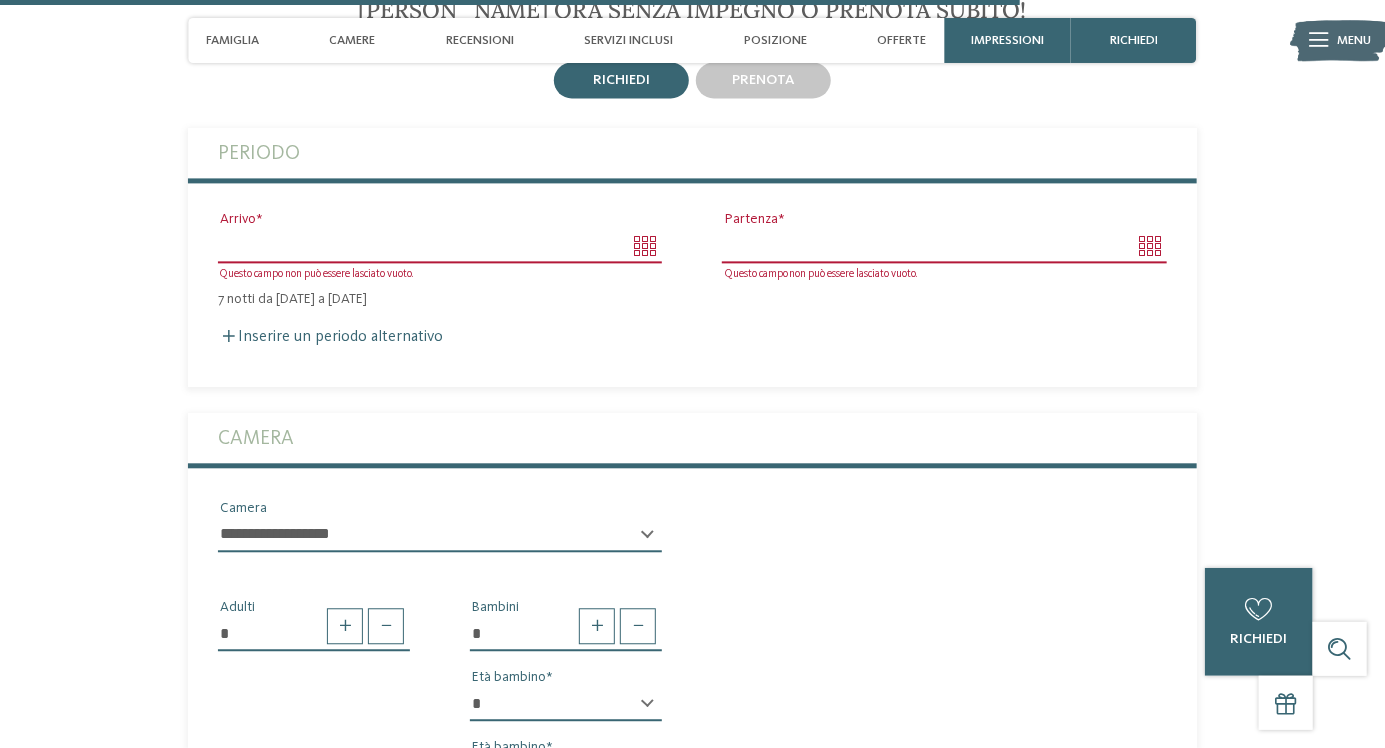 scroll, scrollTop: 5219, scrollLeft: 0, axis: vertical 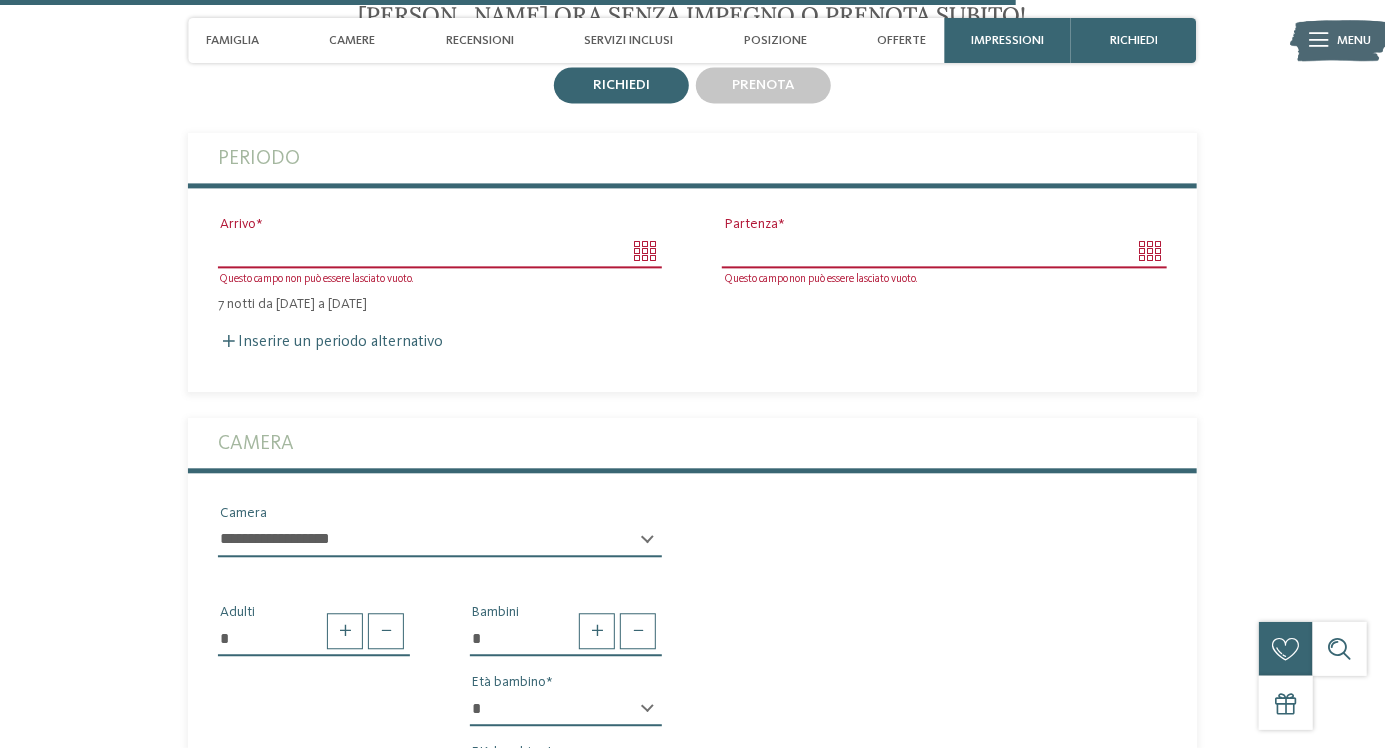 click on "Arrivo" at bounding box center [440, 251] 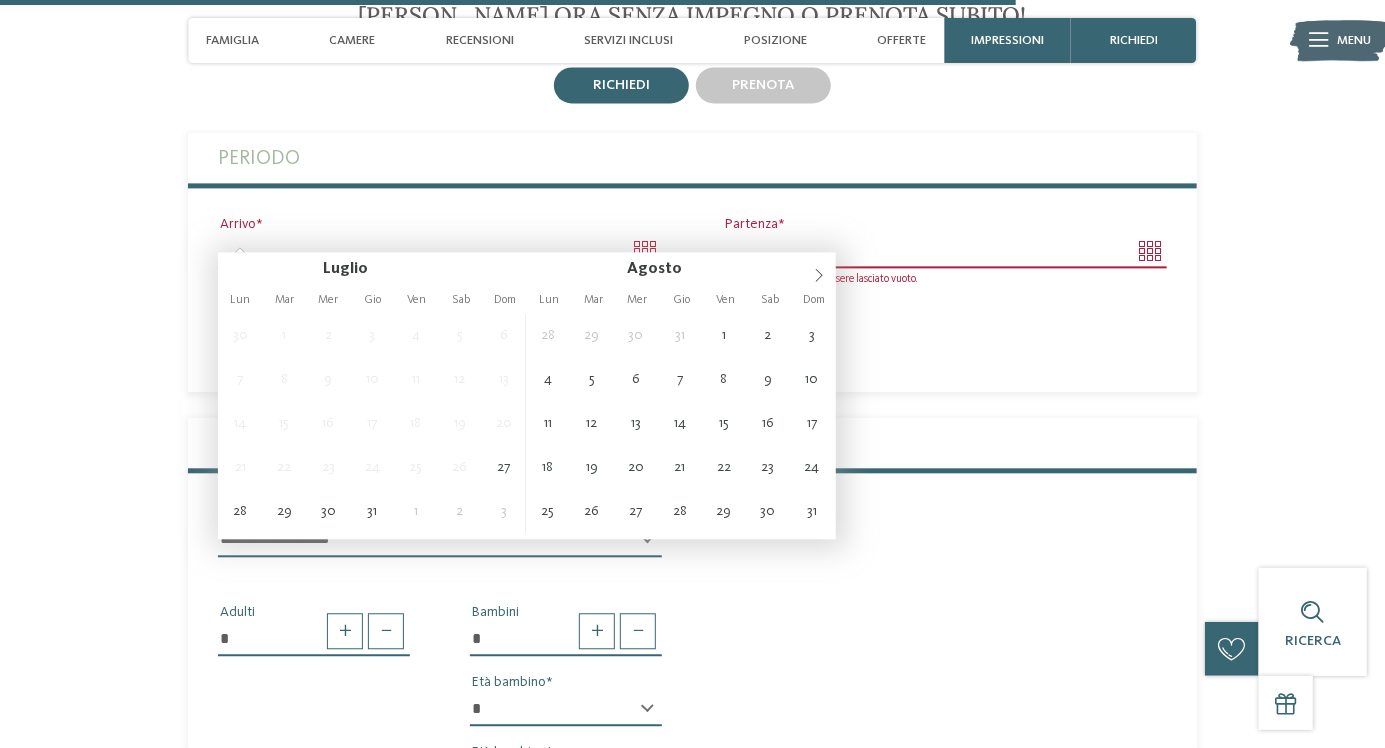 type on "**********" 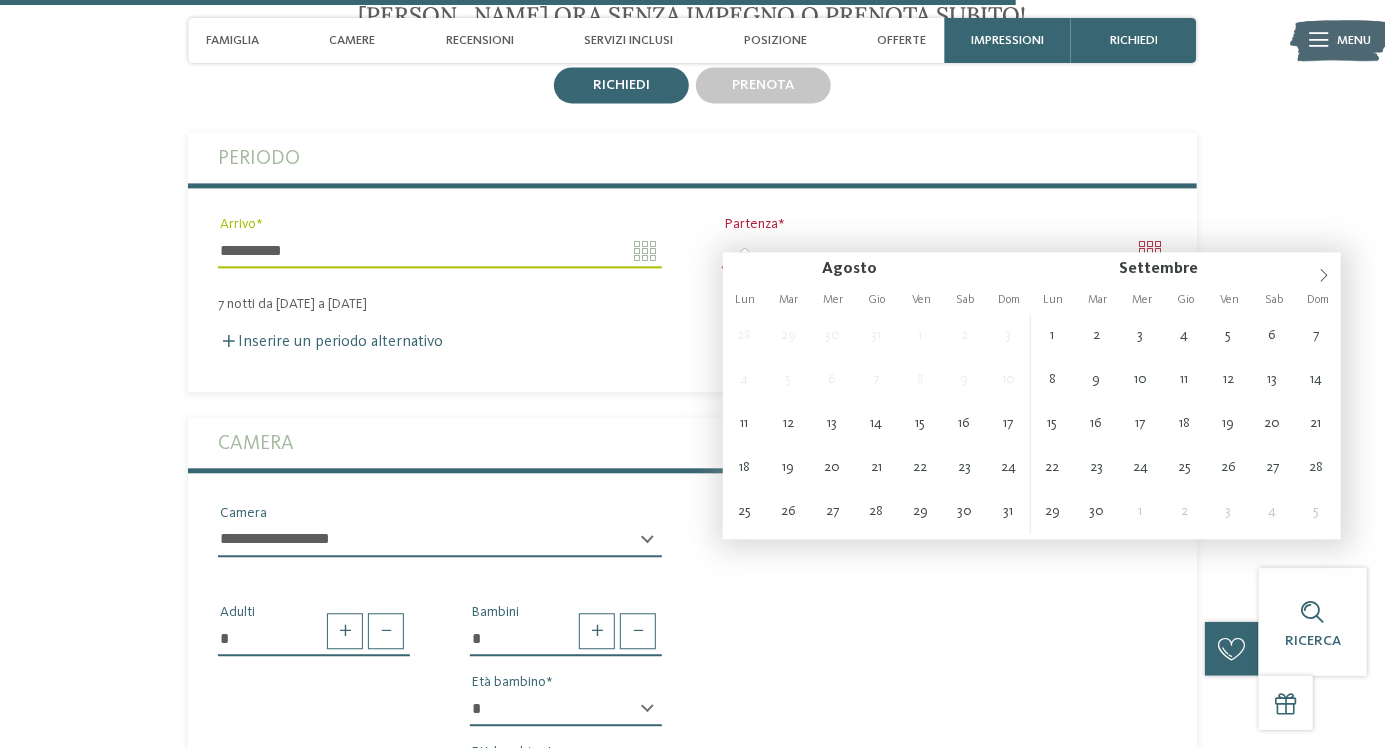 type on "**********" 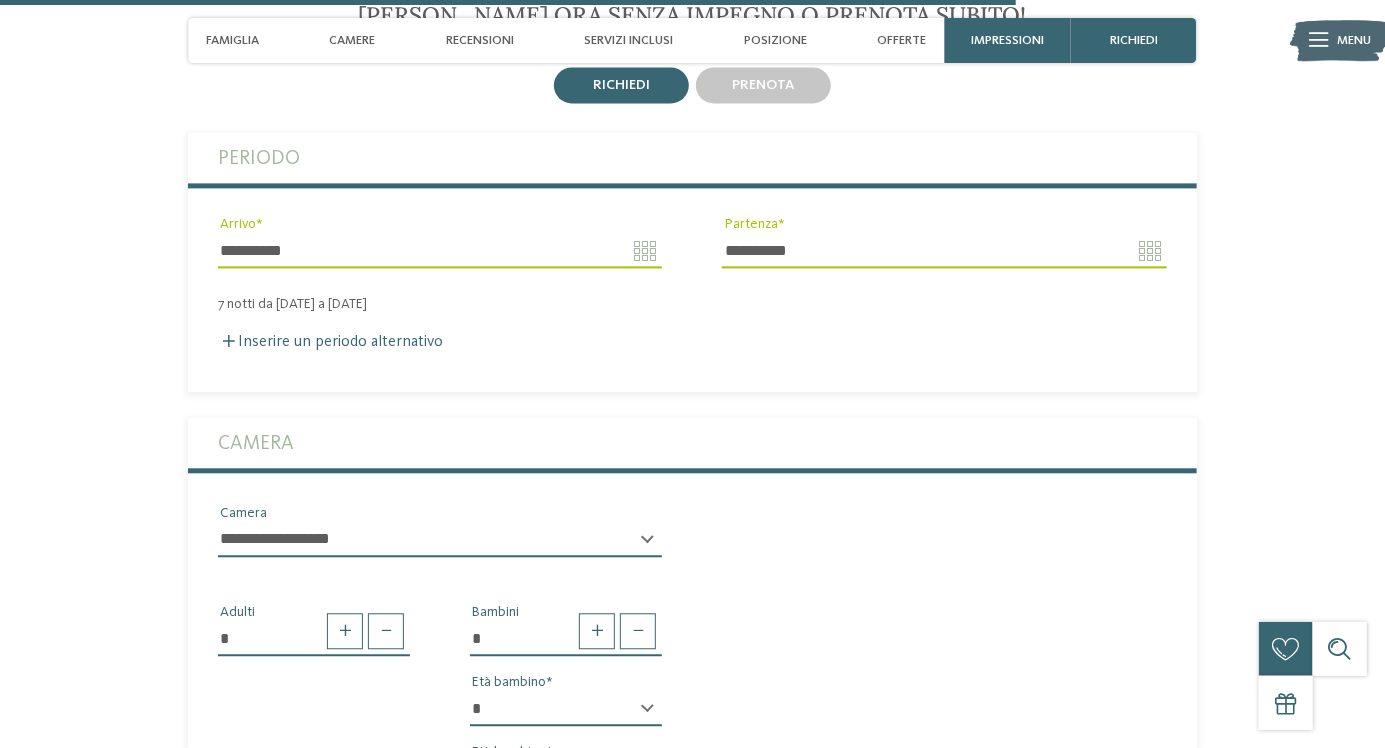 click on "**********" at bounding box center [692, 262] 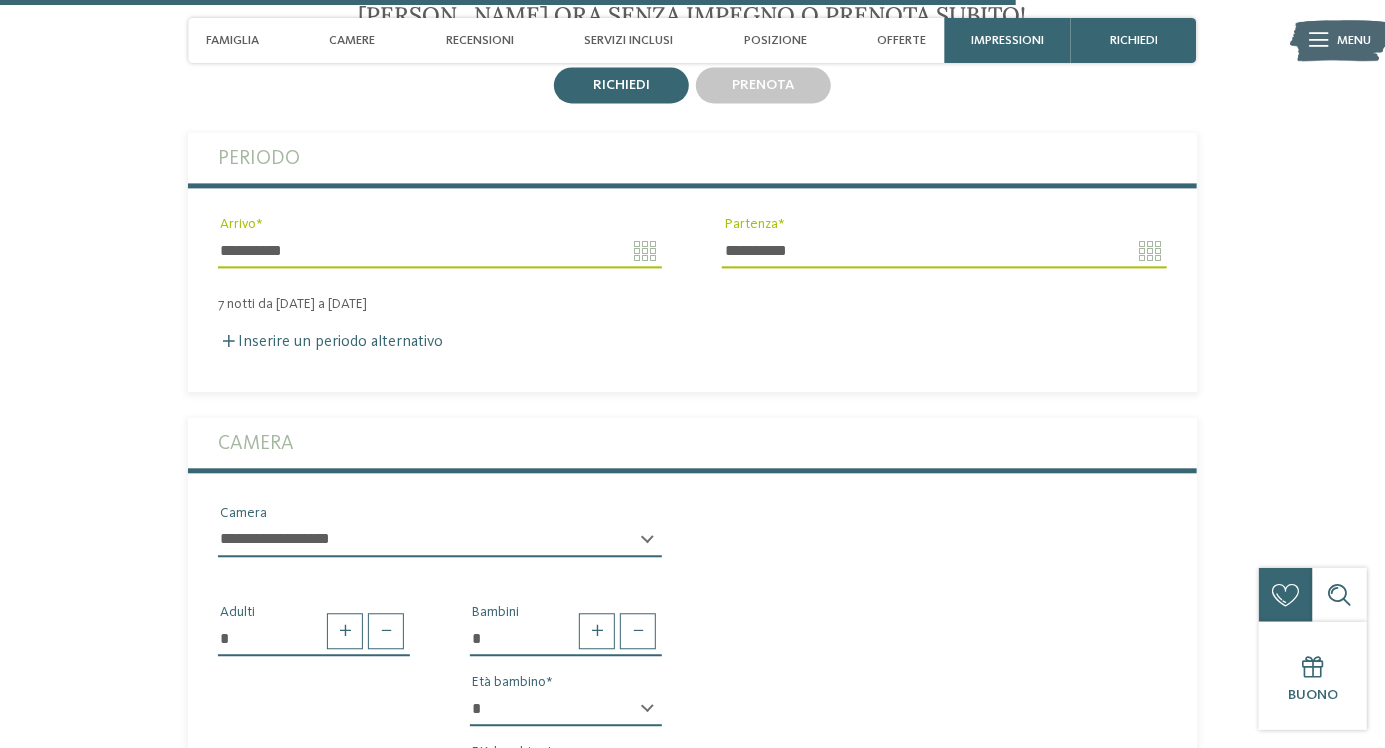 click at bounding box center (229, 341) 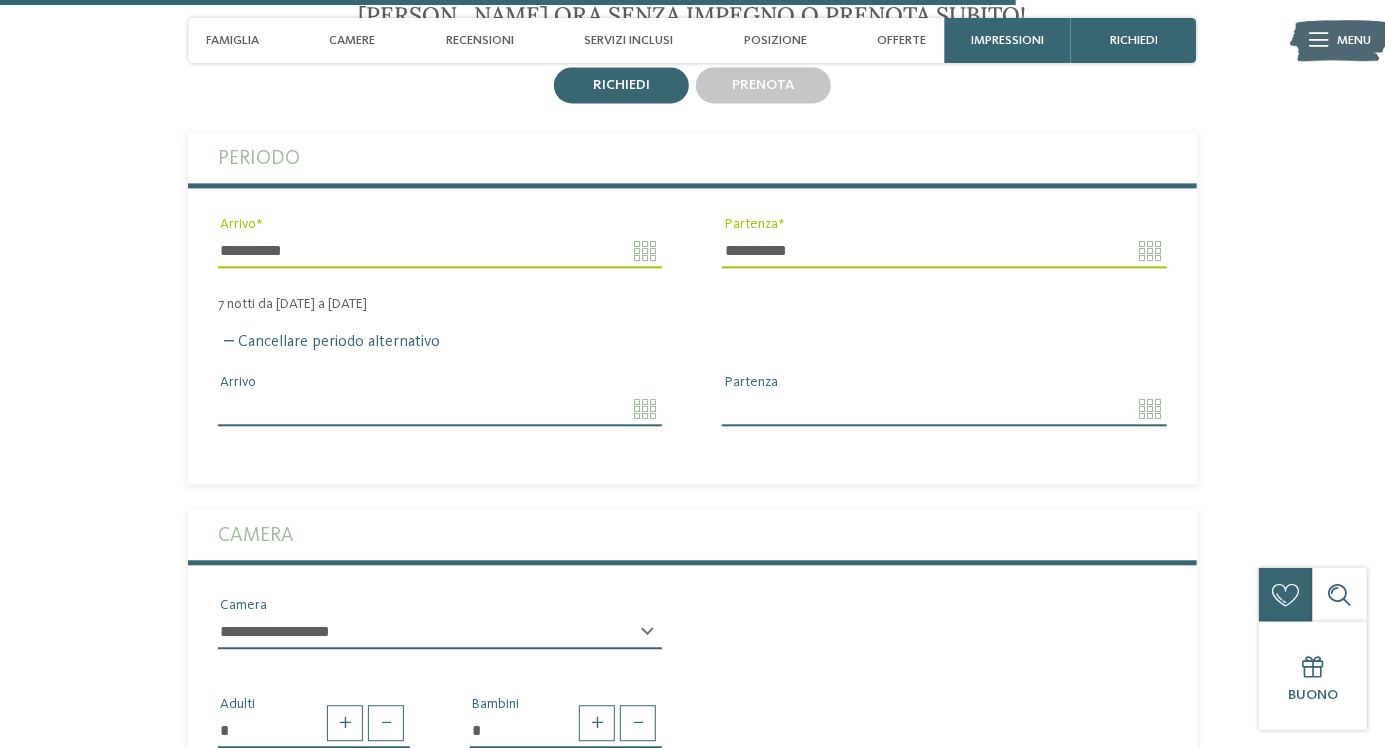 click on "Solo un momento – il sito web sta caricando …
DE
IT" at bounding box center [692, -1216] 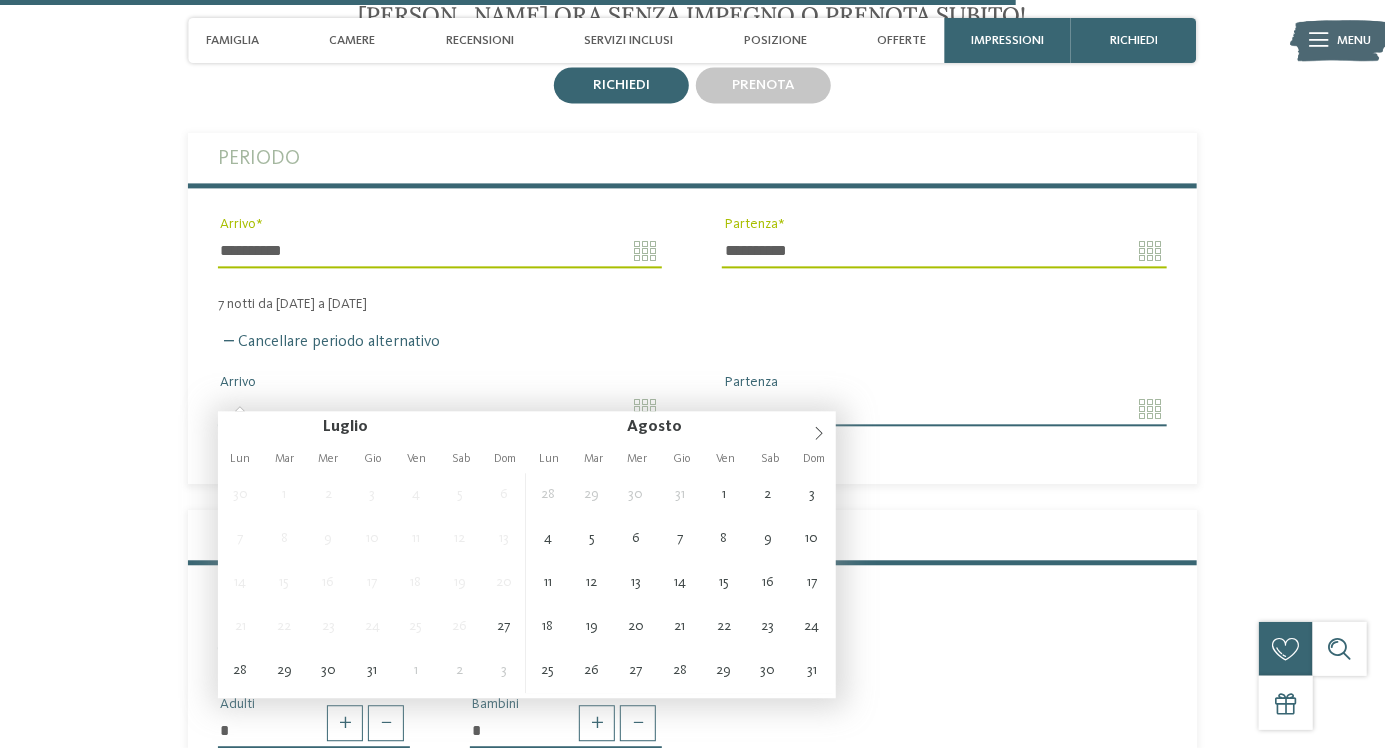 type on "**********" 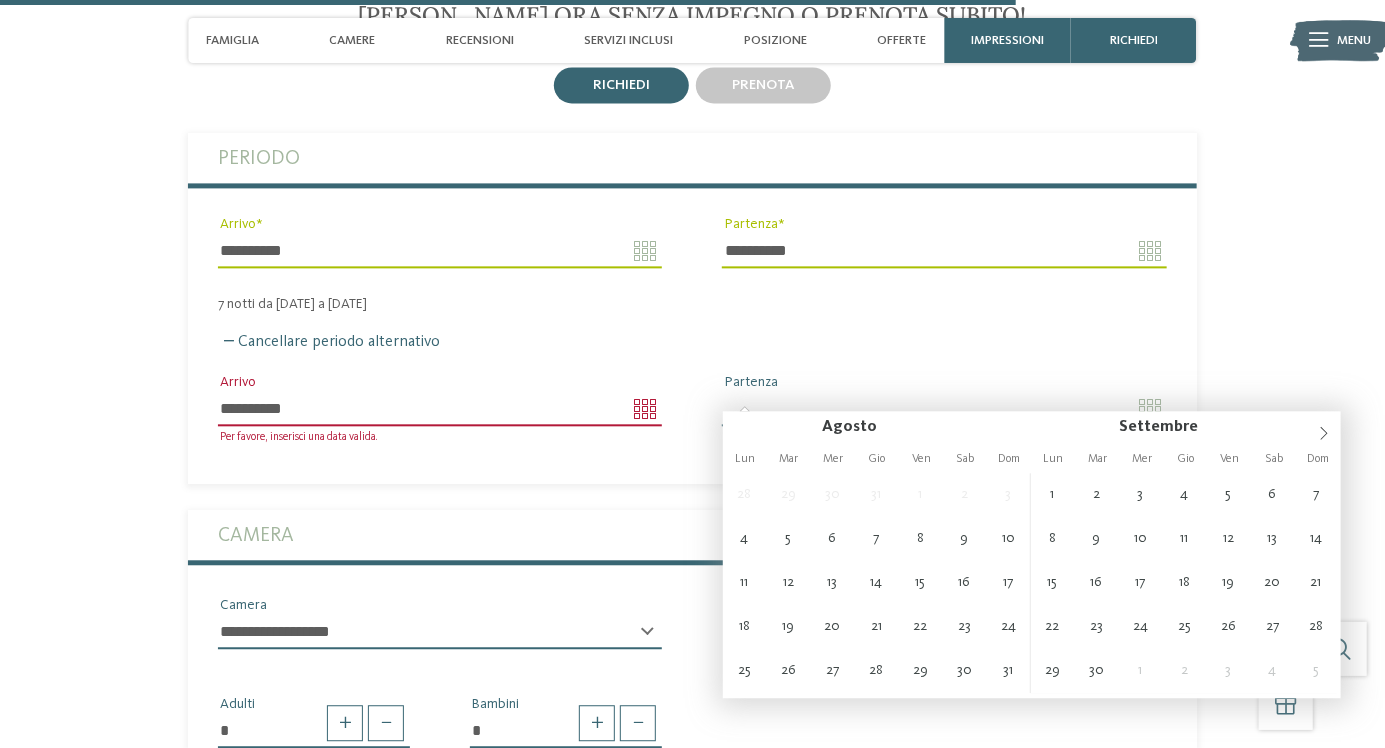 type on "**********" 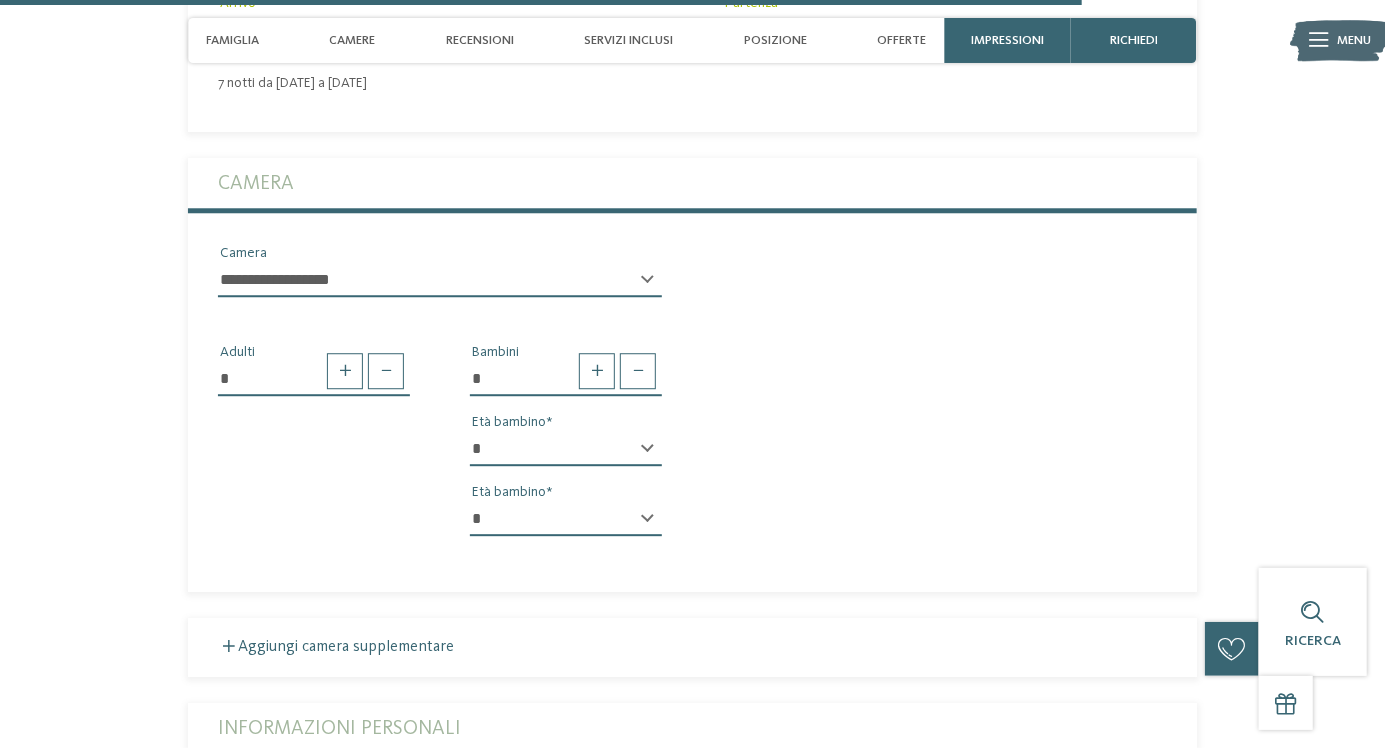 type 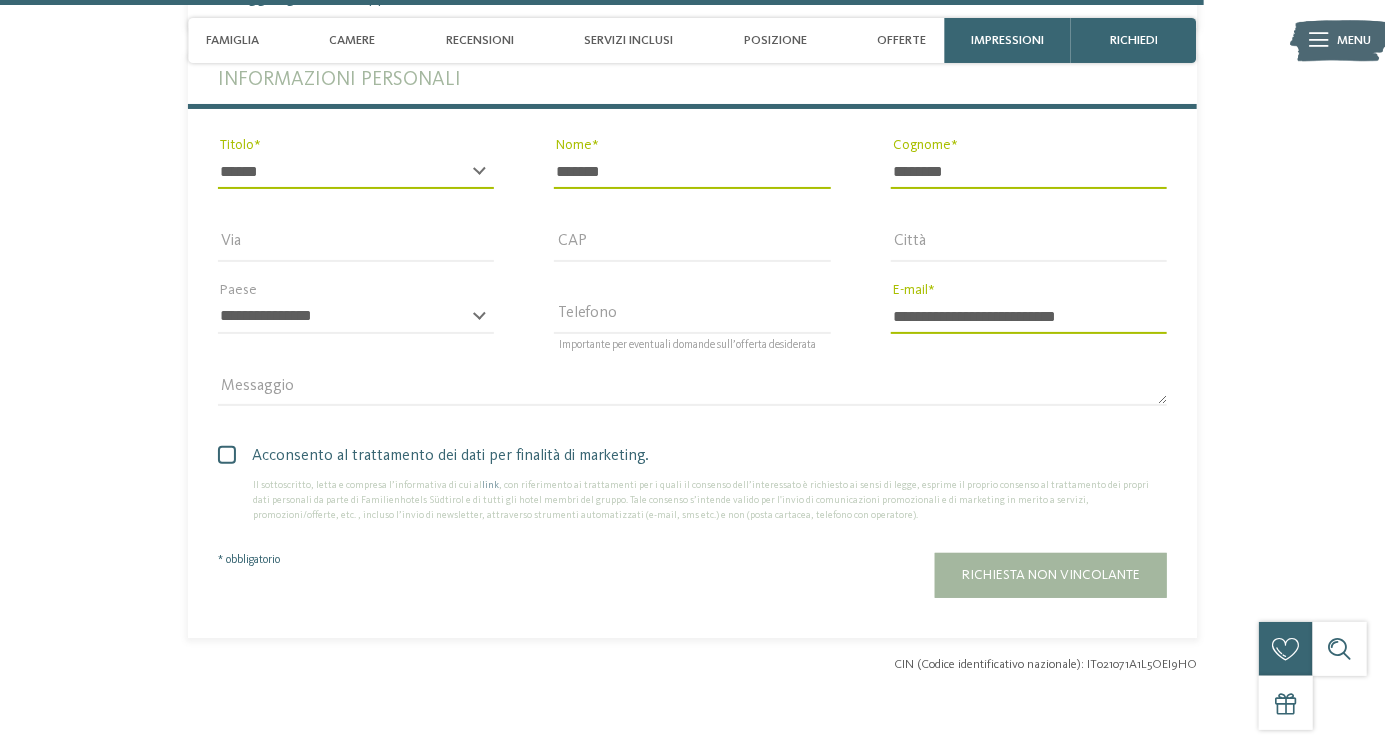 scroll, scrollTop: 6249, scrollLeft: 0, axis: vertical 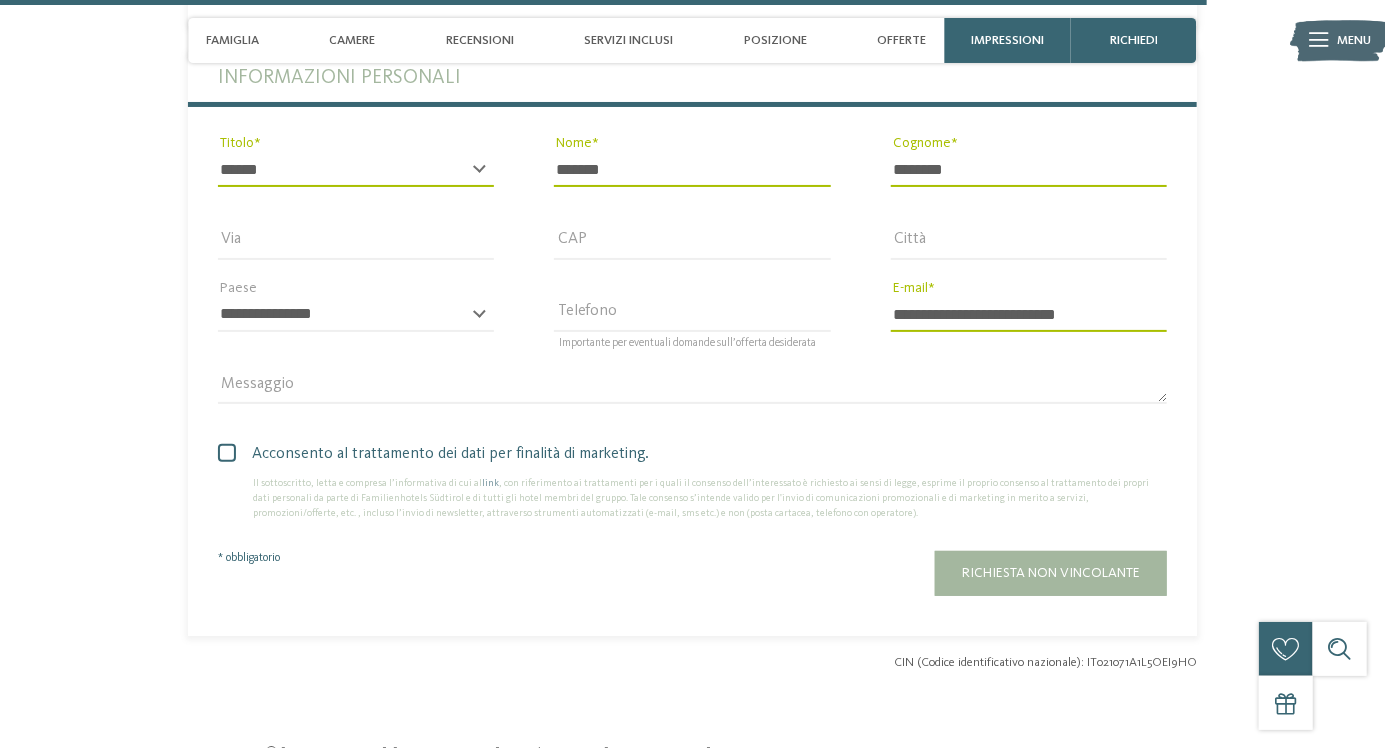 click on "Richiesta non vincolante" at bounding box center (1051, 573) 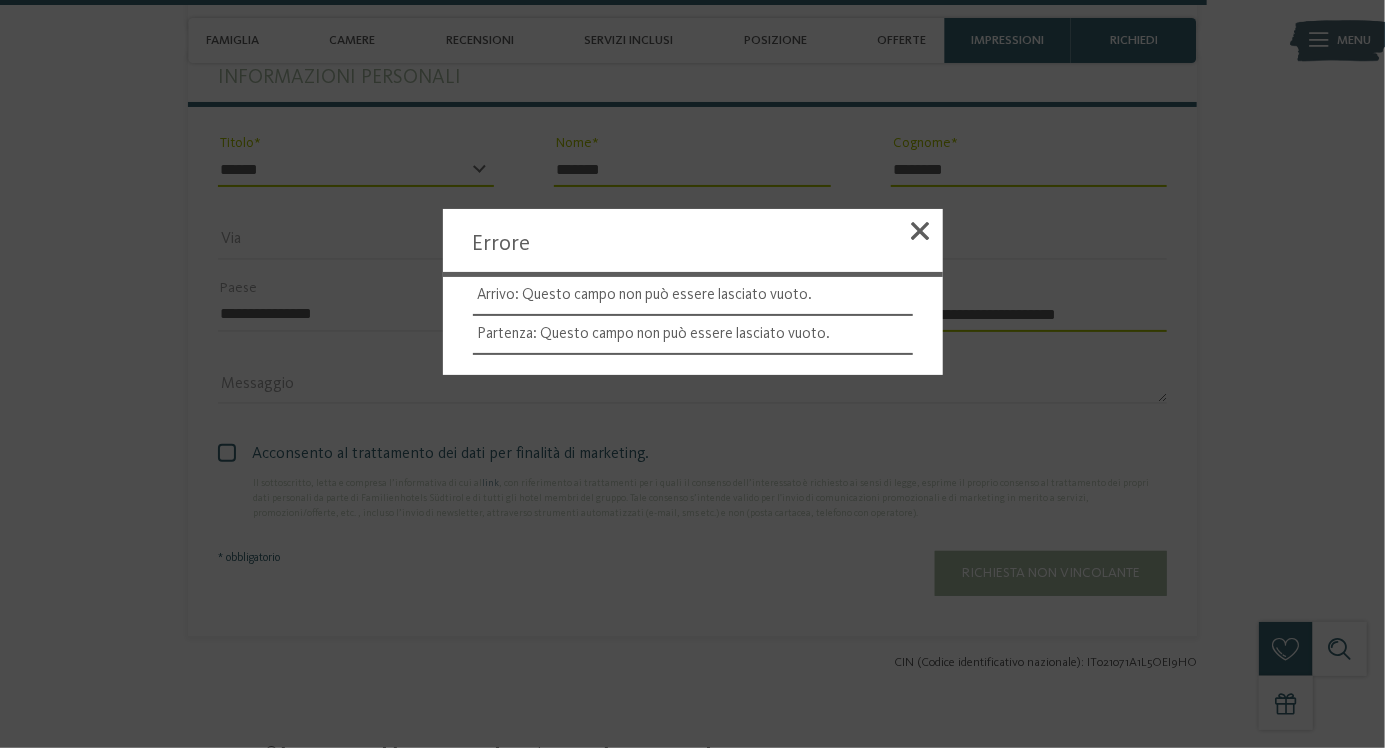 click at bounding box center (921, 234) 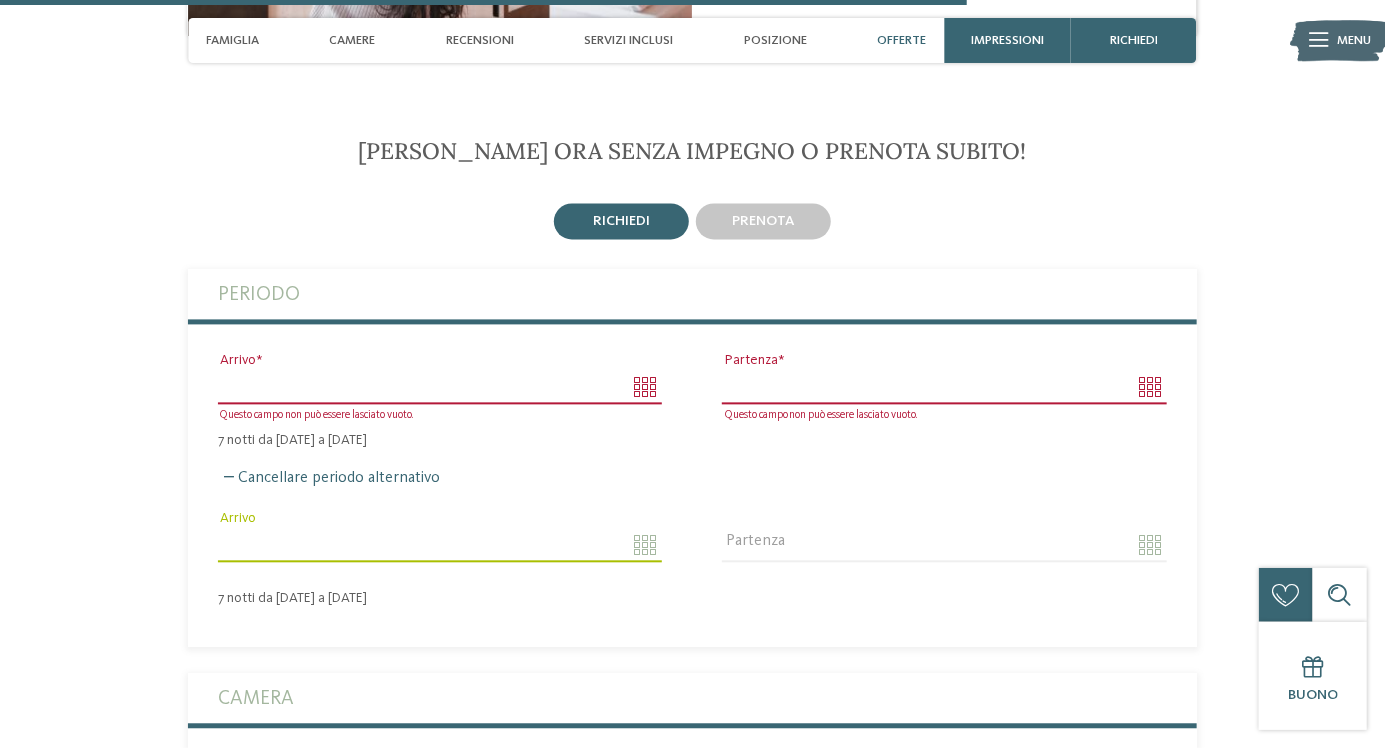 scroll, scrollTop: 4976, scrollLeft: 0, axis: vertical 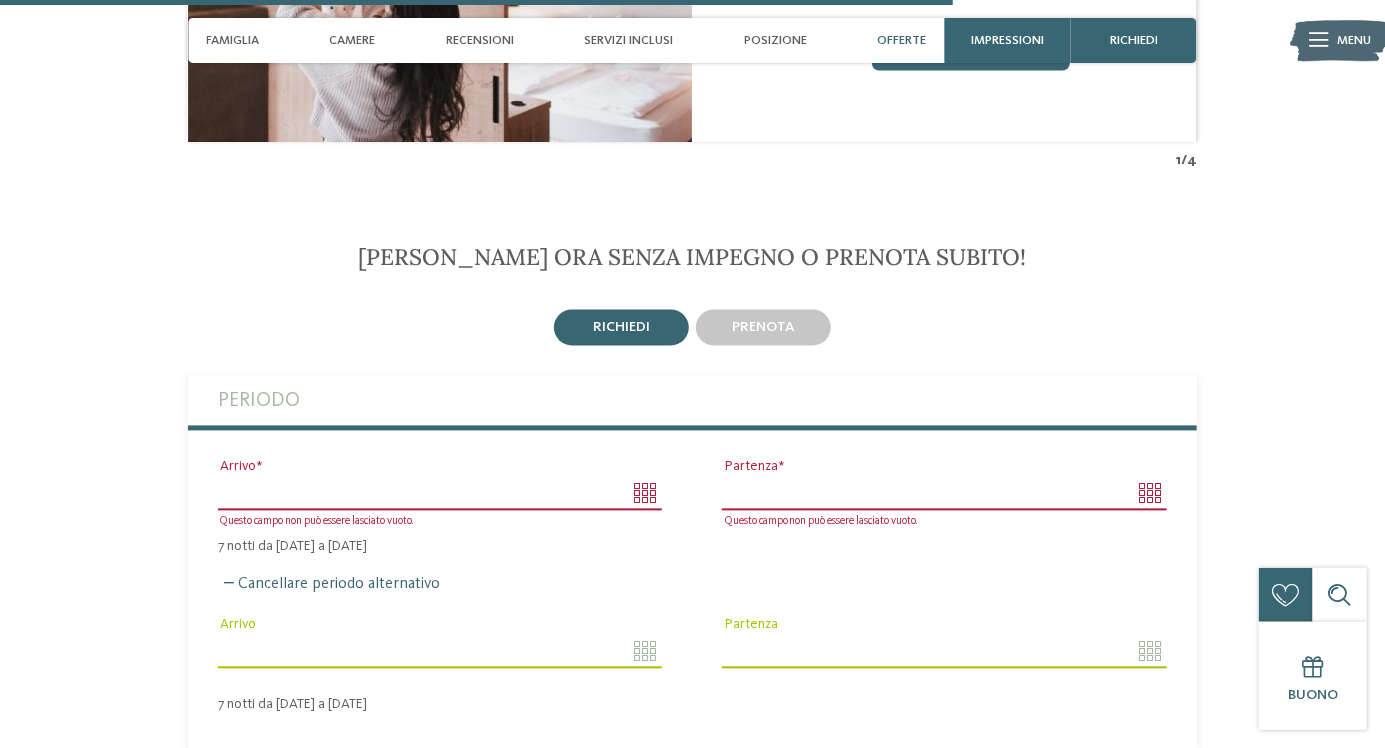 click on "Arrivo" at bounding box center [440, 494] 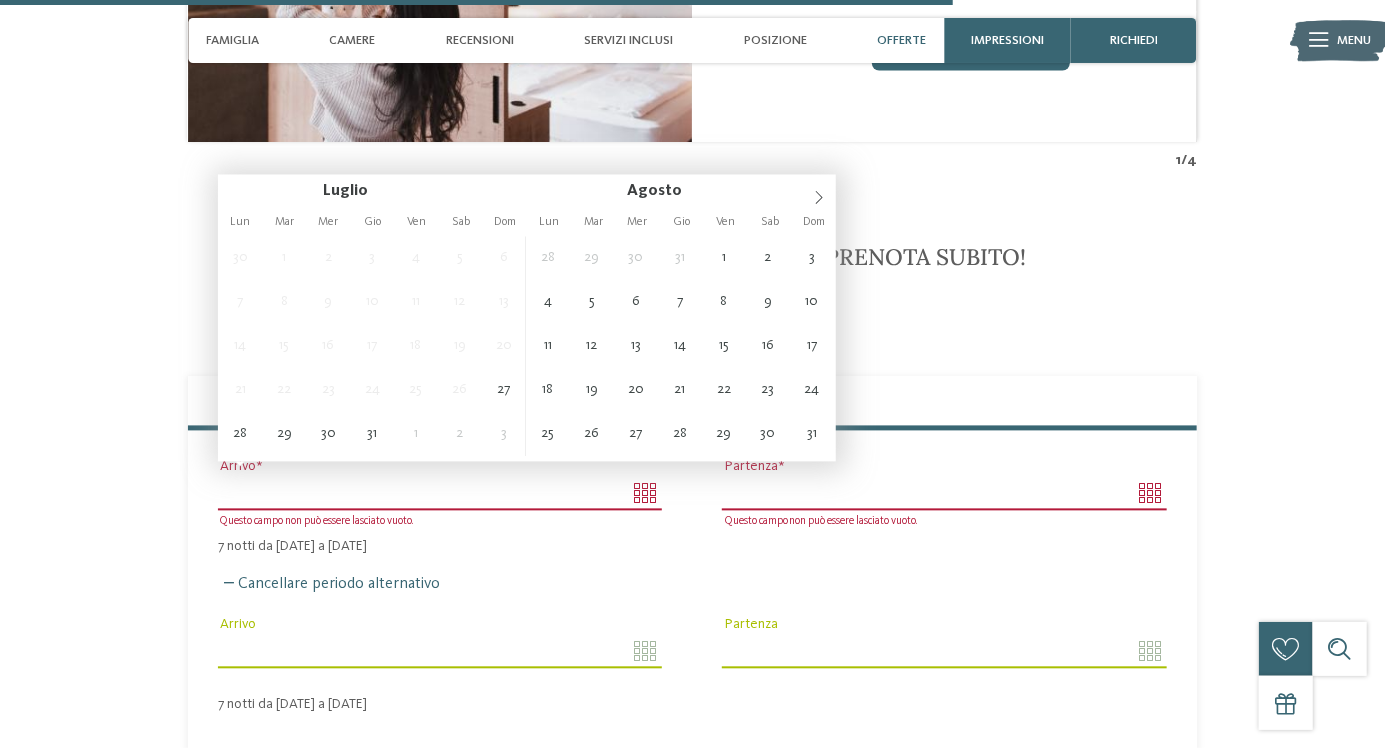 type on "**********" 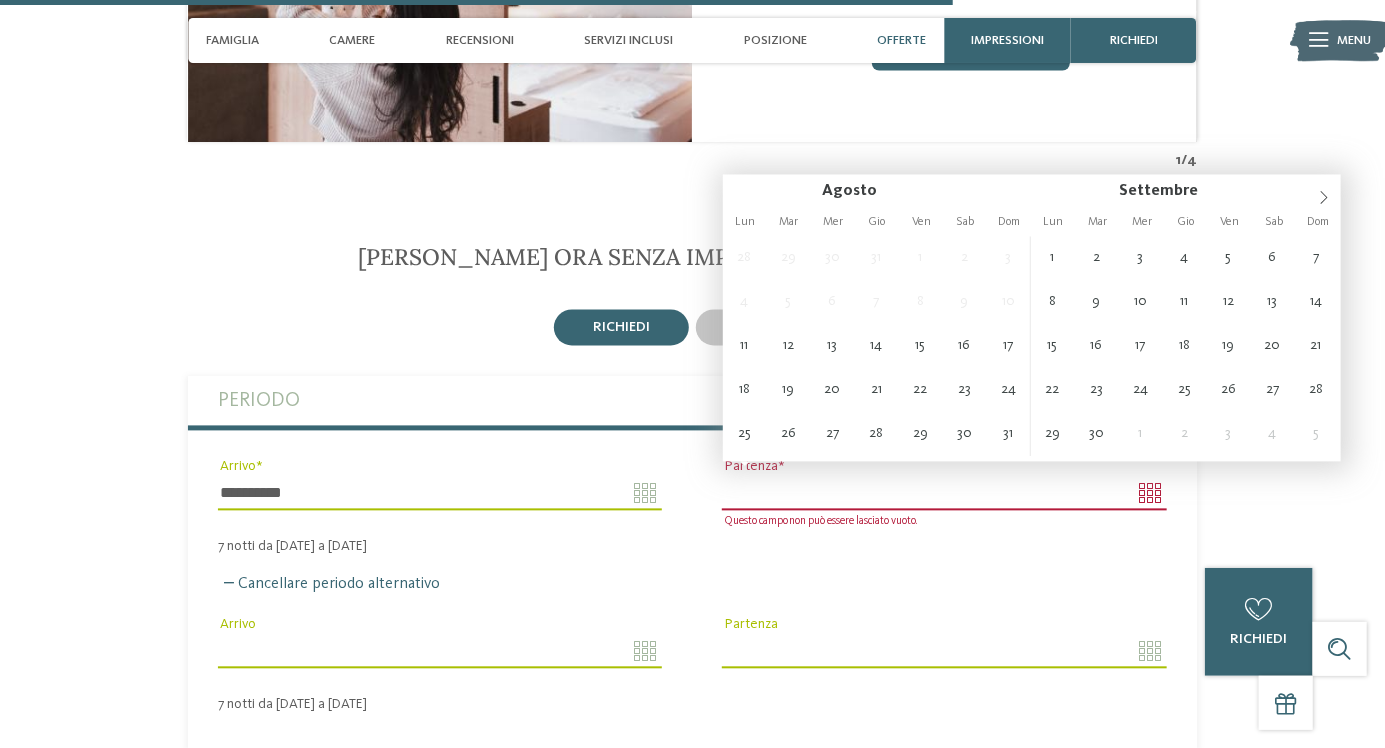 type on "**********" 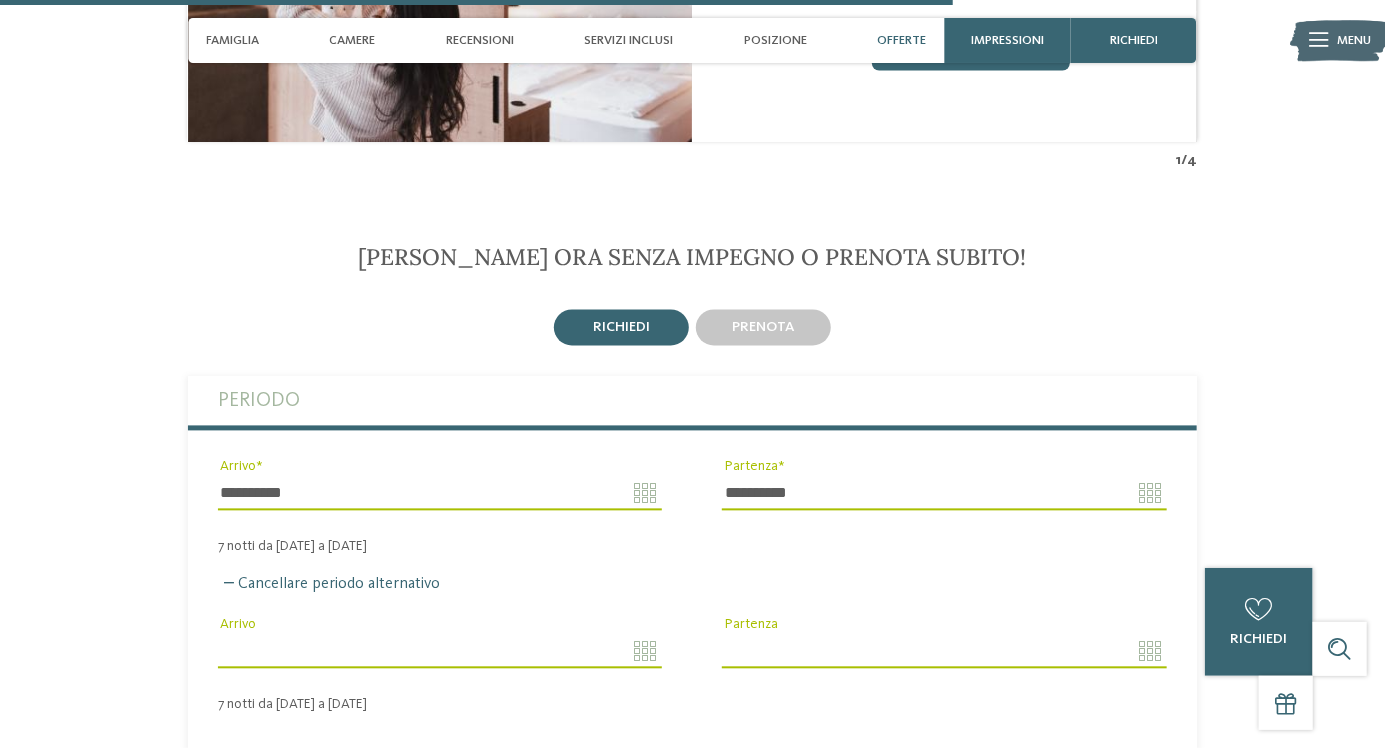 click on "richiedi" at bounding box center [1258, 639] 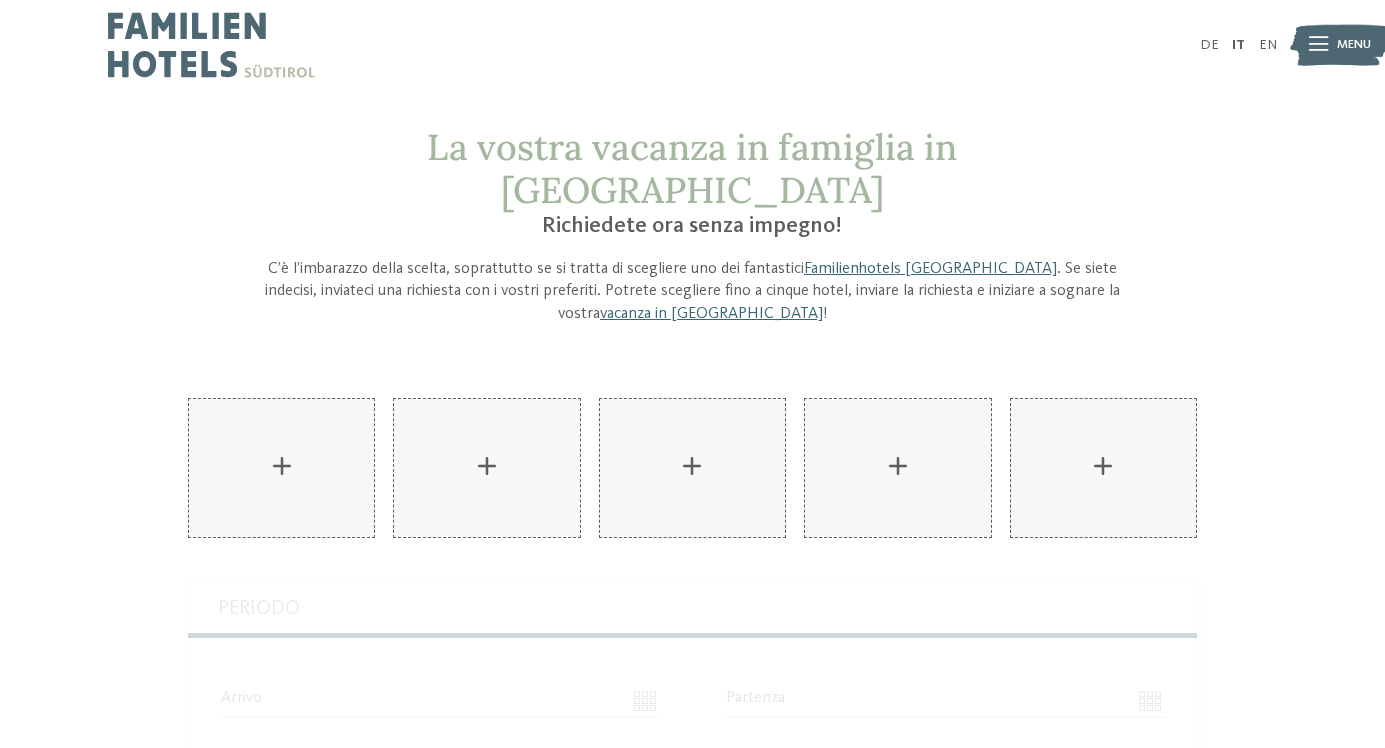 scroll, scrollTop: 0, scrollLeft: 0, axis: both 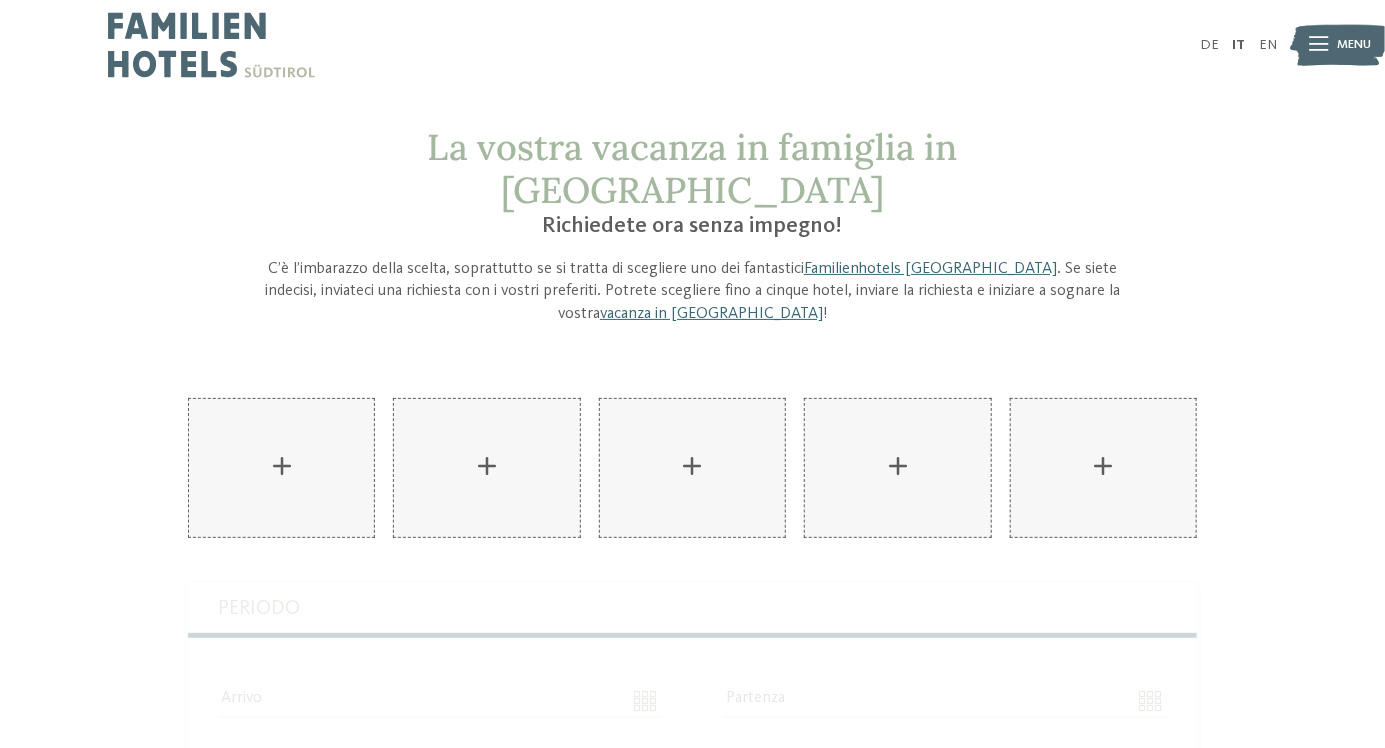 click on "AKI Family Resort PLOSE
aggiungere" at bounding box center (281, 468) 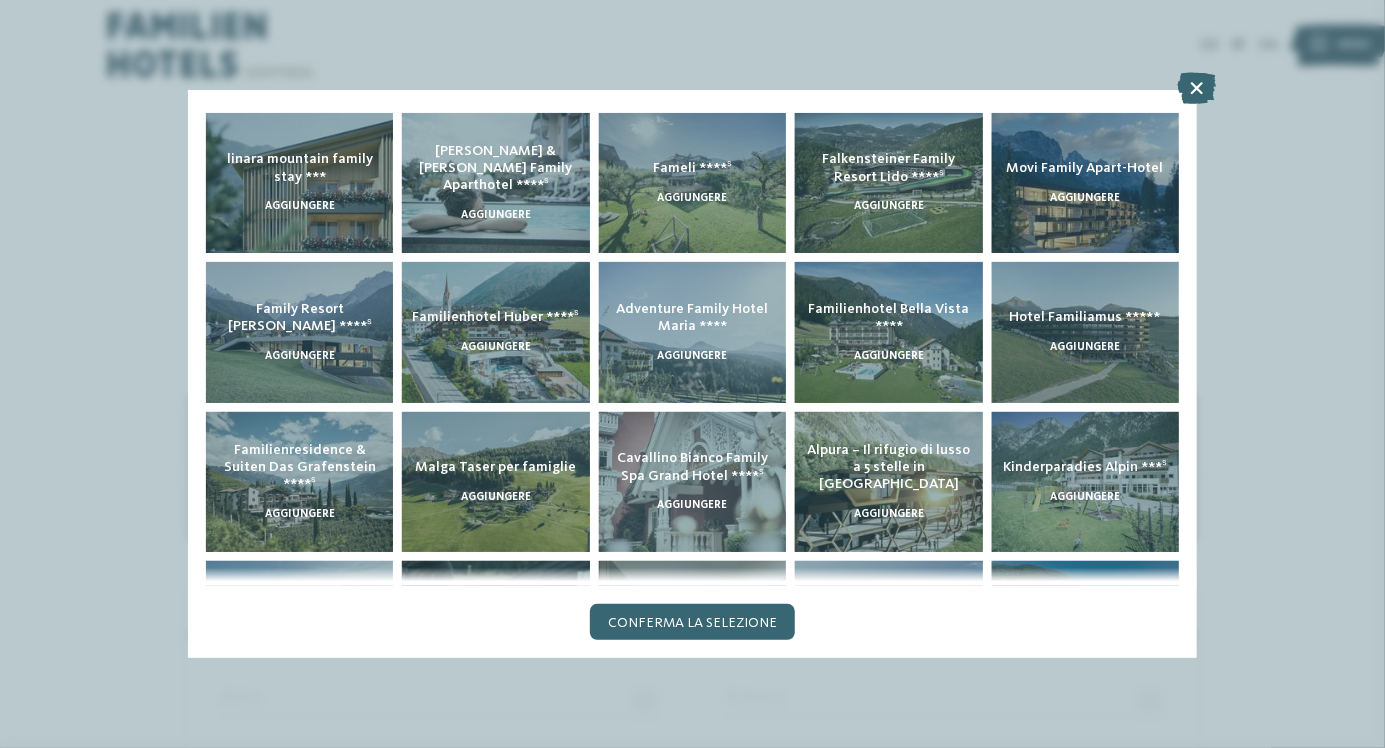 click at bounding box center (1196, 88) 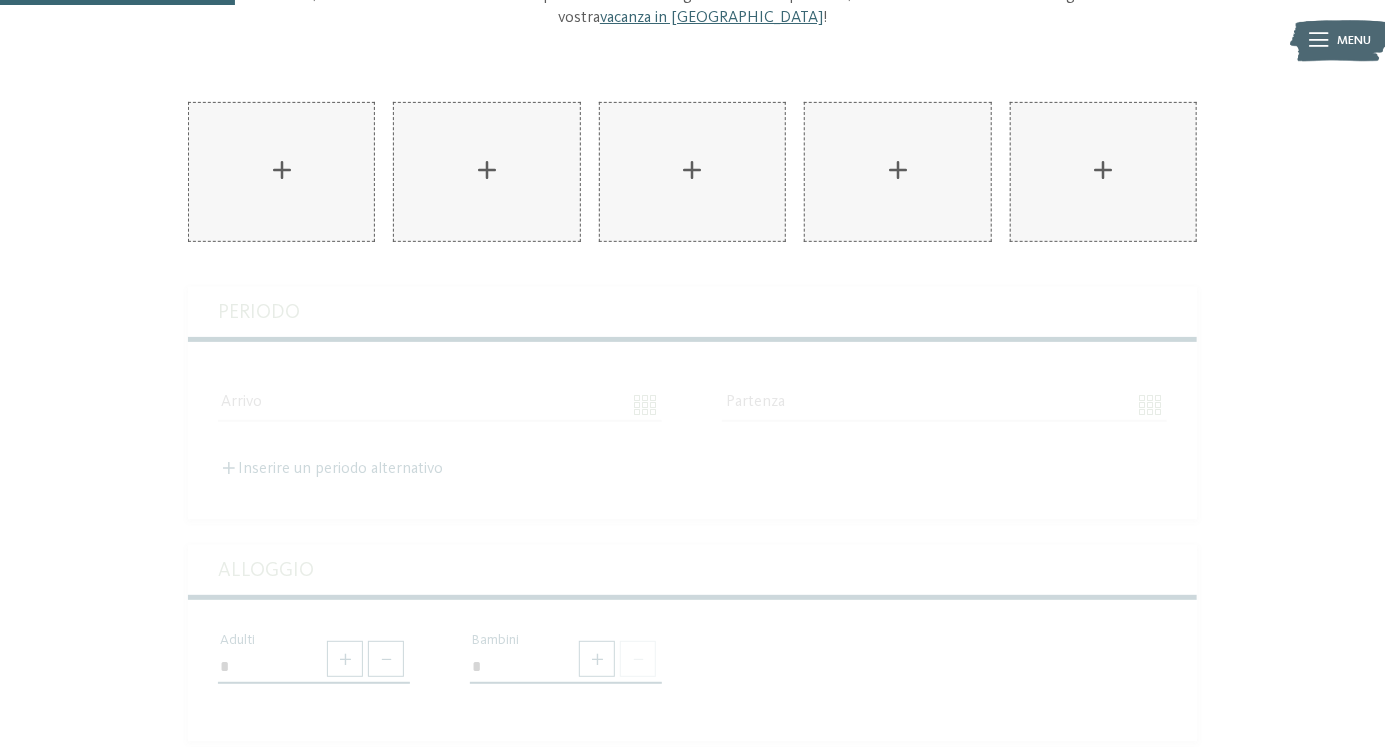 scroll, scrollTop: 266, scrollLeft: 0, axis: vertical 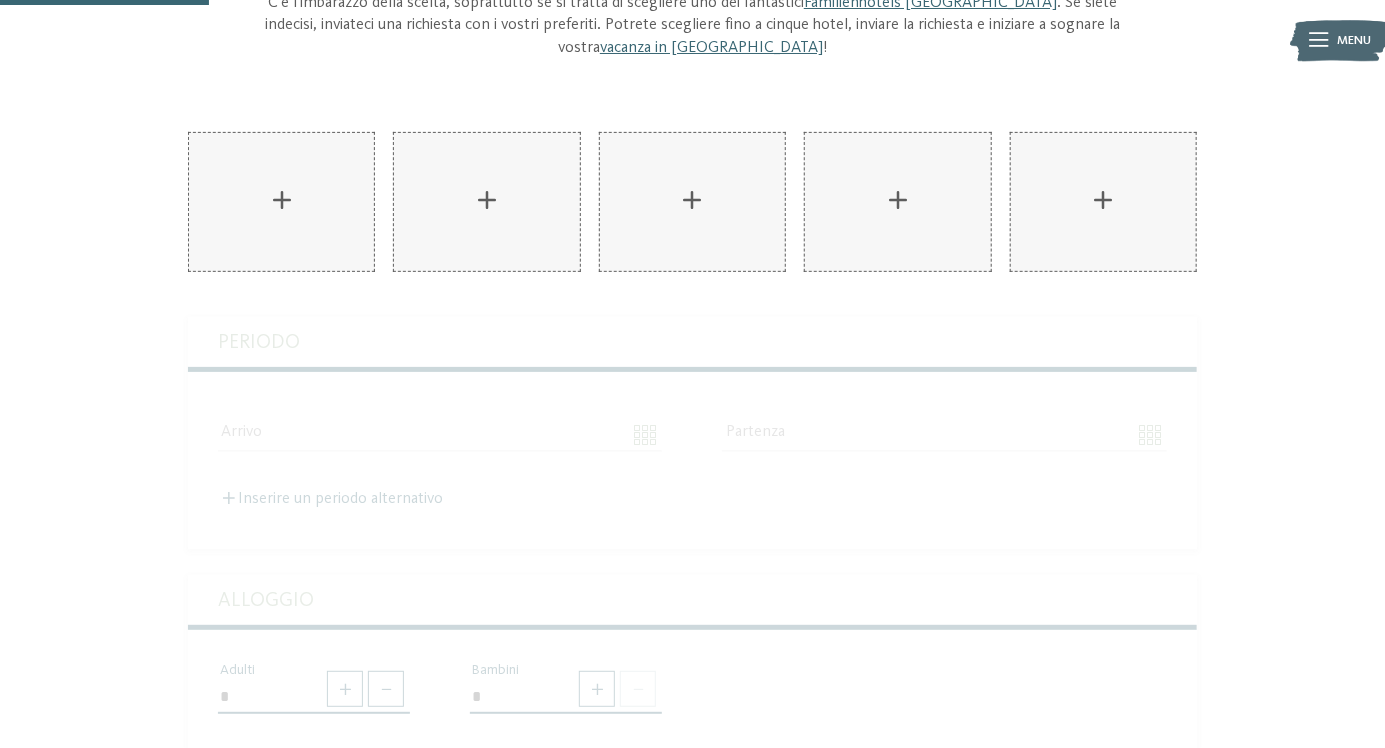 click on "AKI Family Resort PLOSE
aggiungere" at bounding box center [281, 202] 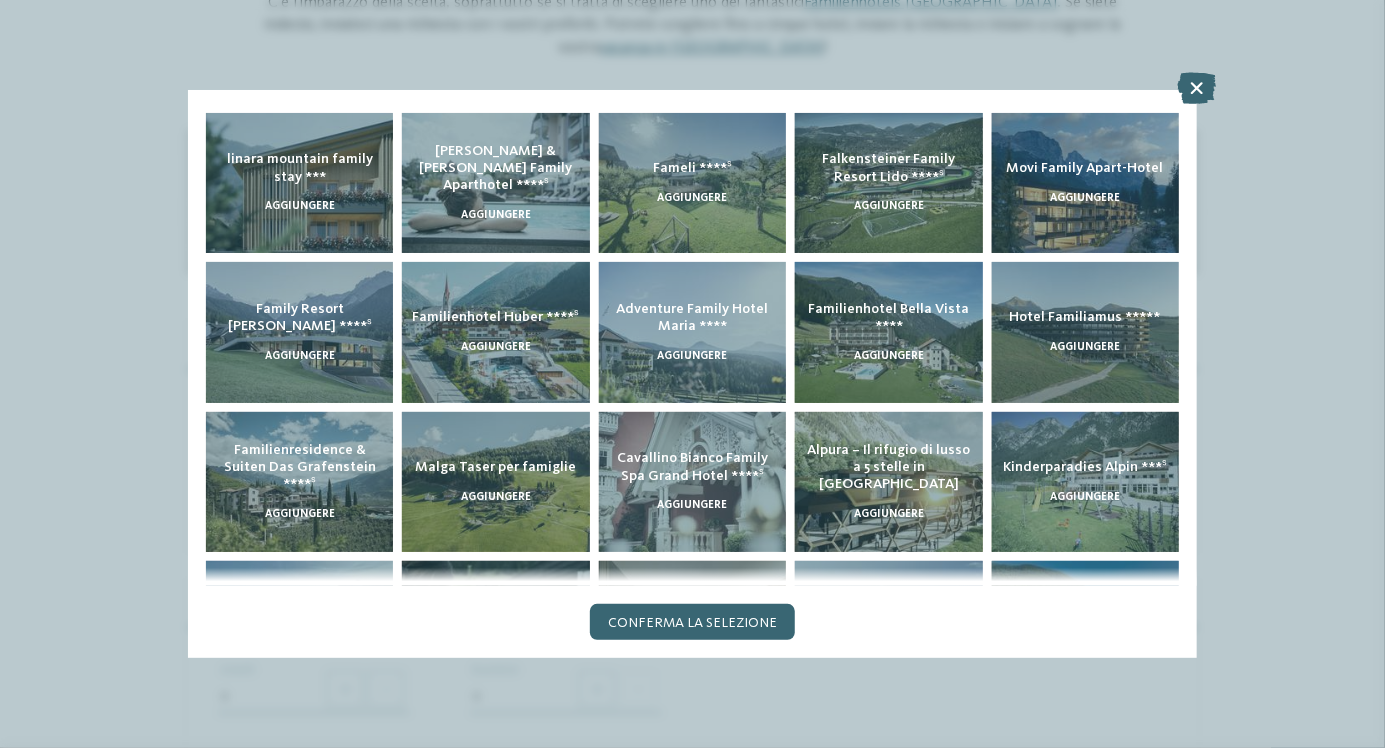click on "linara mountain family stay ***" at bounding box center [299, 168] 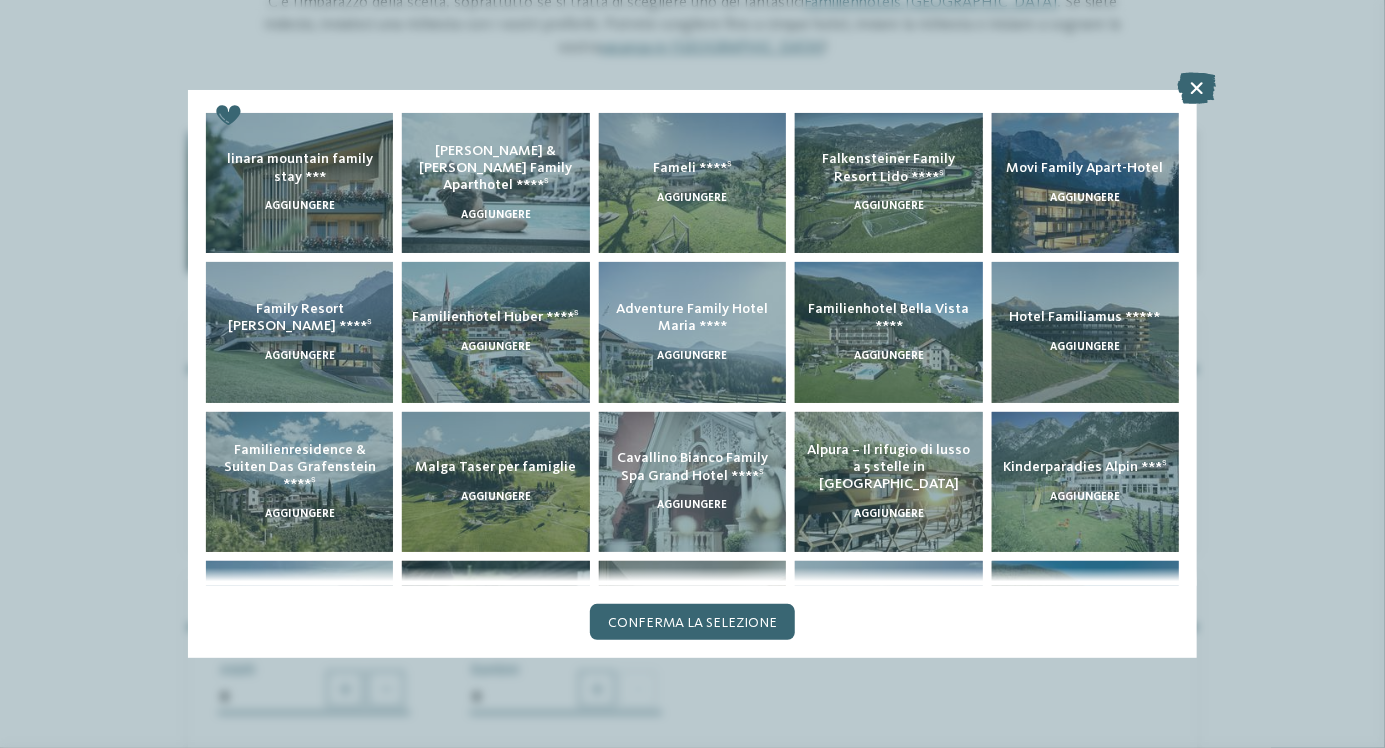 click on "Conferma la selezione" at bounding box center (692, 623) 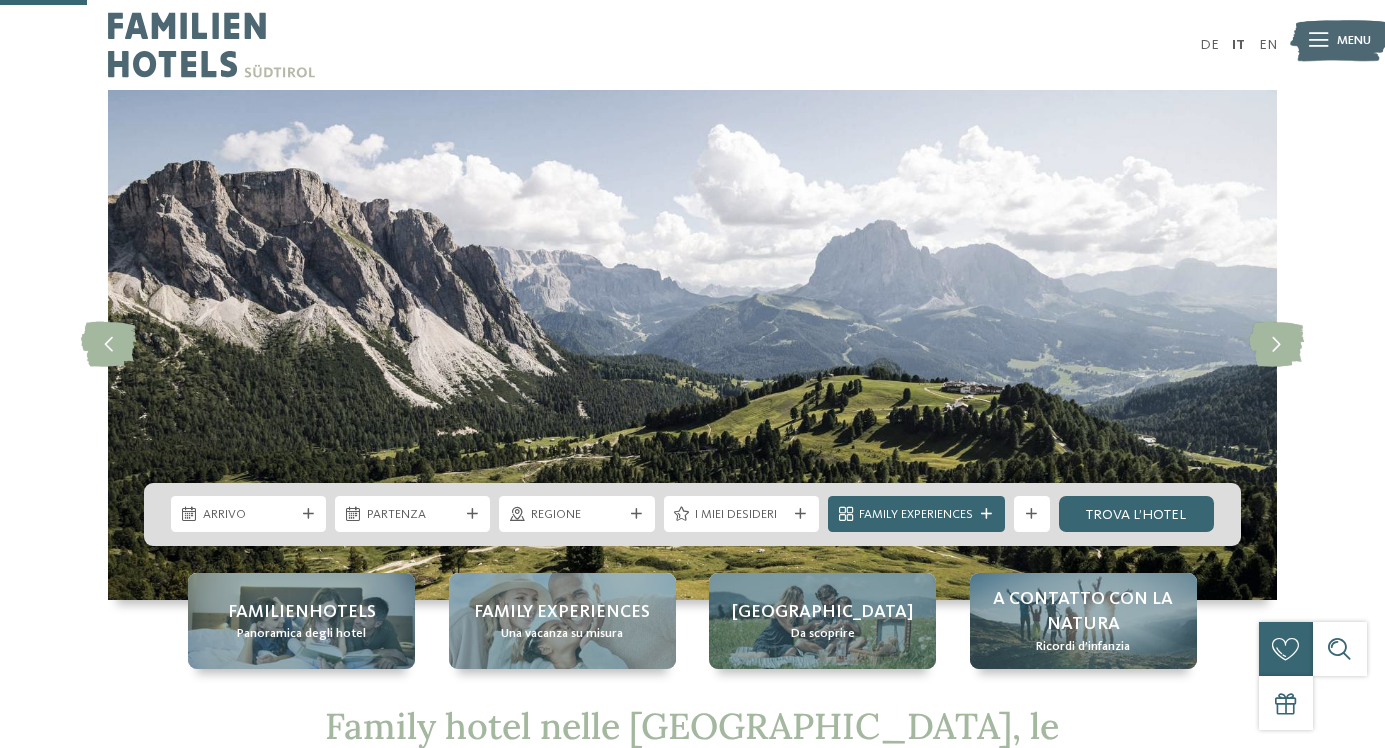 scroll, scrollTop: 228, scrollLeft: 0, axis: vertical 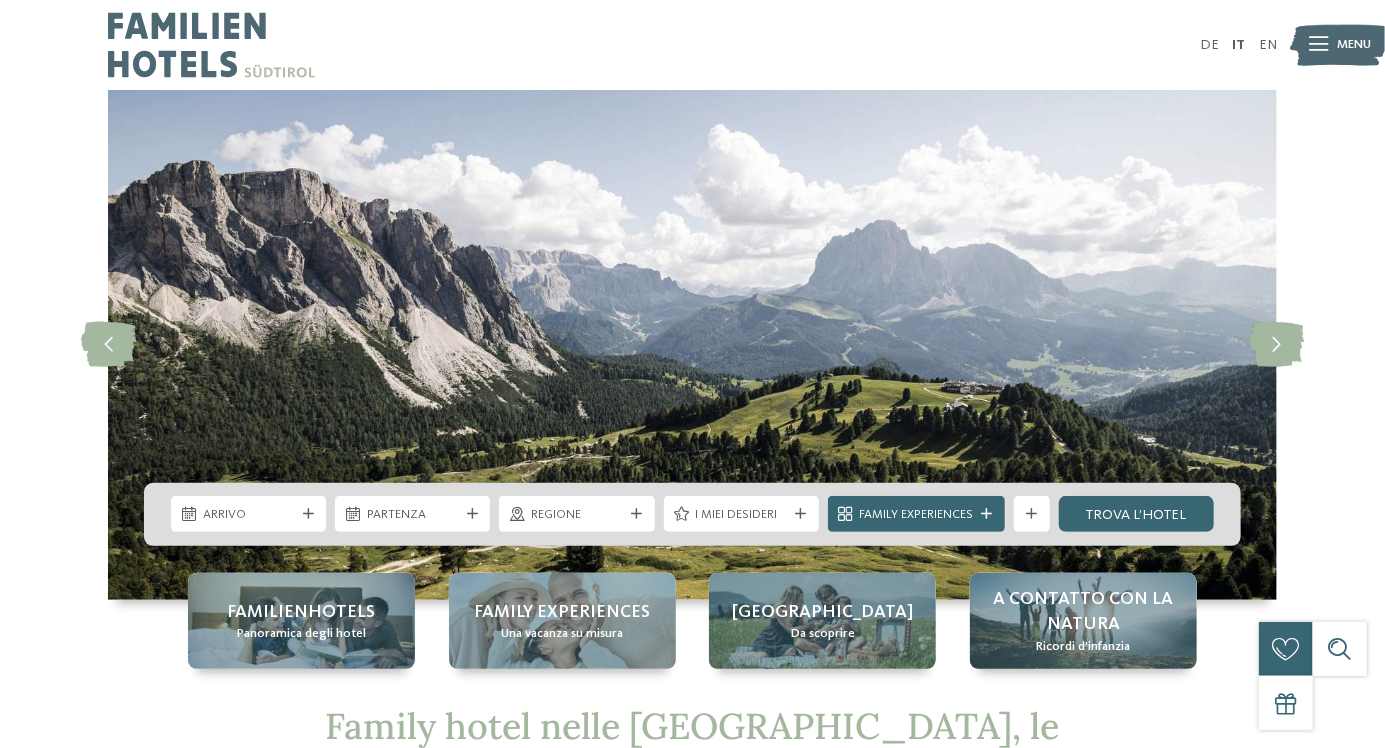 click on "Arrivo" at bounding box center [249, 515] 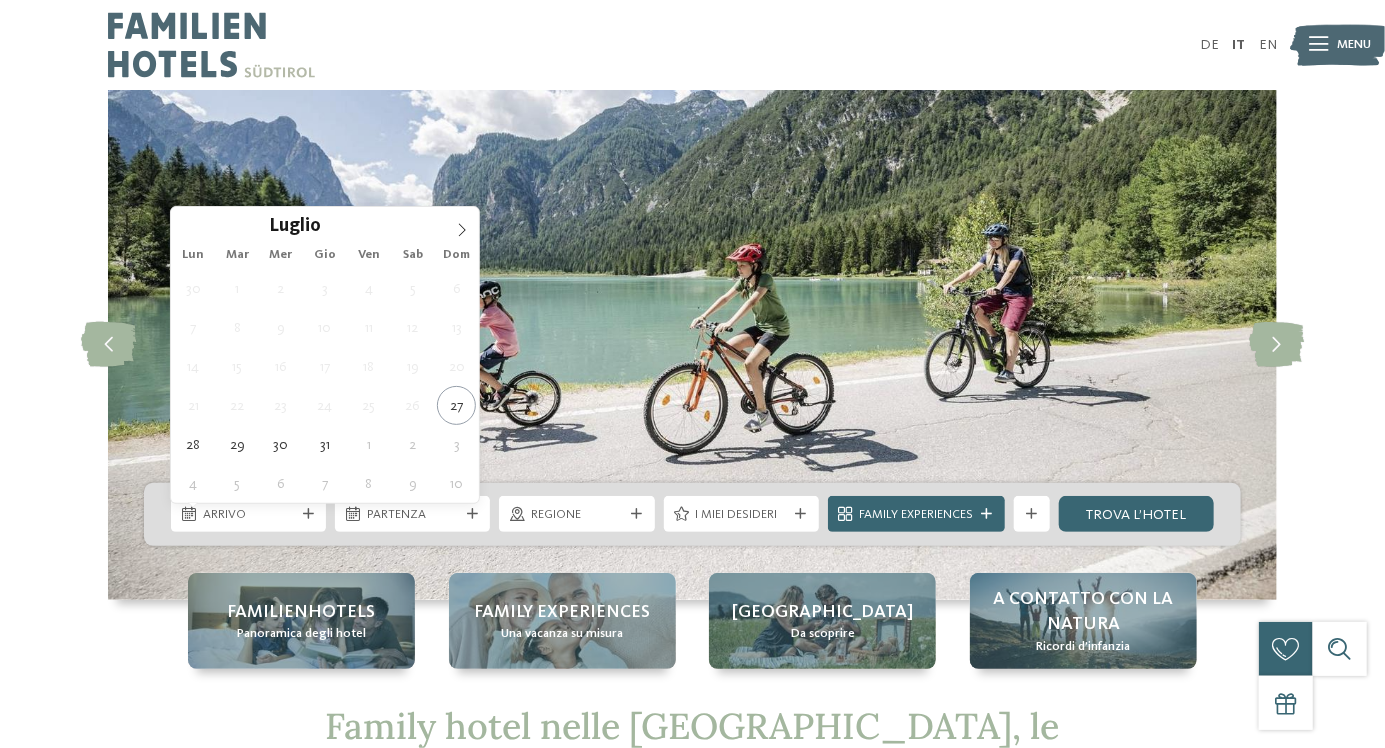 click at bounding box center (462, 224) 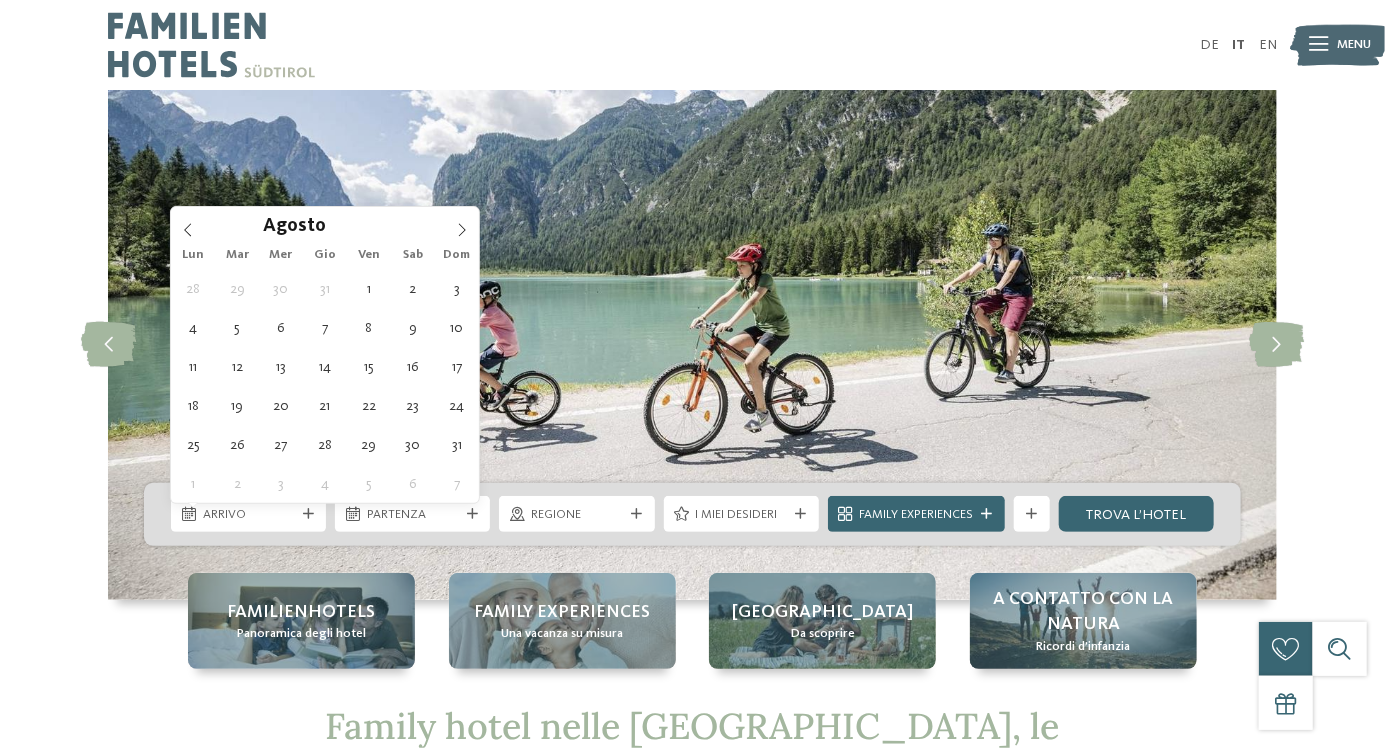 type on "[DATE]" 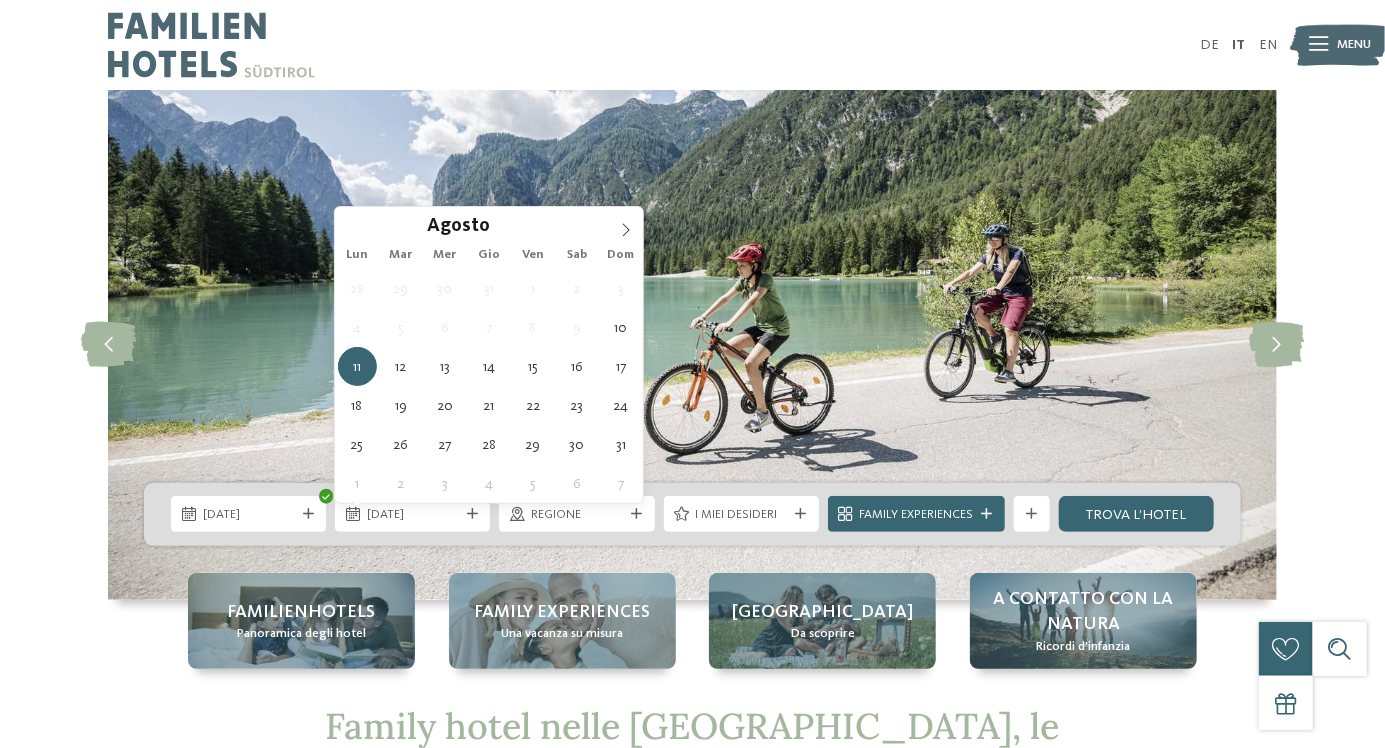 type on "[DATE]" 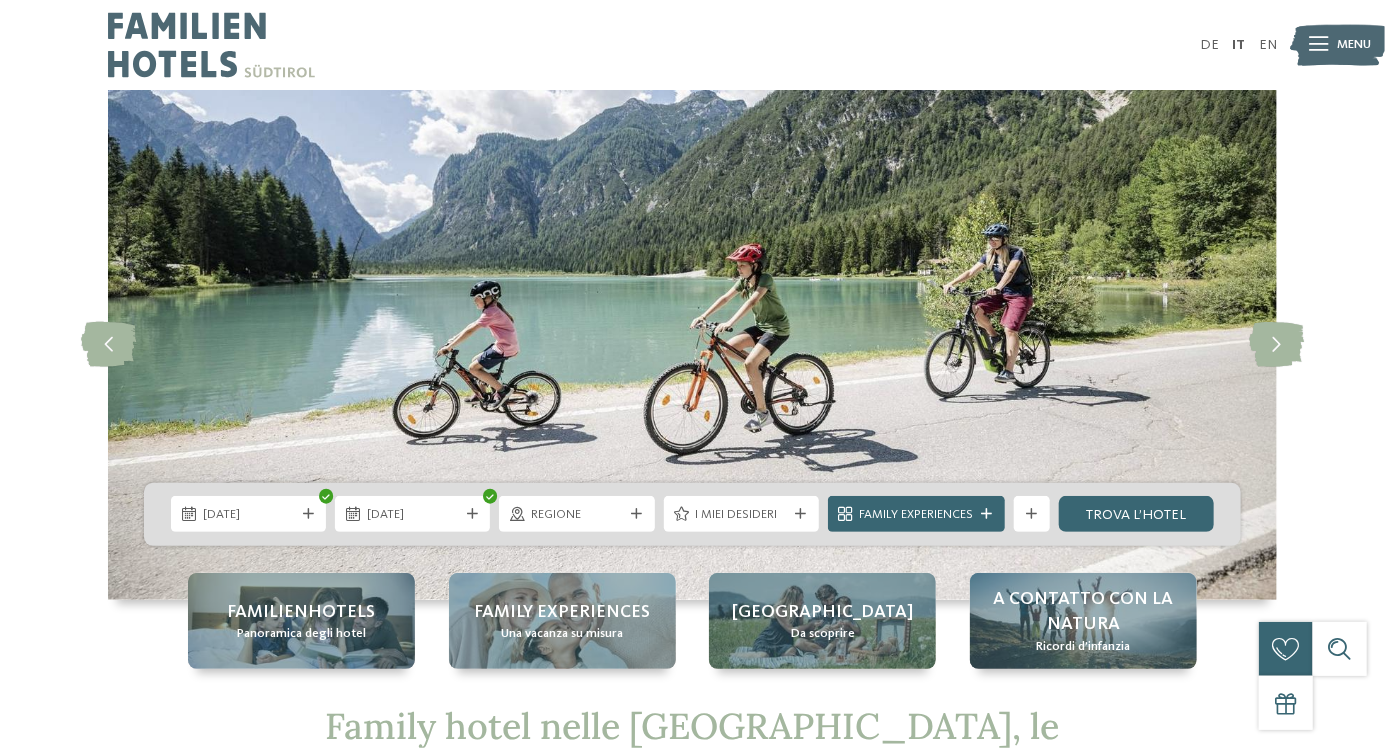 click on "Regione" at bounding box center [576, 514] 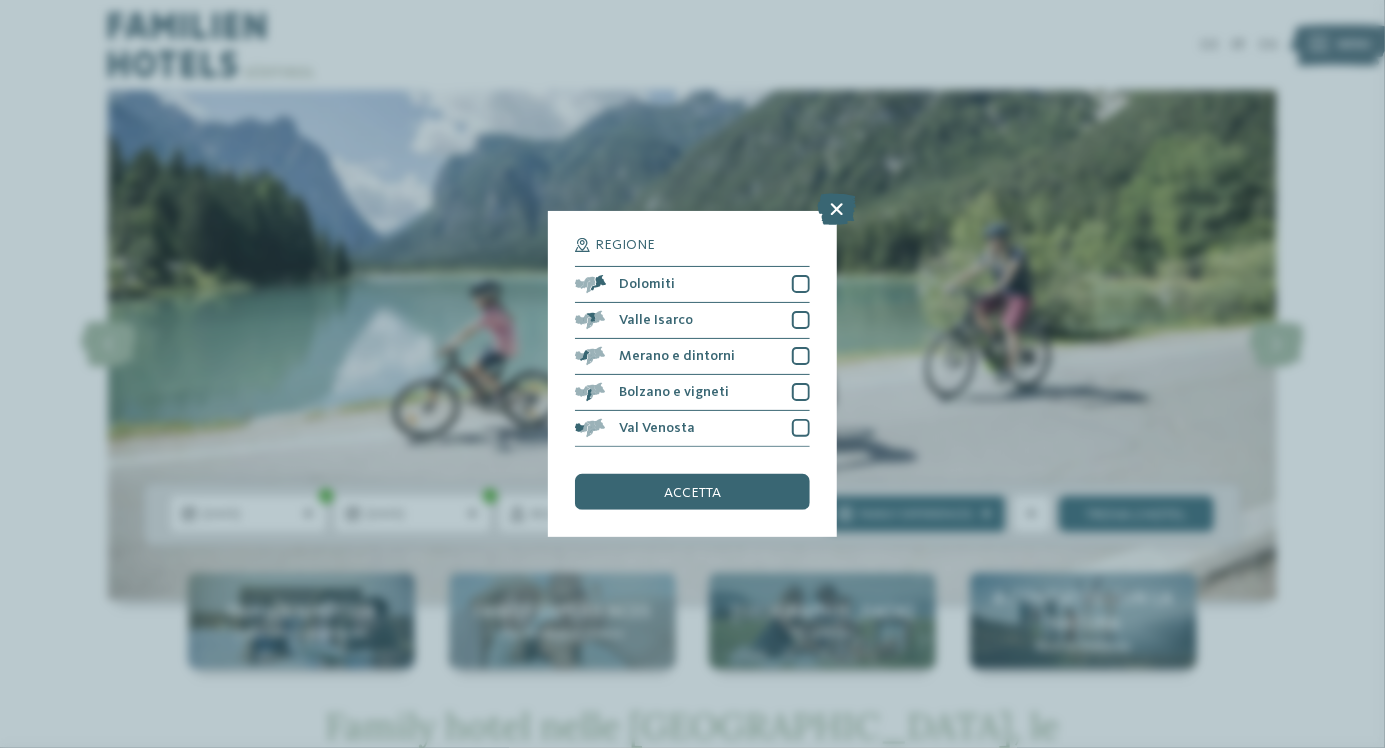 click on "Dolomiti" at bounding box center (692, 285) 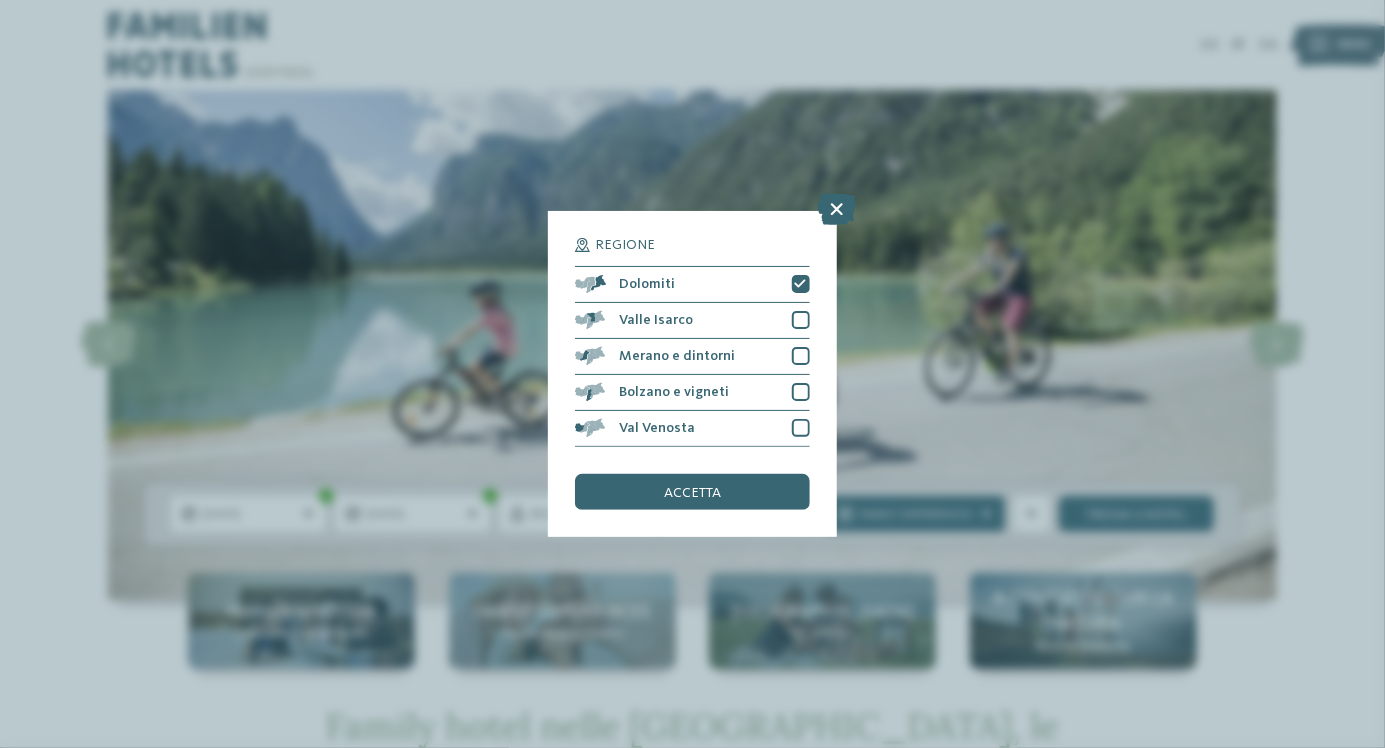 click at bounding box center (801, 320) 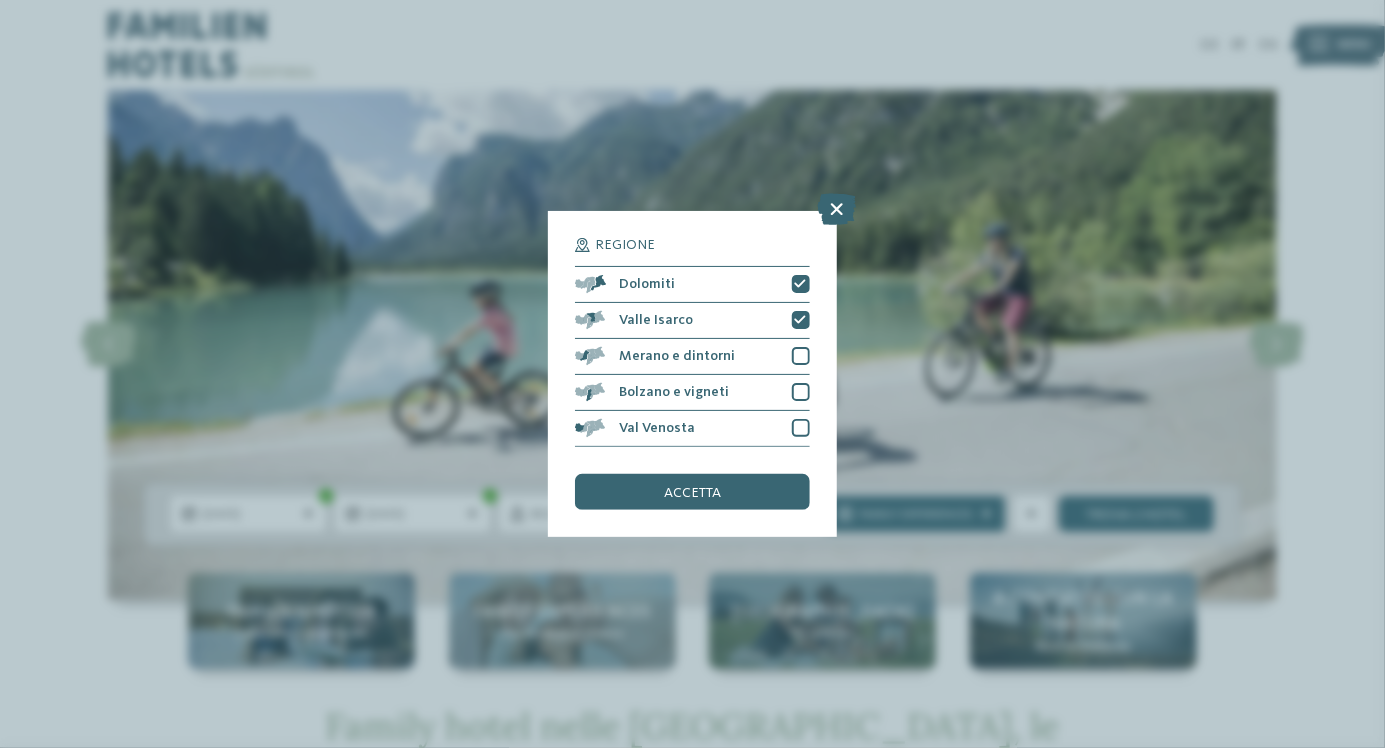 click at bounding box center (801, 356) 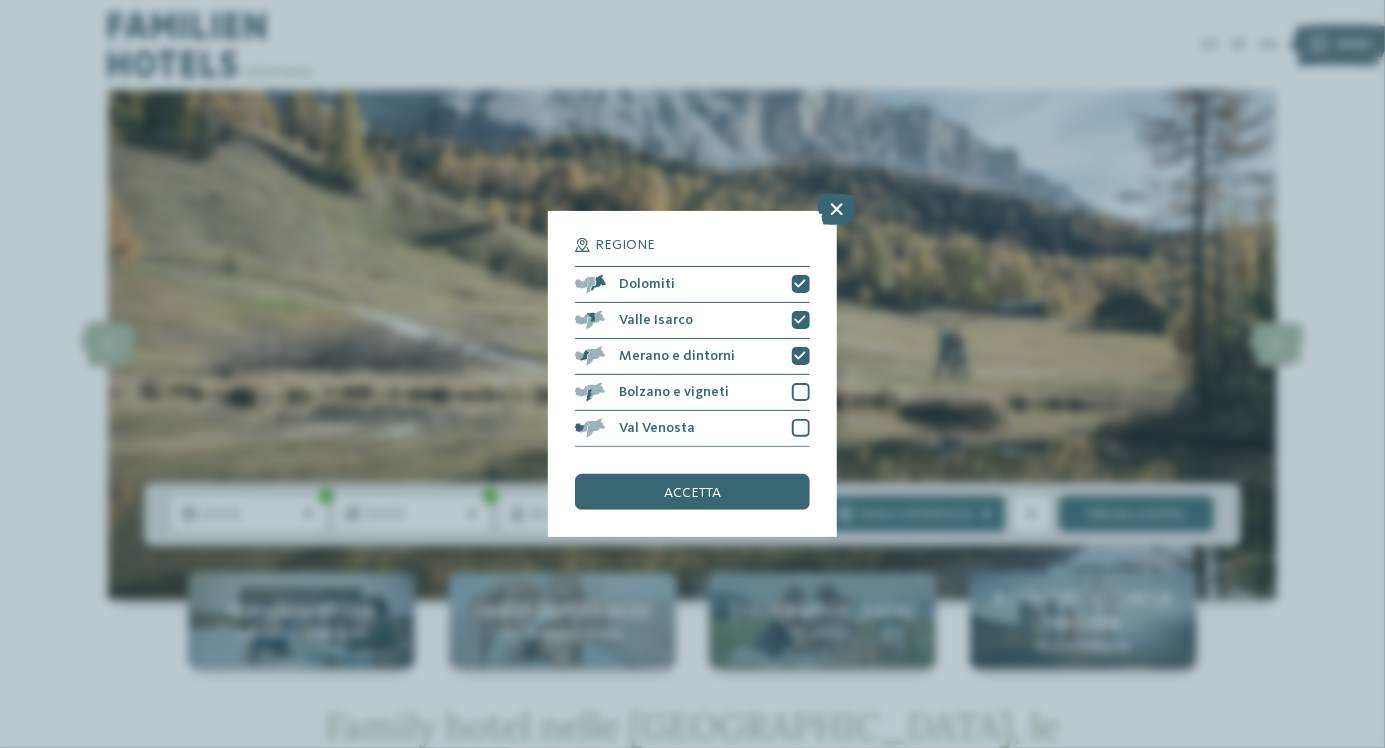 click at bounding box center [801, 392] 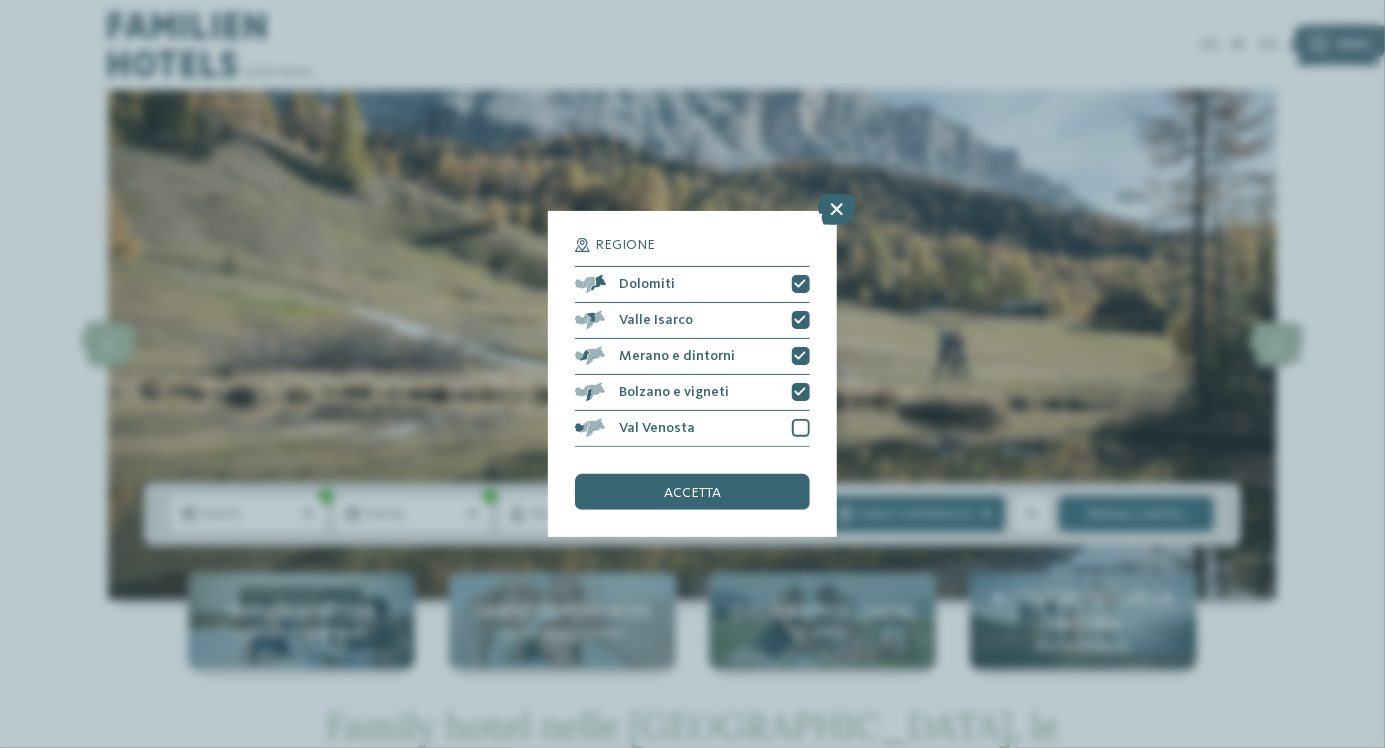 click on "Val Venosta" at bounding box center [692, 429] 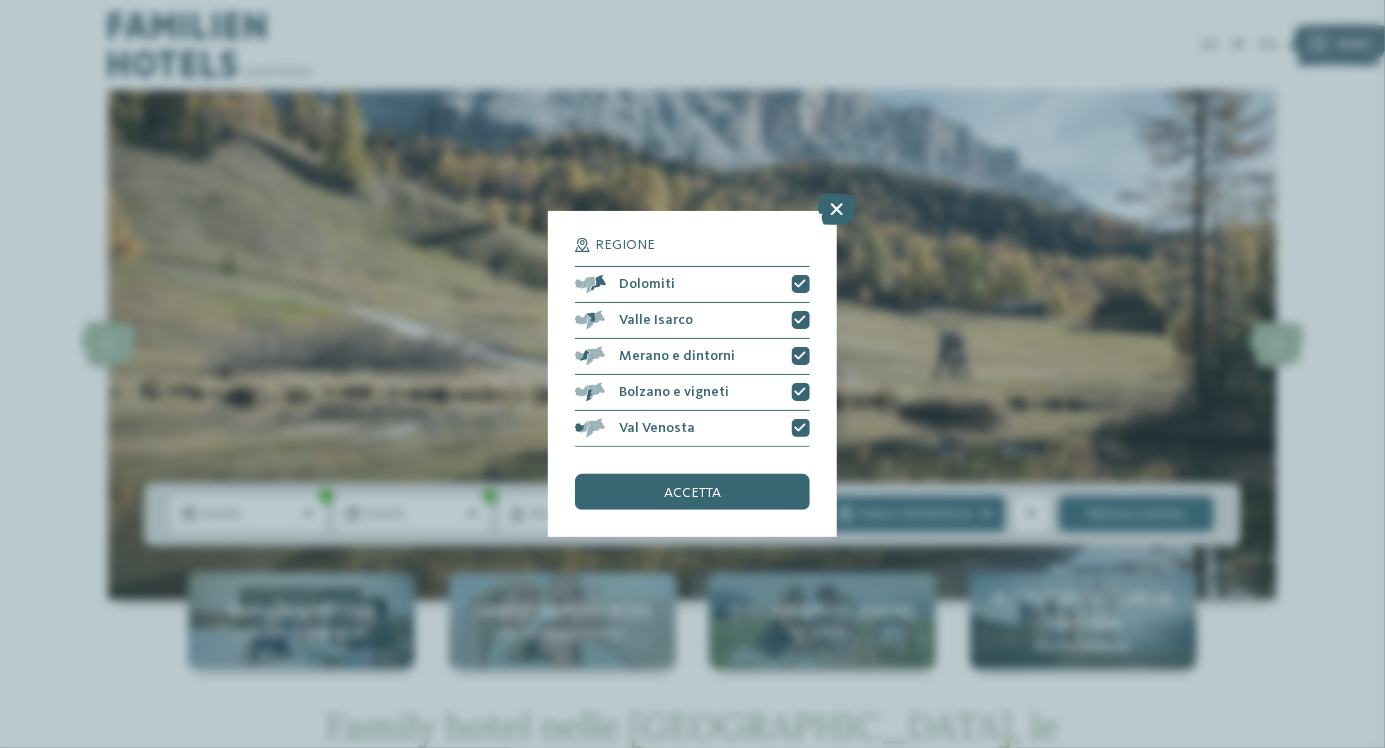 click on "accetta" at bounding box center (692, 492) 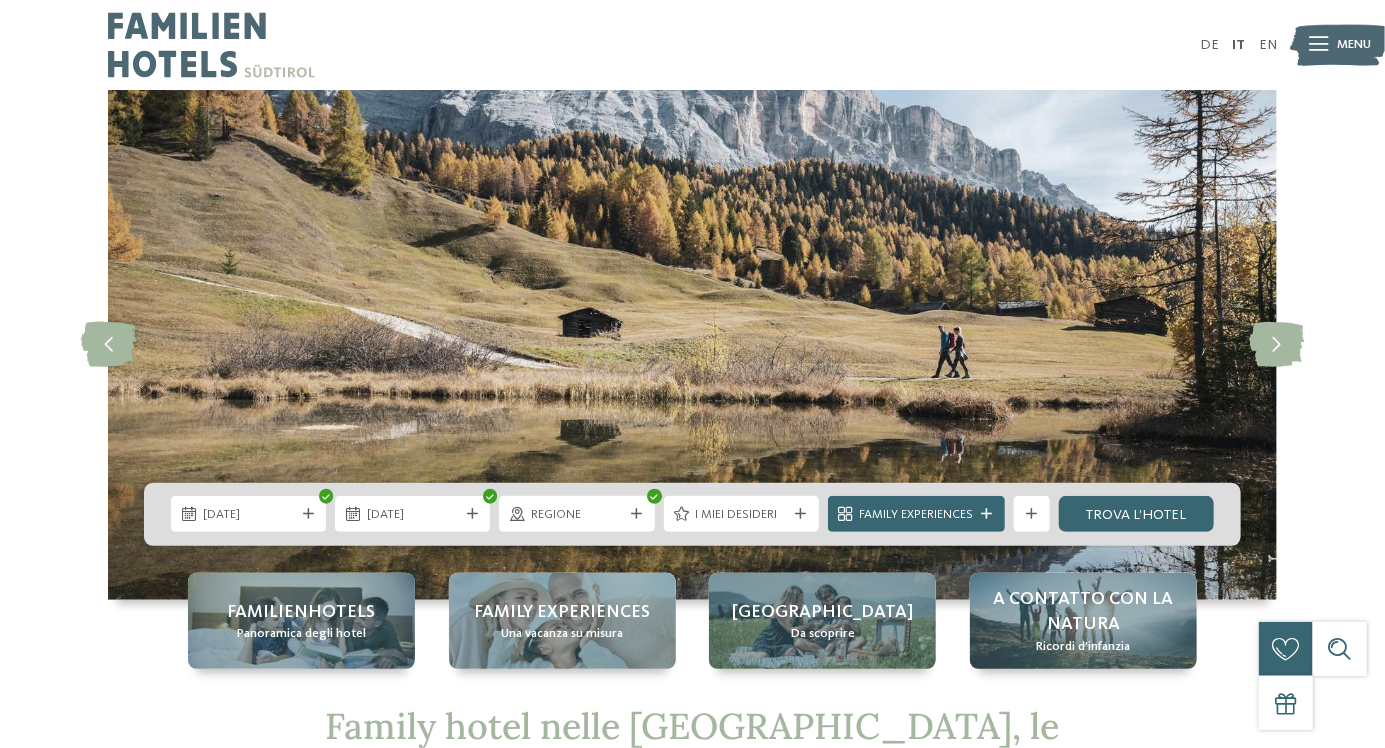 click on "I miei desideri" at bounding box center [741, 515] 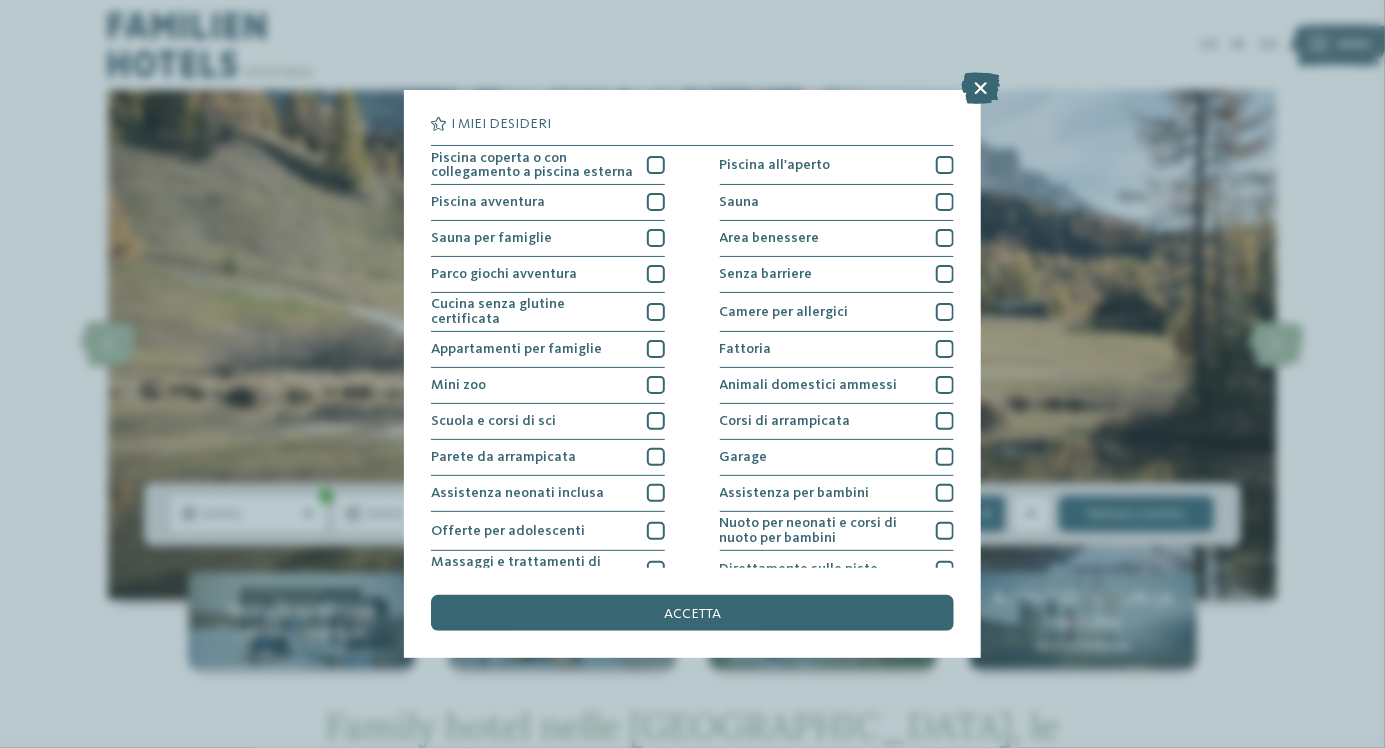 click on "Piscina all'aperto" at bounding box center (837, 165) 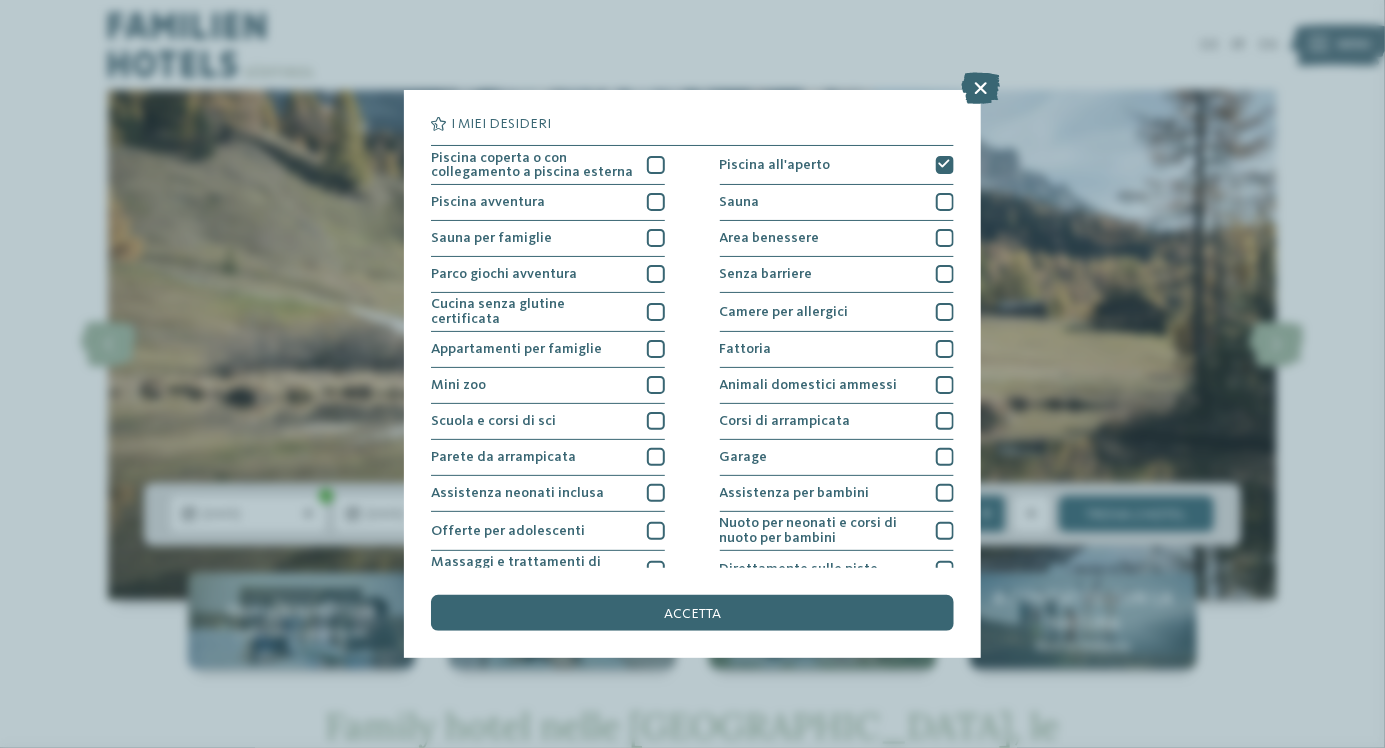 click on "Piscina coperta o con collegamento a piscina esterna" at bounding box center [548, 165] 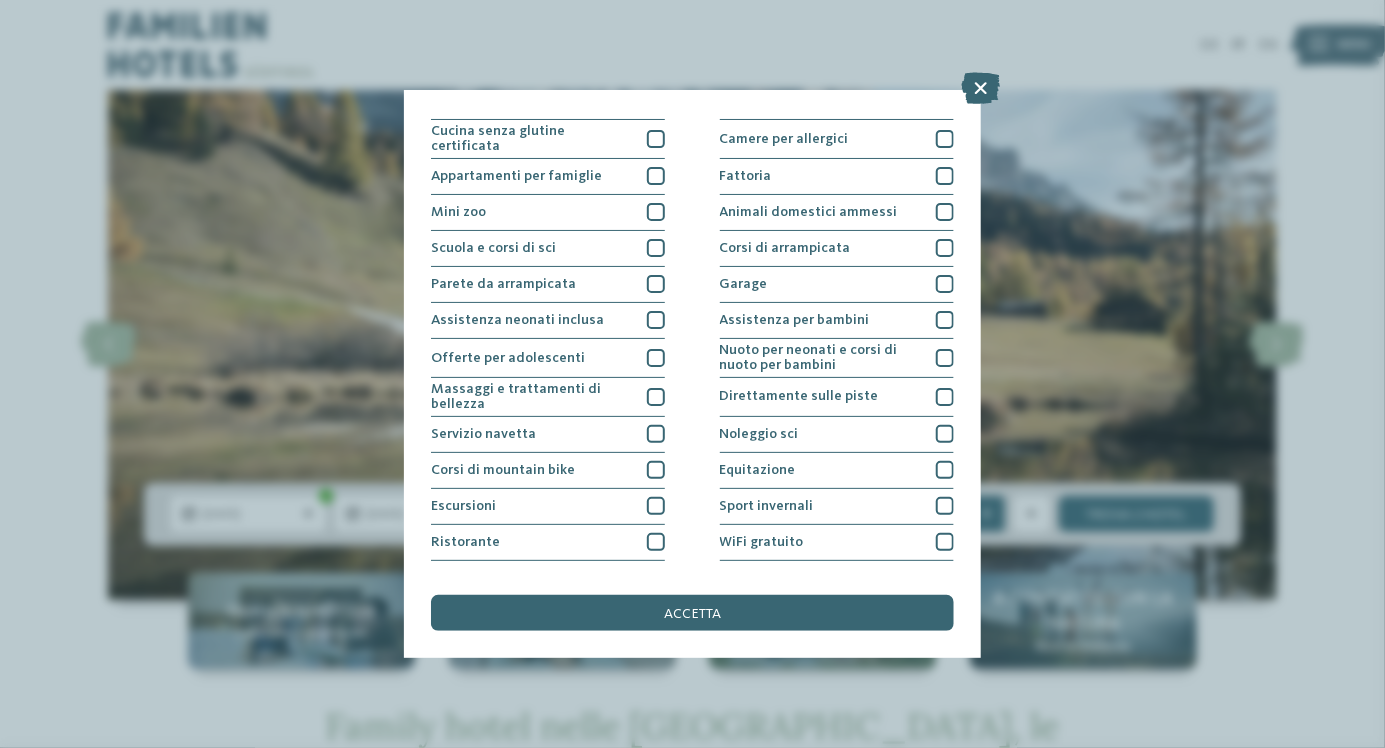 scroll, scrollTop: 199, scrollLeft: 0, axis: vertical 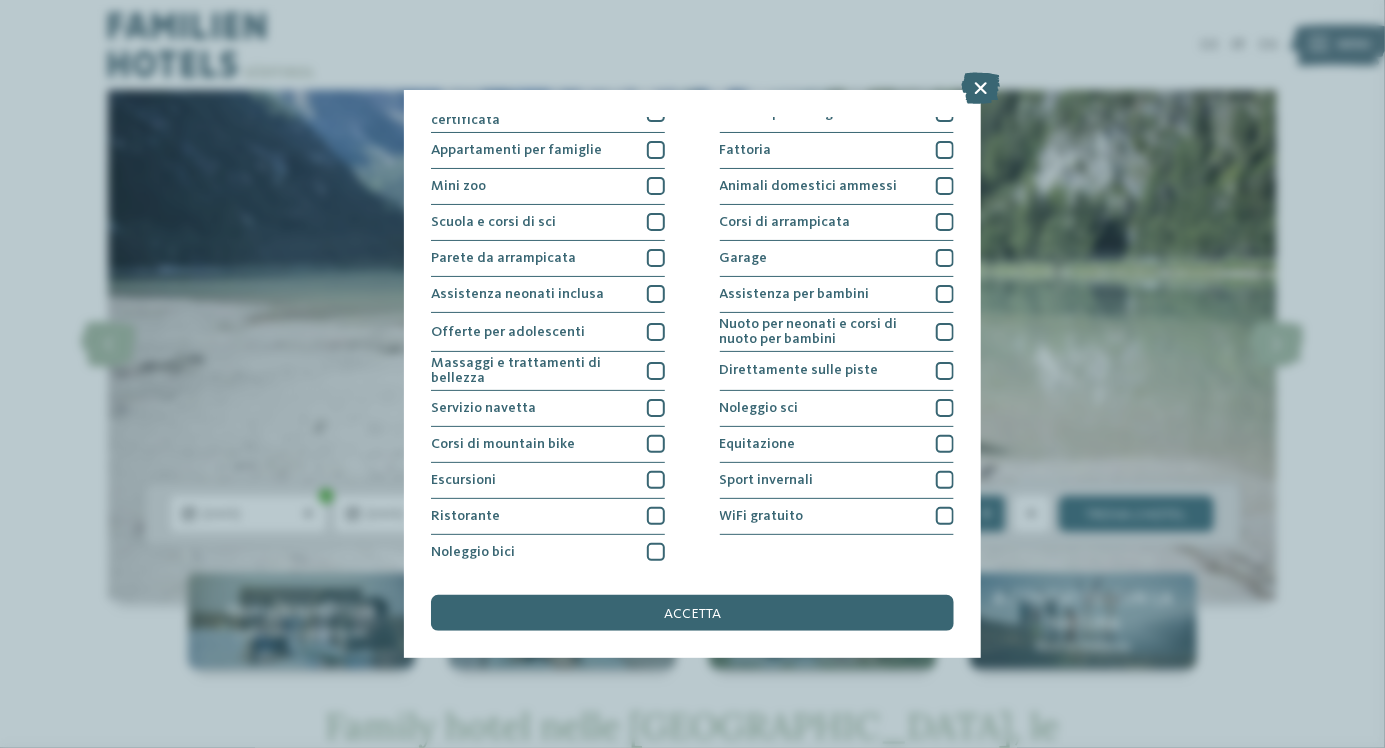 click on "Noleggio bici" at bounding box center (548, 553) 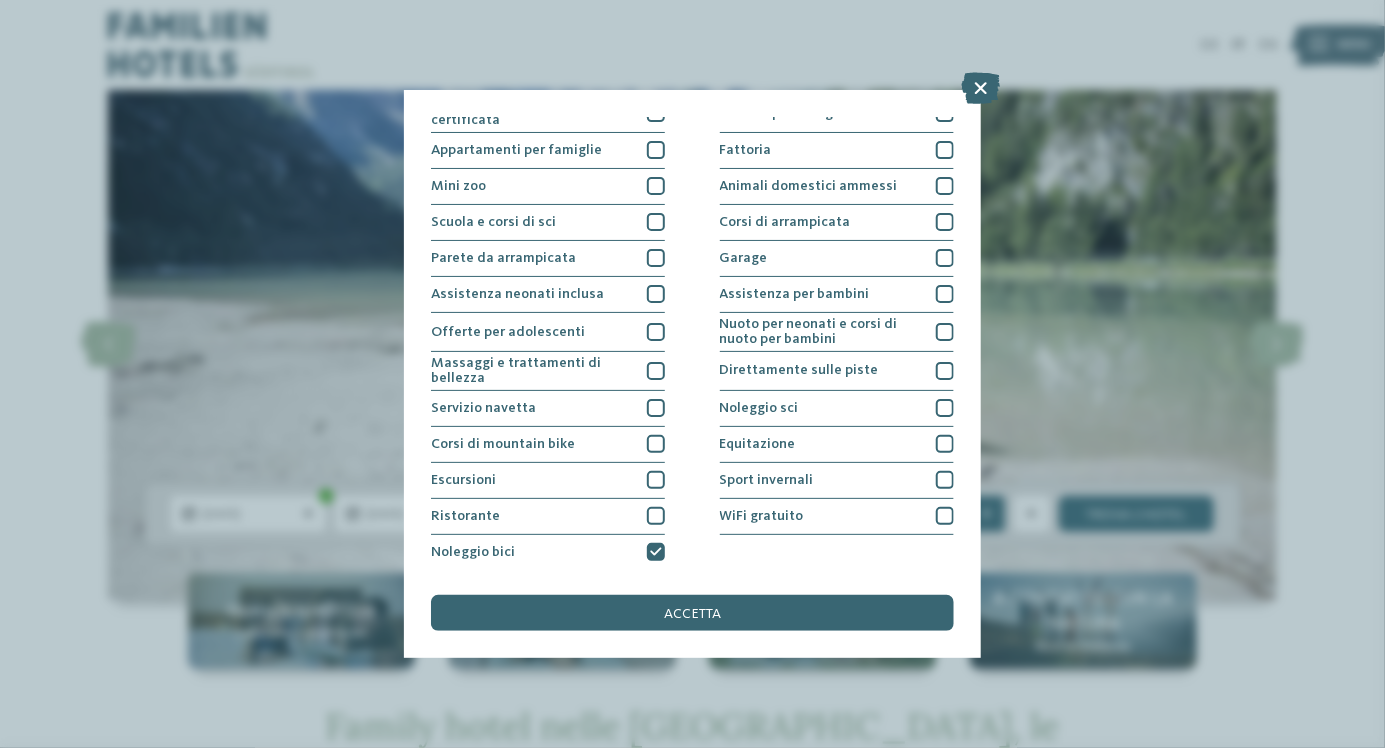 click on "accetta" at bounding box center [692, 613] 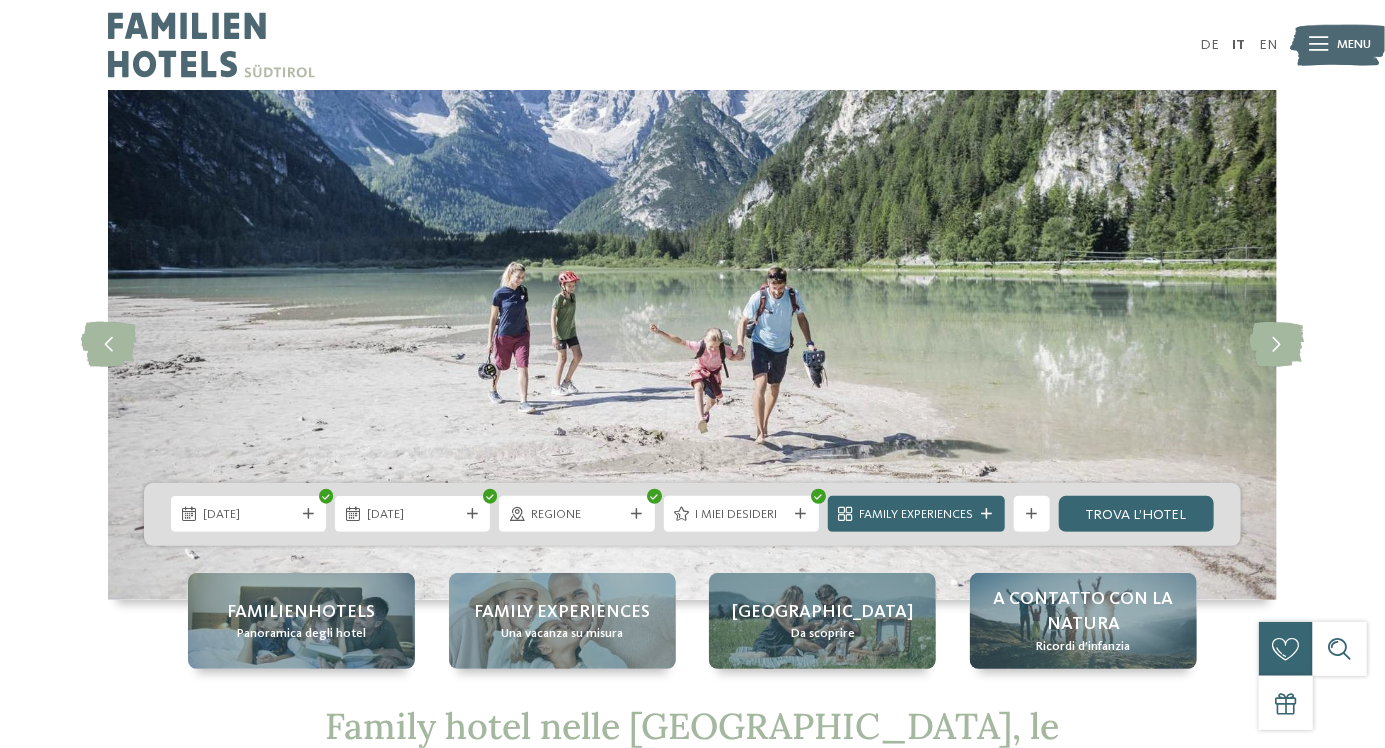 click on "Family Experiences" at bounding box center [916, 515] 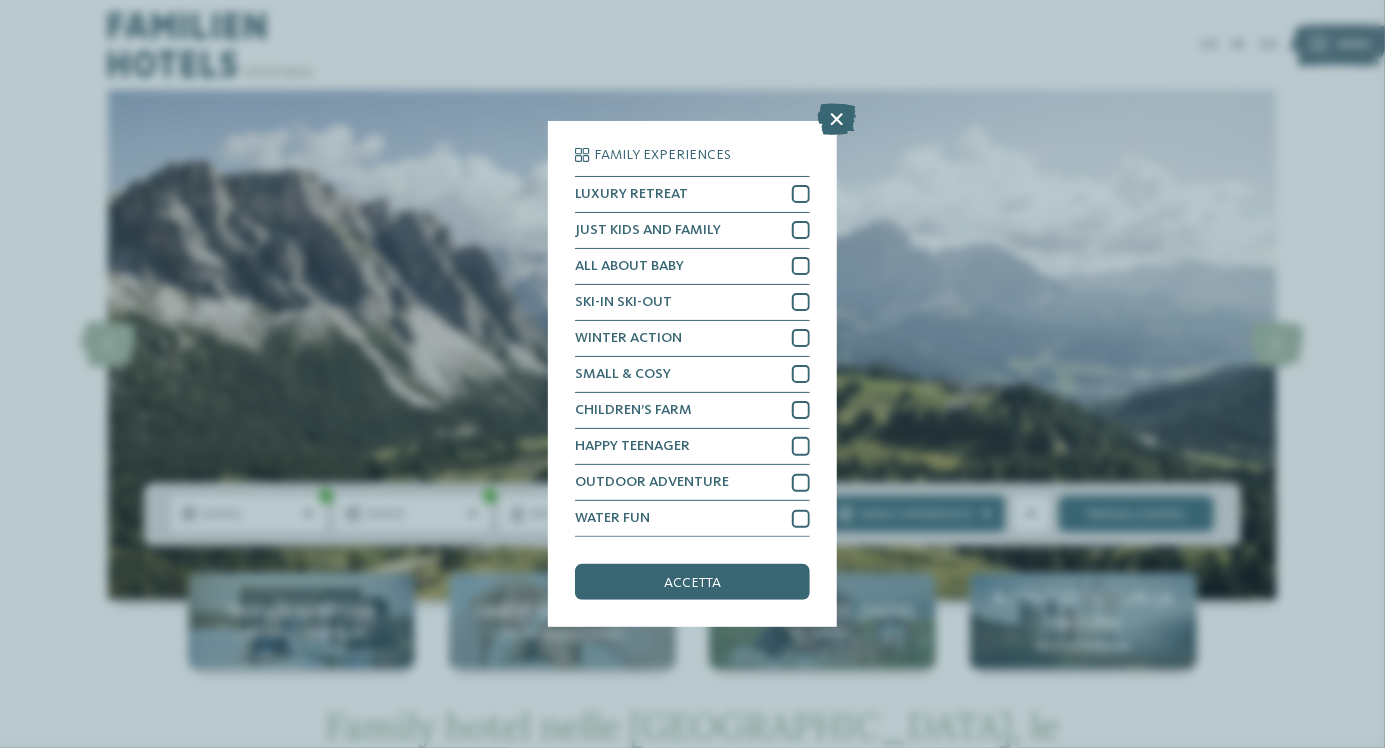 click on "accetta" at bounding box center (692, 582) 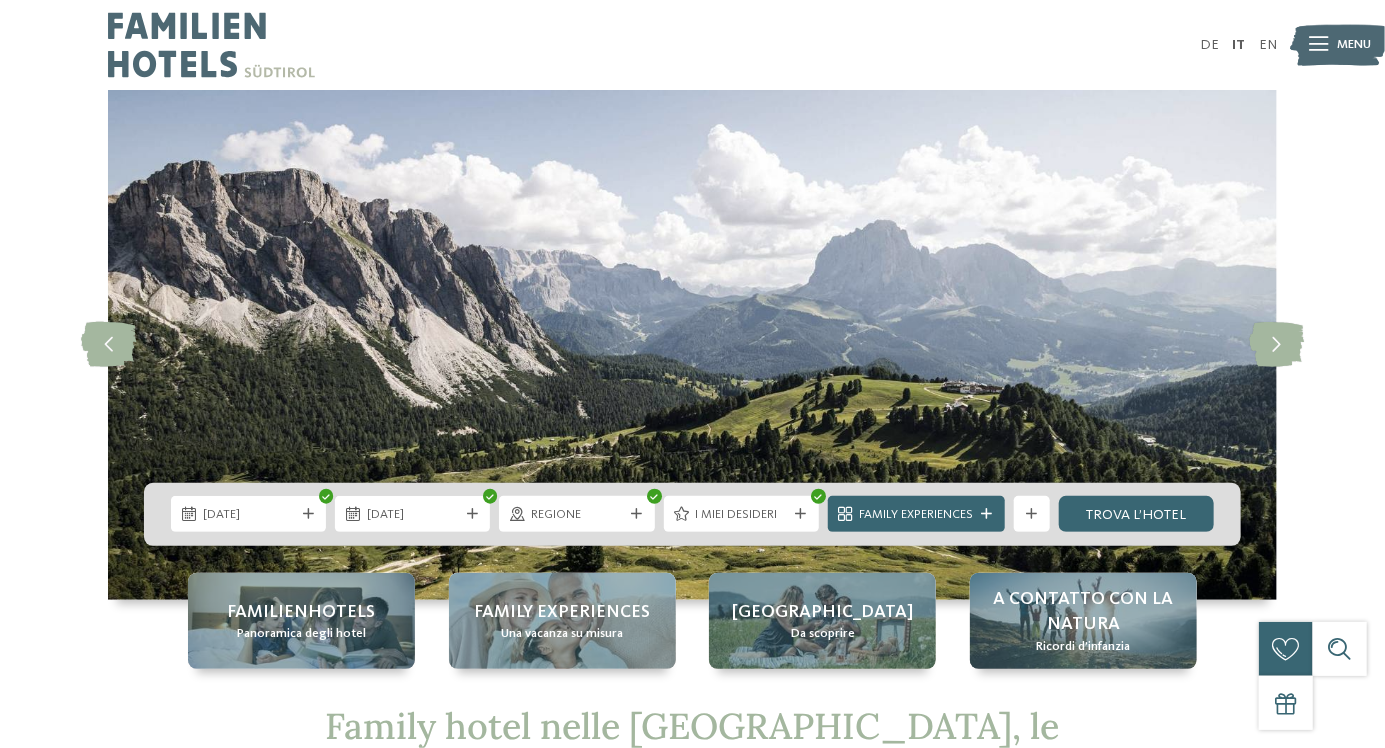 click on "trova l’hotel" at bounding box center (1136, 514) 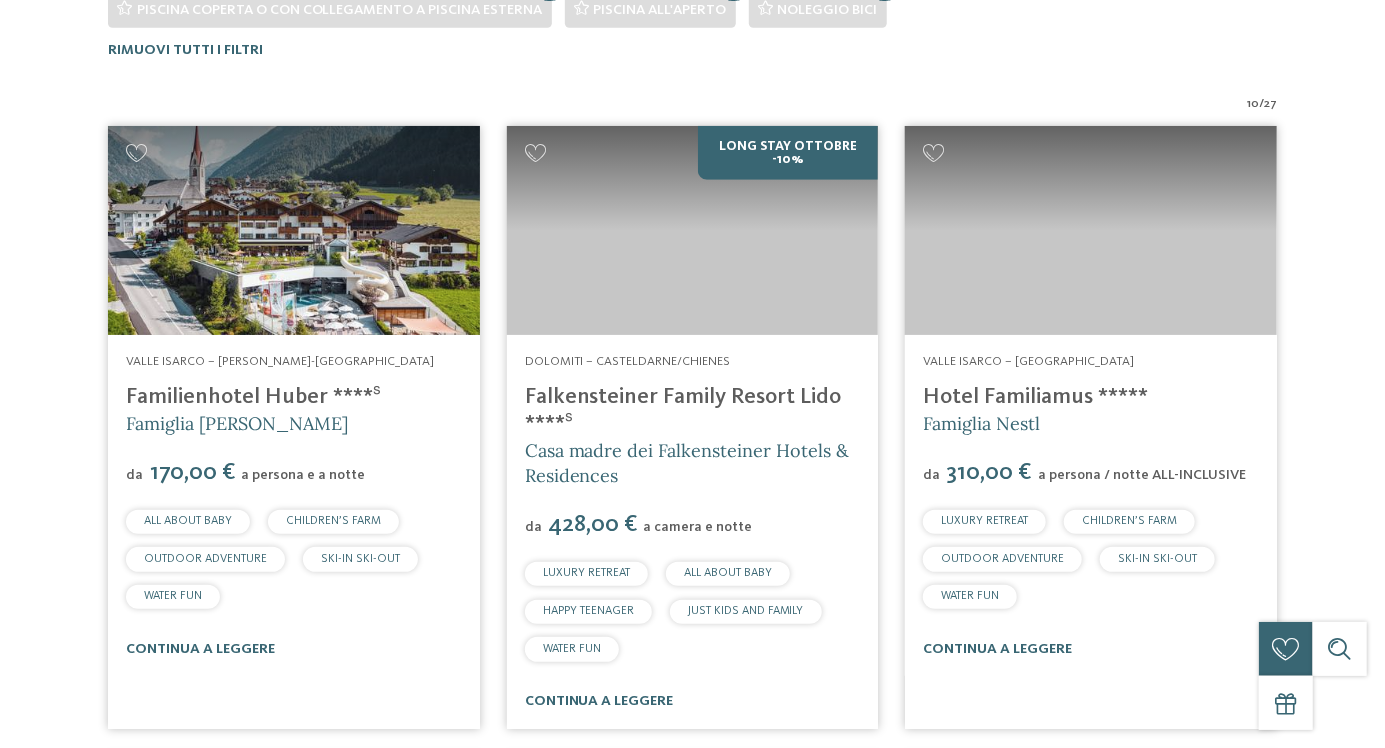 scroll, scrollTop: 0, scrollLeft: 0, axis: both 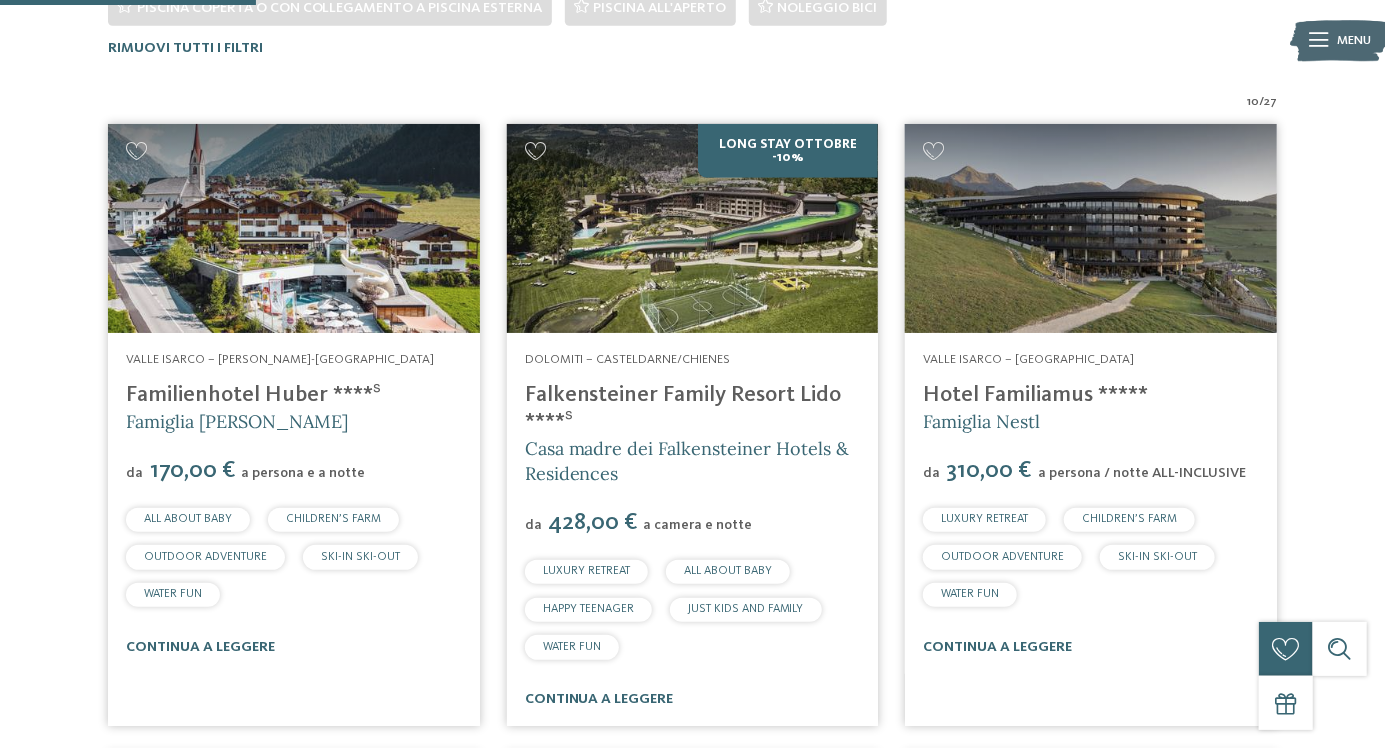 click on "continua a leggere" at bounding box center (200, 647) 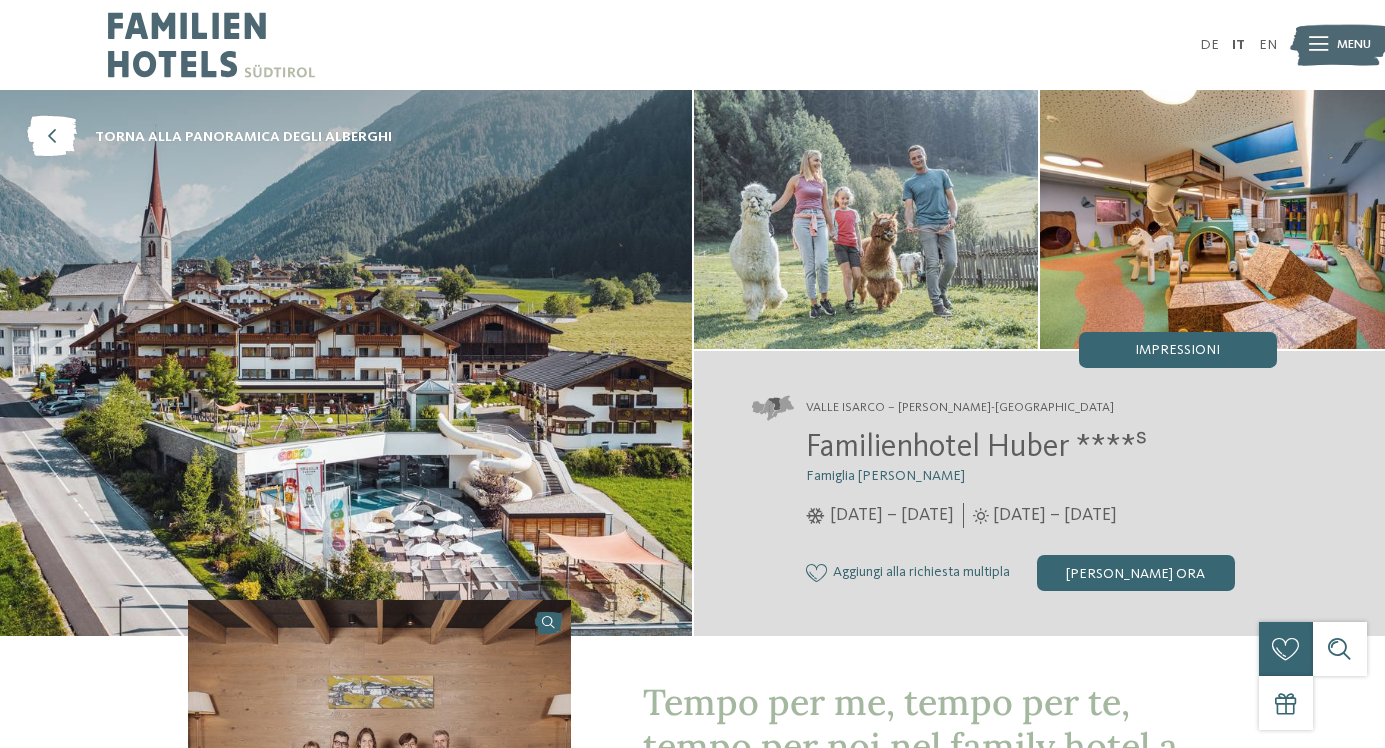 scroll, scrollTop: 0, scrollLeft: 0, axis: both 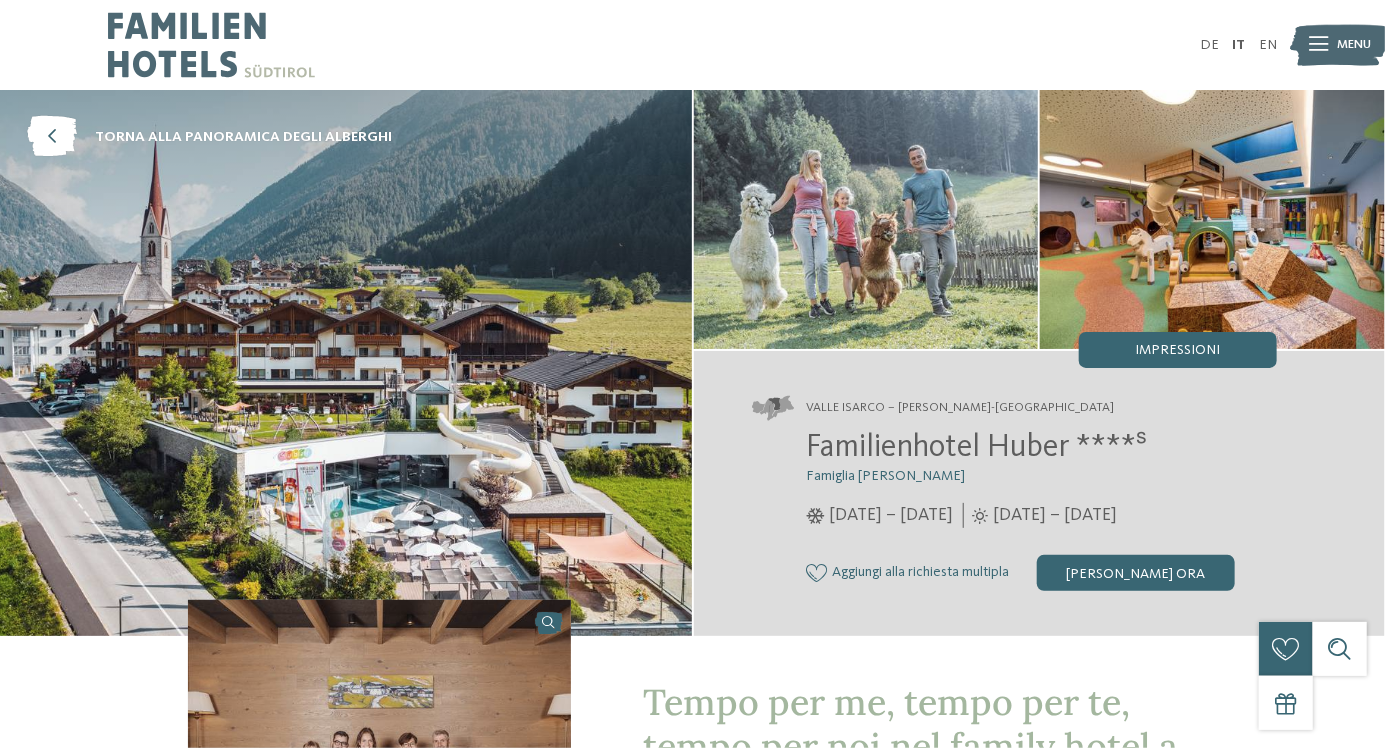 click at bounding box center [52, 137] 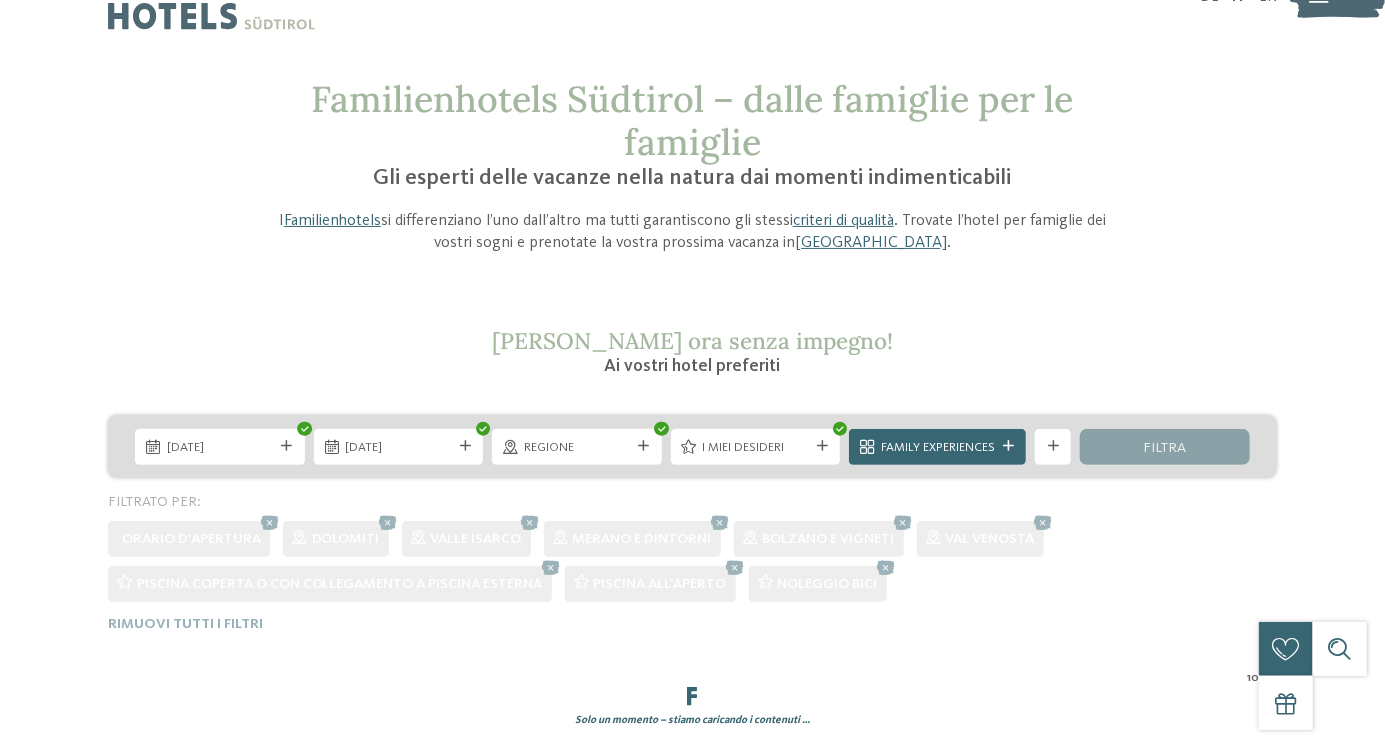 scroll, scrollTop: 0, scrollLeft: 0, axis: both 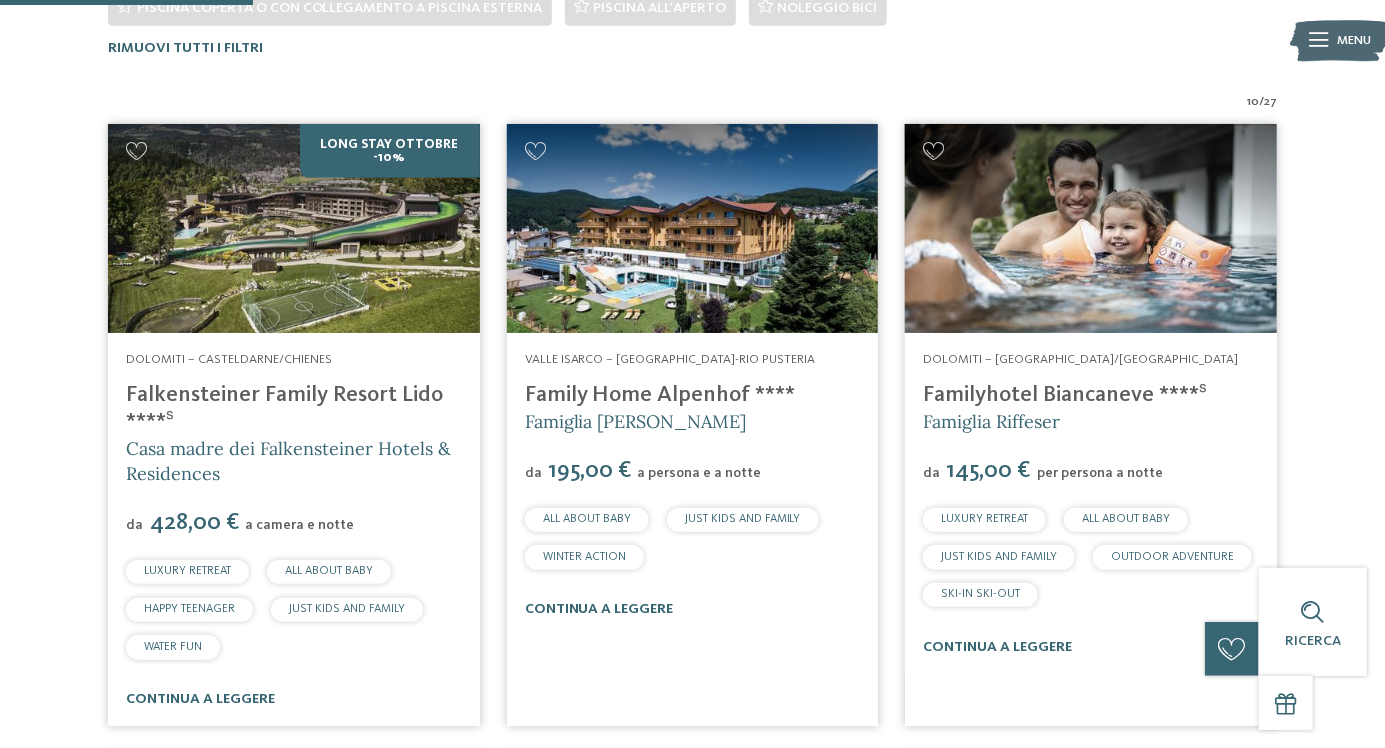 click on "Familyhotel Biancaneve ****ˢ" at bounding box center [1065, 395] 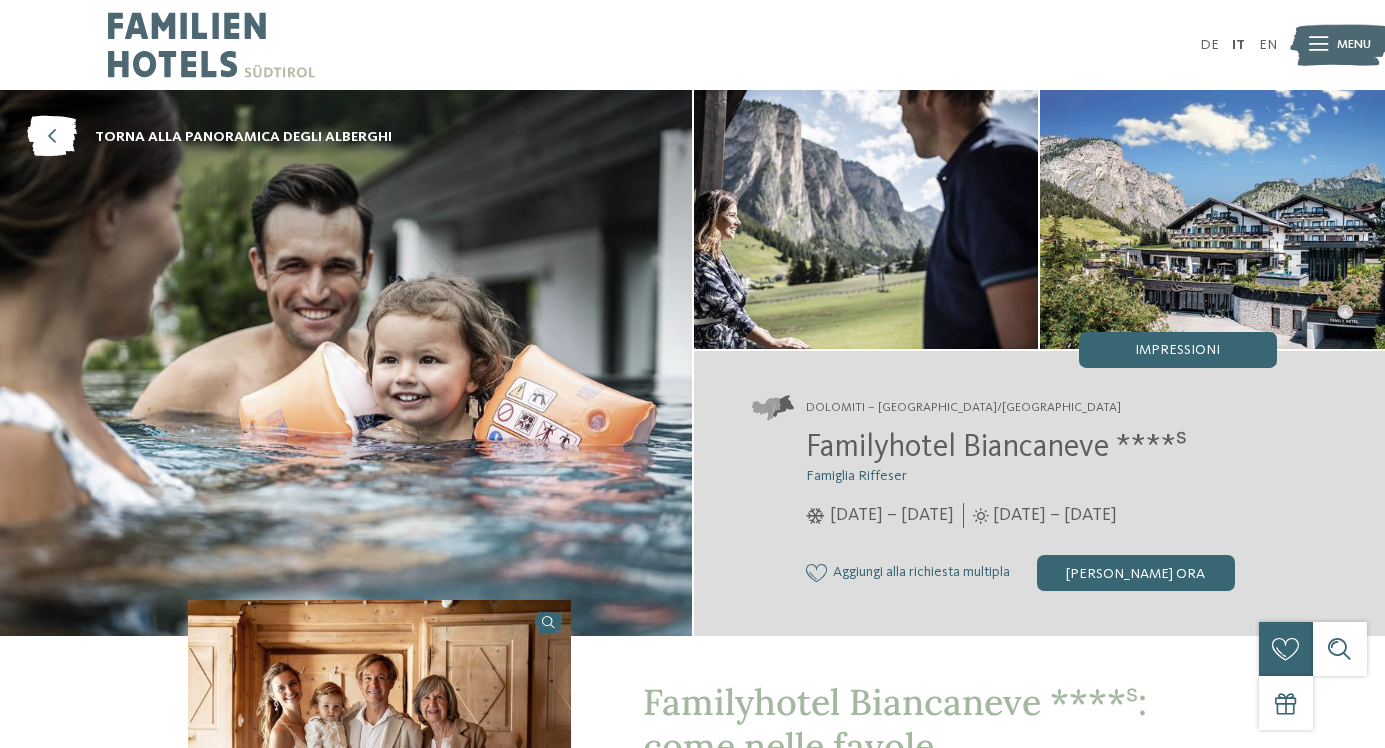 scroll, scrollTop: 0, scrollLeft: 0, axis: both 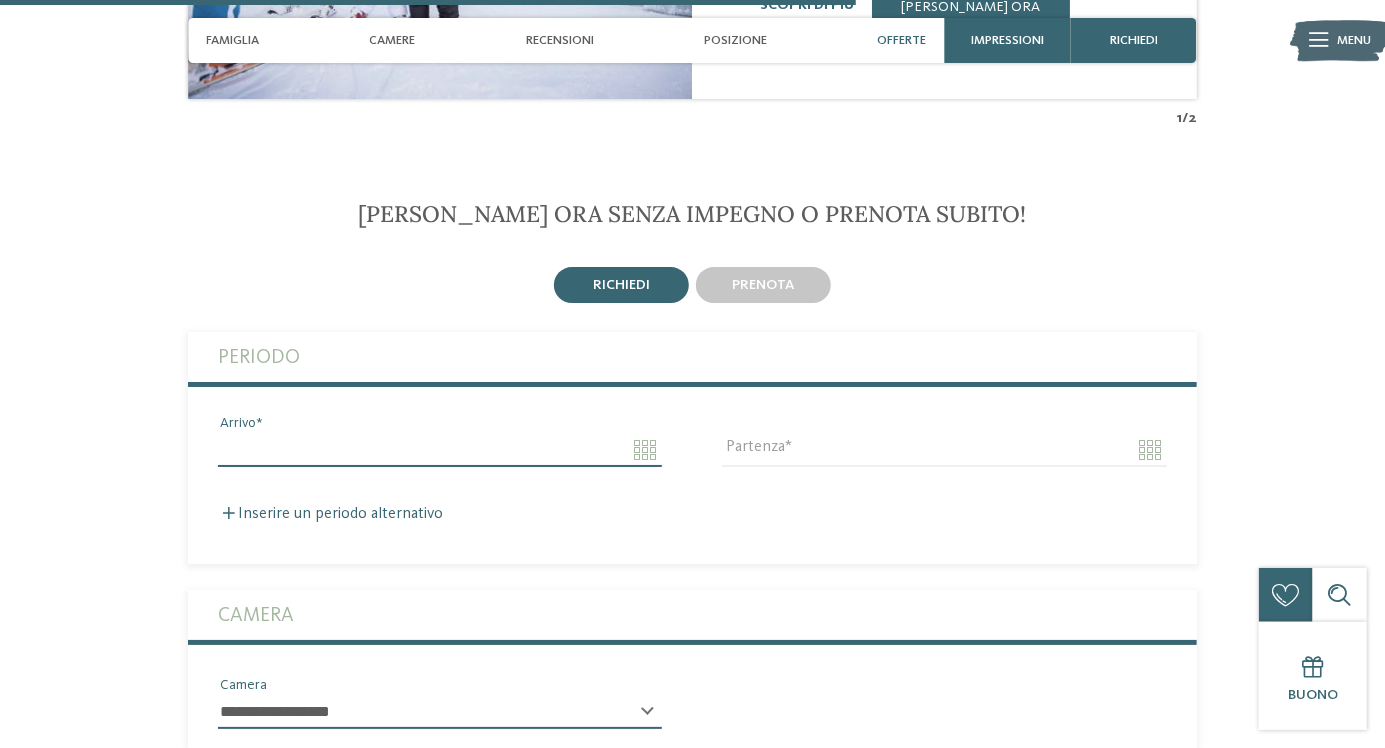 click on "Solo un momento – il sito web sta caricando …
DE
IT" at bounding box center [692, -160] 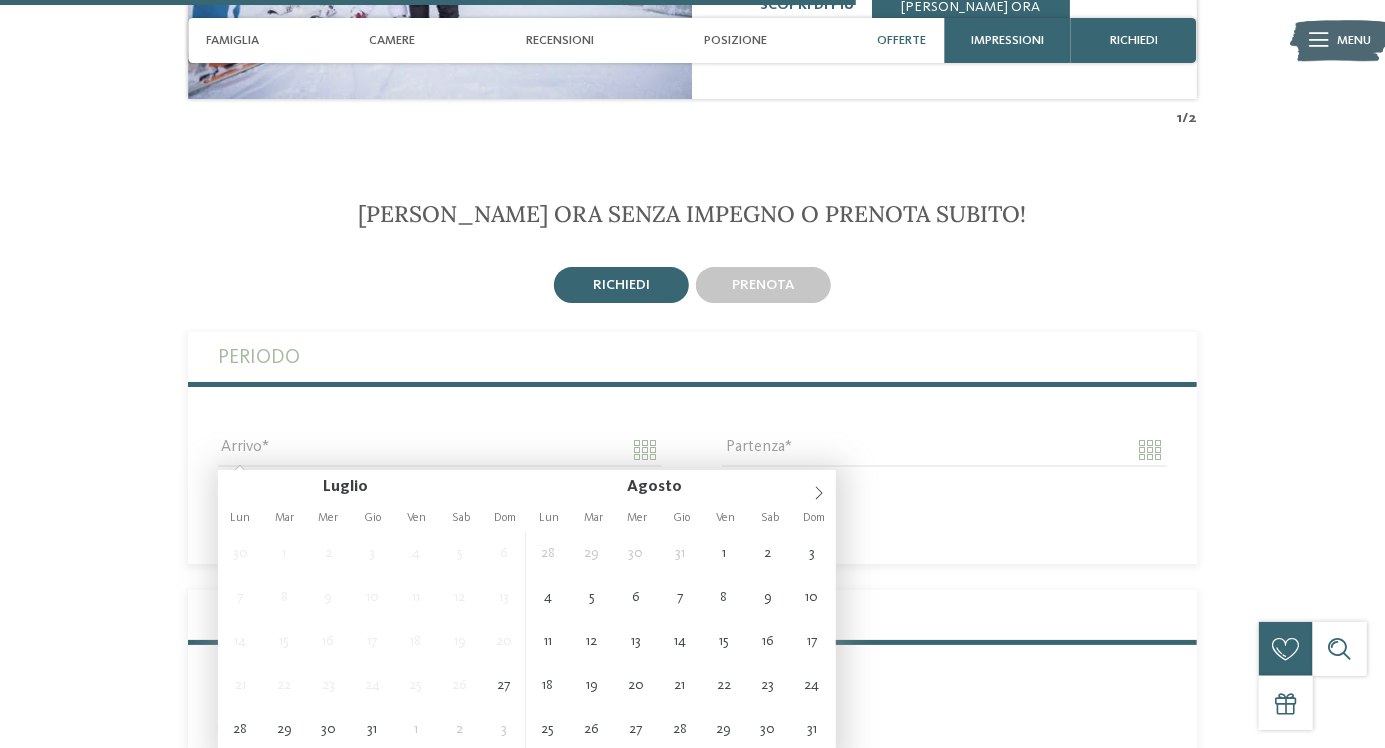 type on "**********" 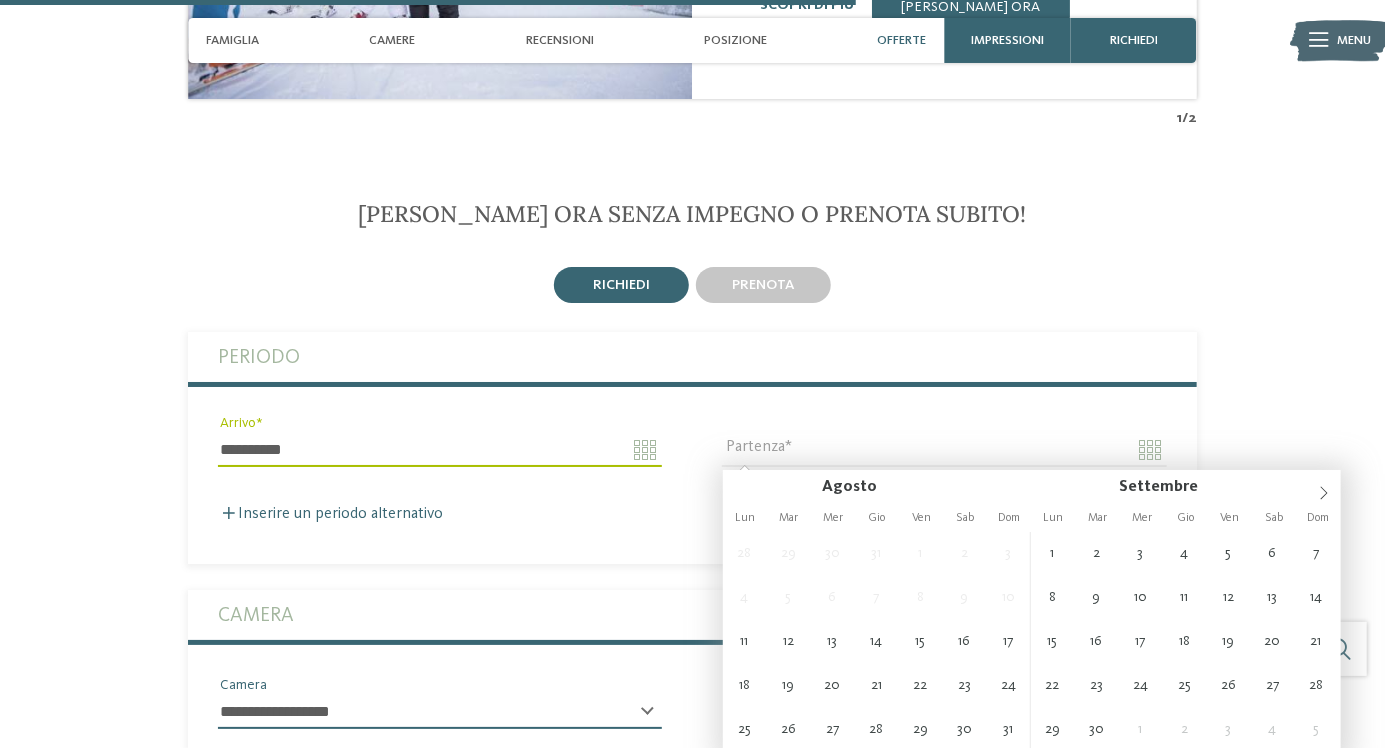 type on "**********" 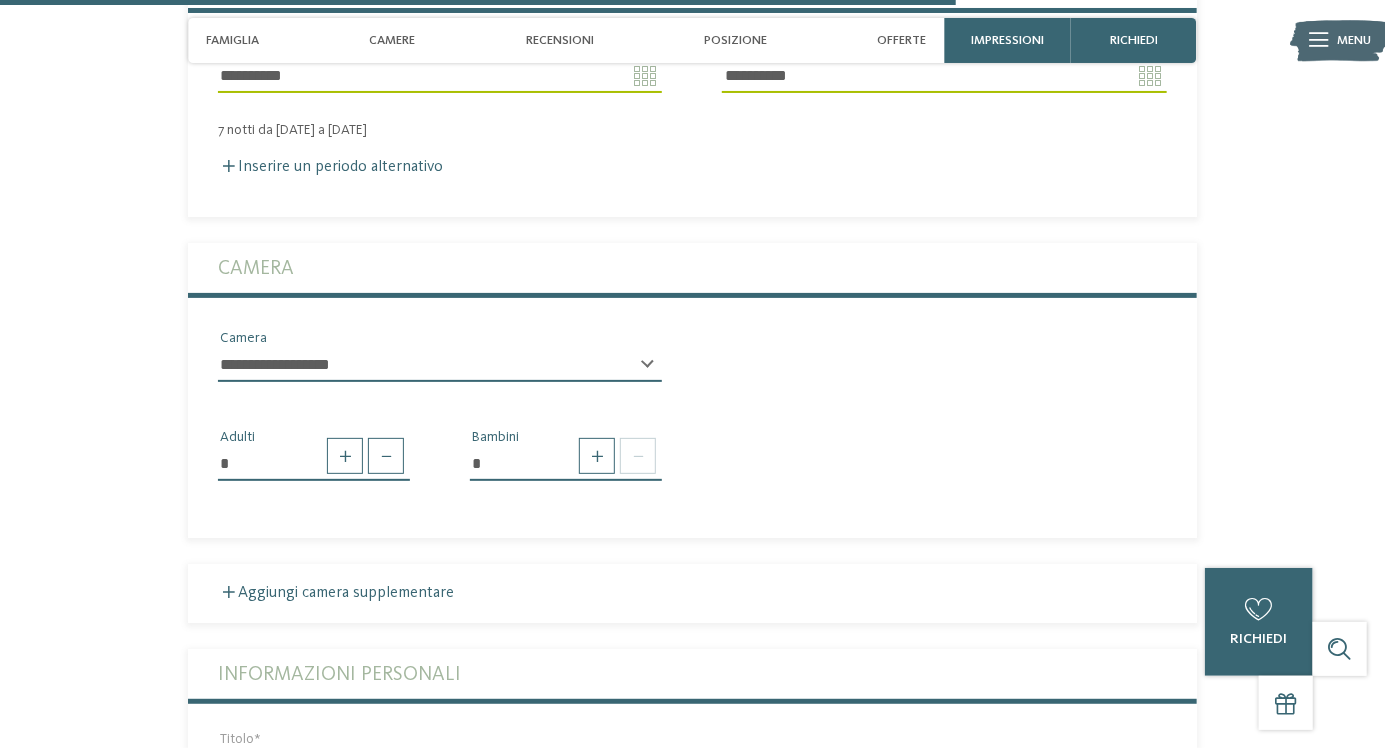 scroll, scrollTop: 3424, scrollLeft: 0, axis: vertical 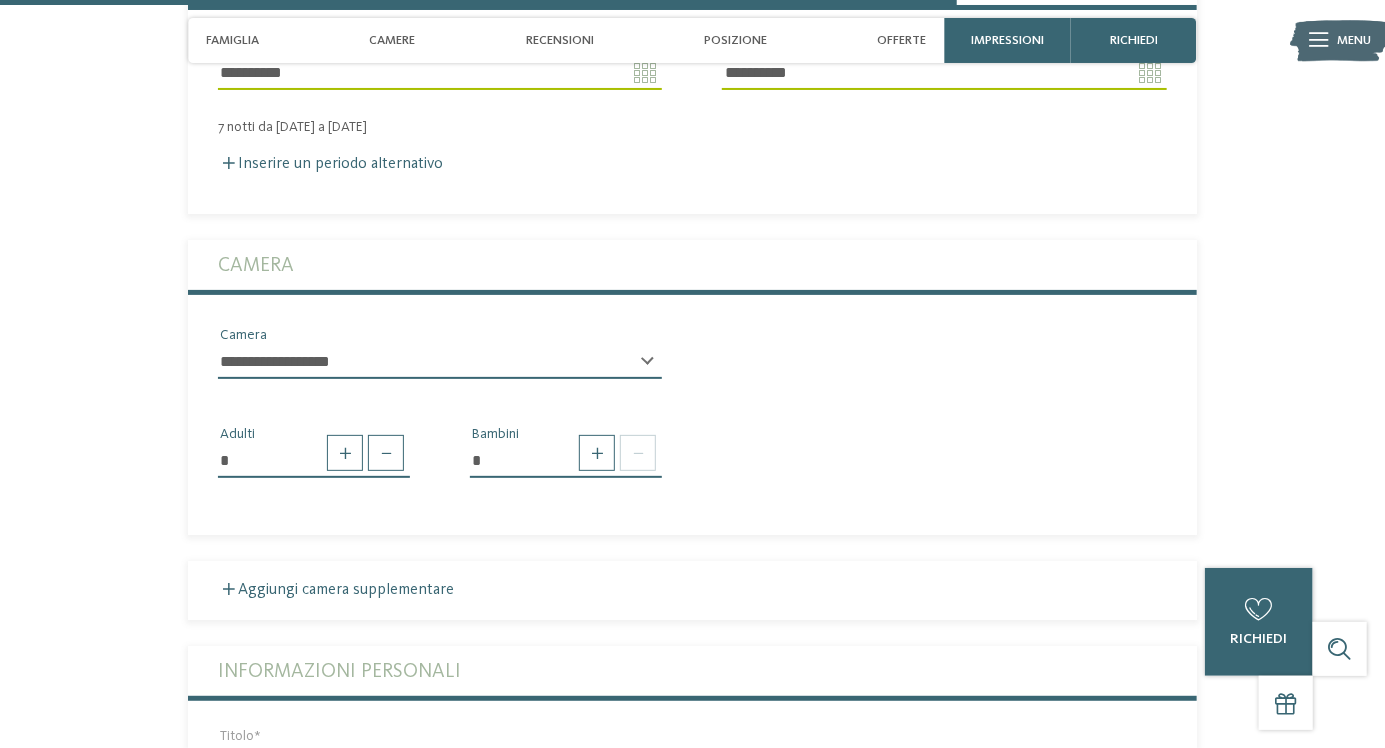 click at bounding box center (597, 453) 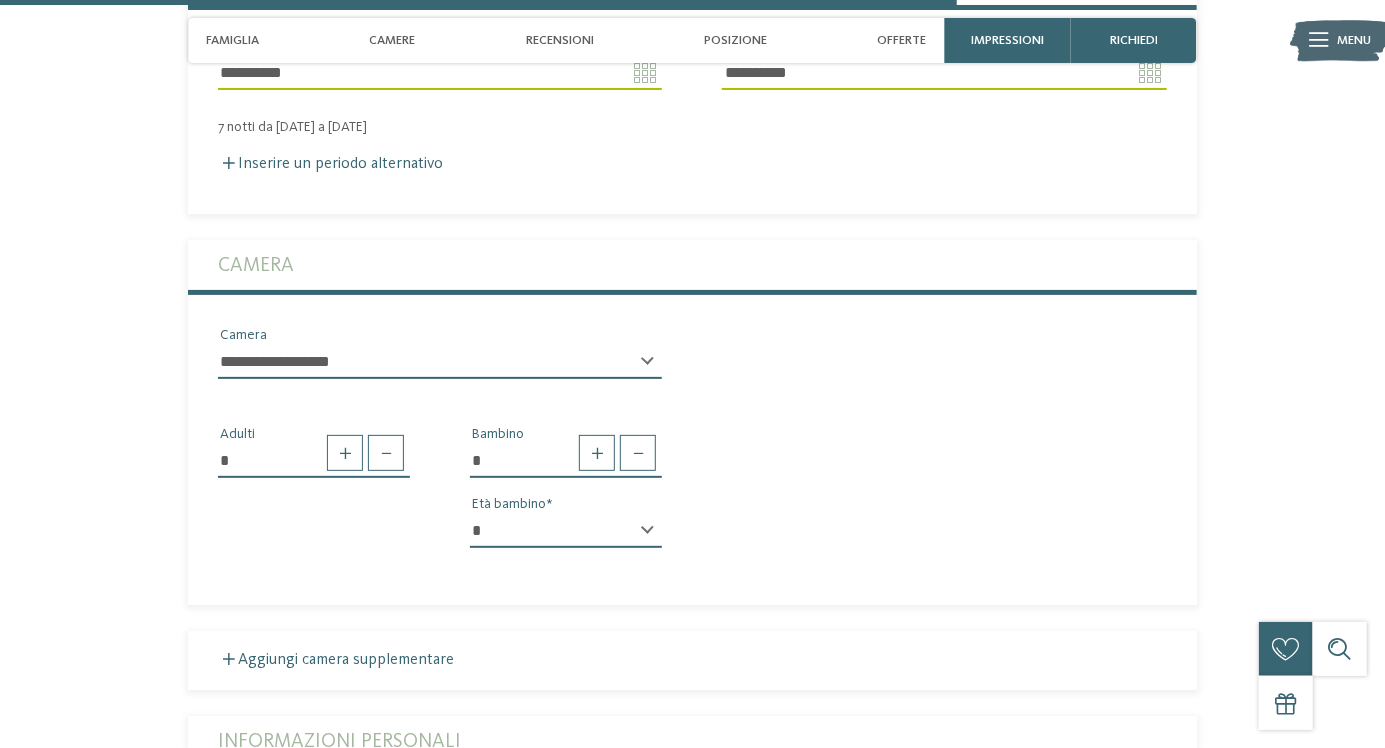 click at bounding box center [597, 453] 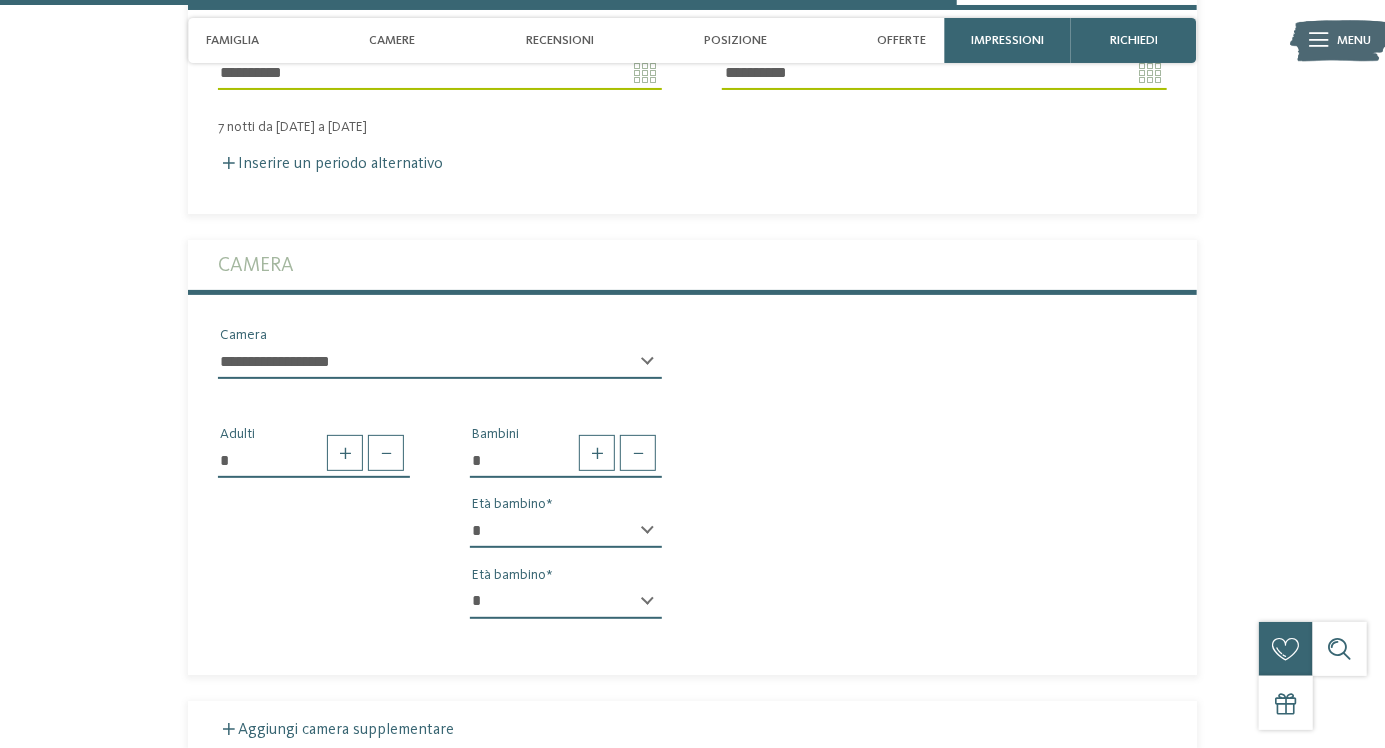 click on "* * * * * * * * * * * ** ** ** ** ** ** ** **" at bounding box center (566, 531) 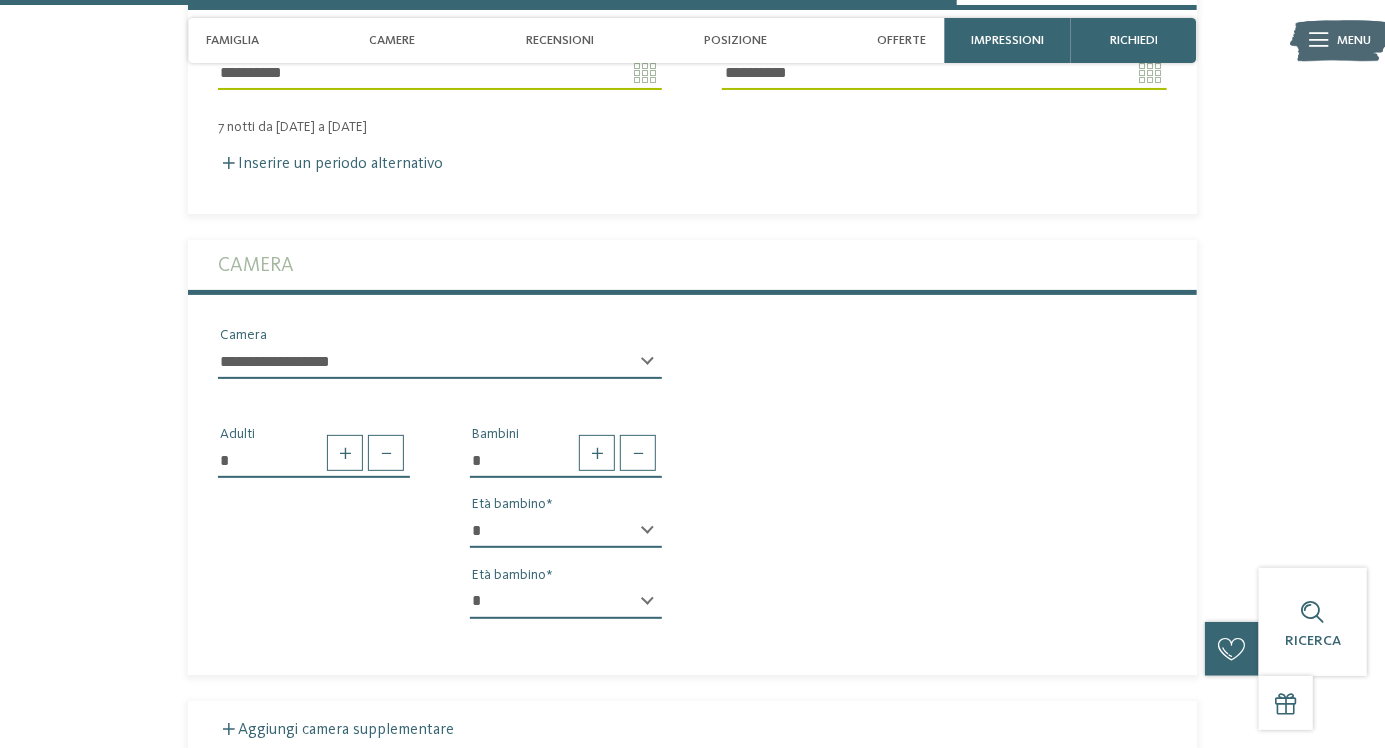 select on "*" 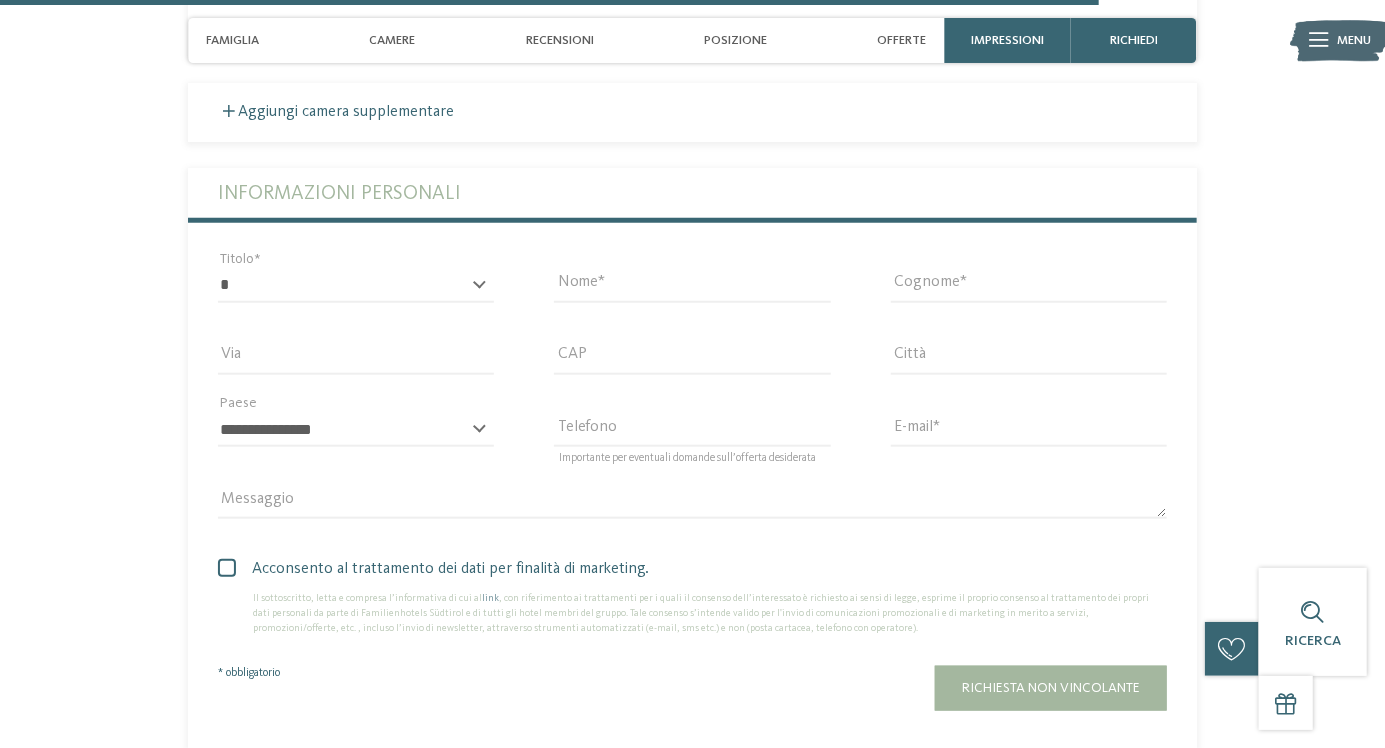 scroll, scrollTop: 4043, scrollLeft: 0, axis: vertical 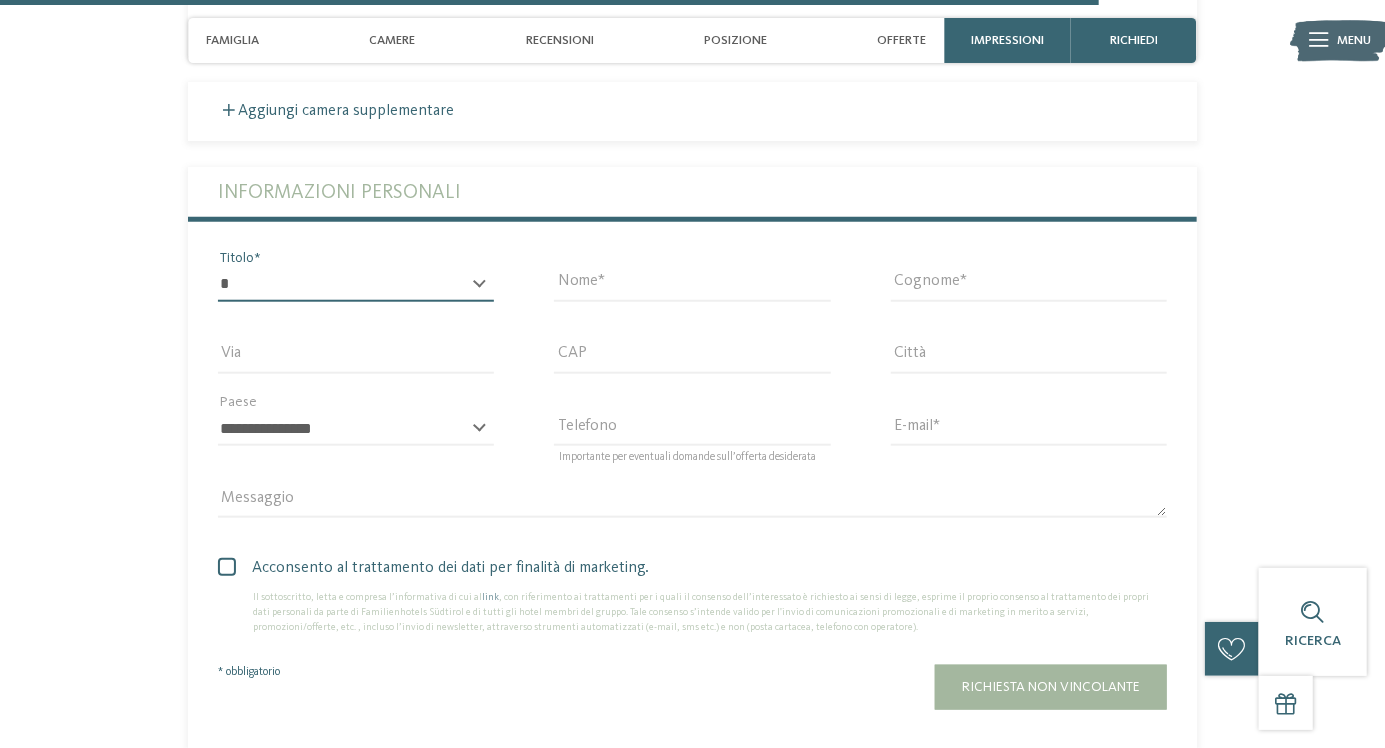 click on "* ****** ******* ******** ******" at bounding box center [356, 285] 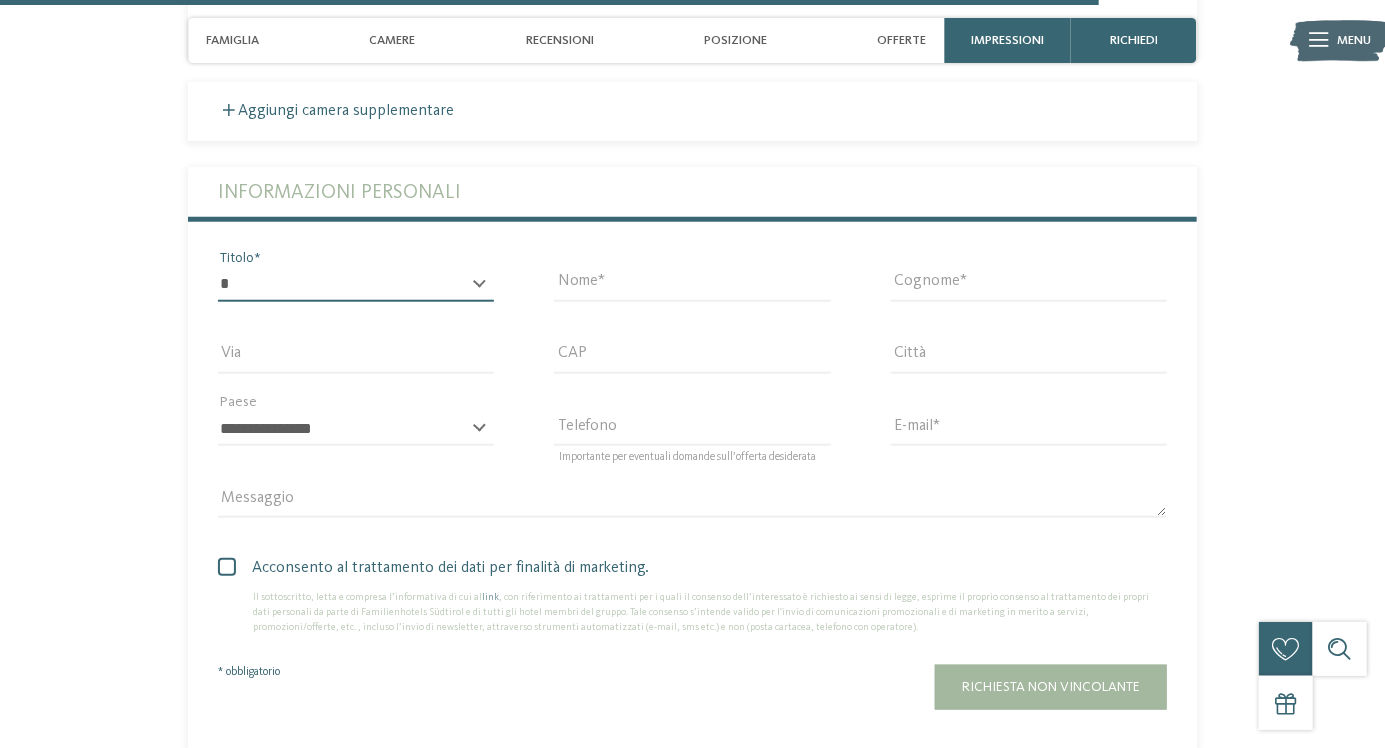 select on "*" 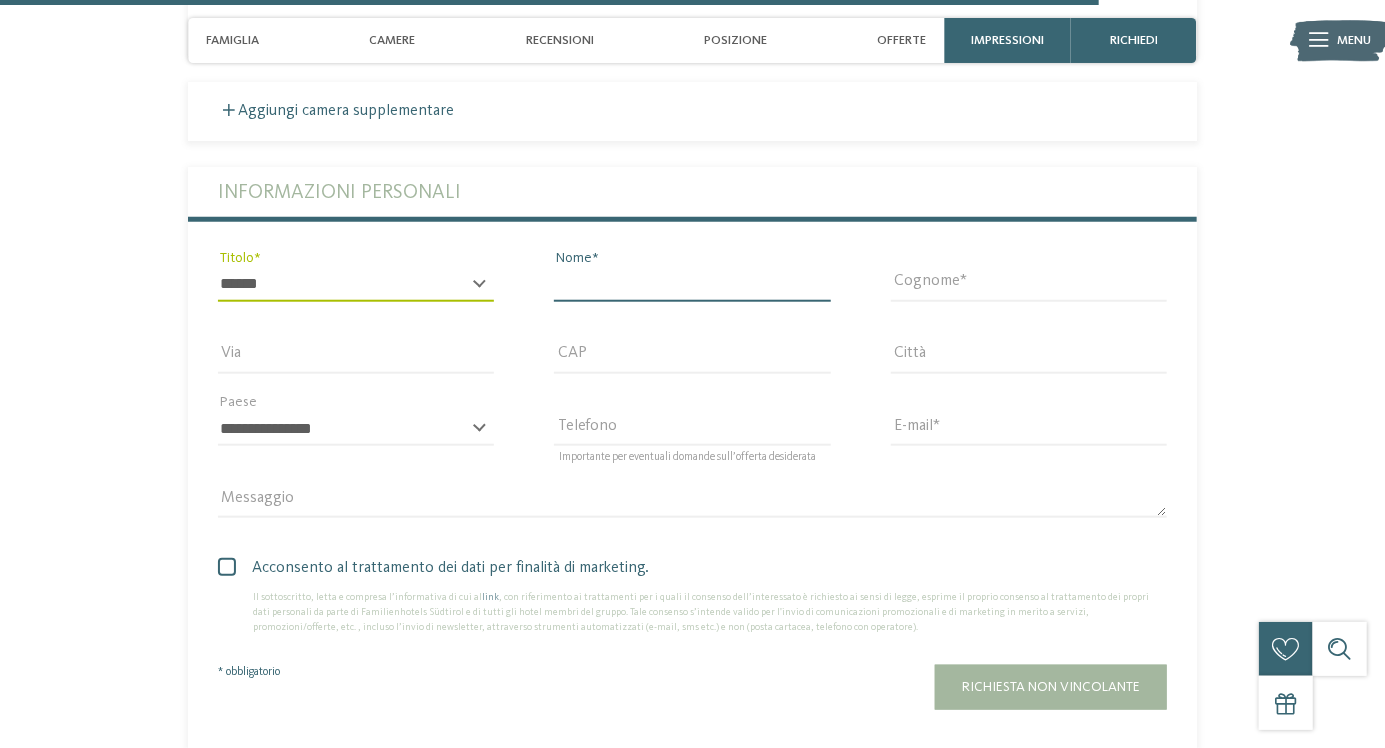 click on "Nome" at bounding box center [692, 285] 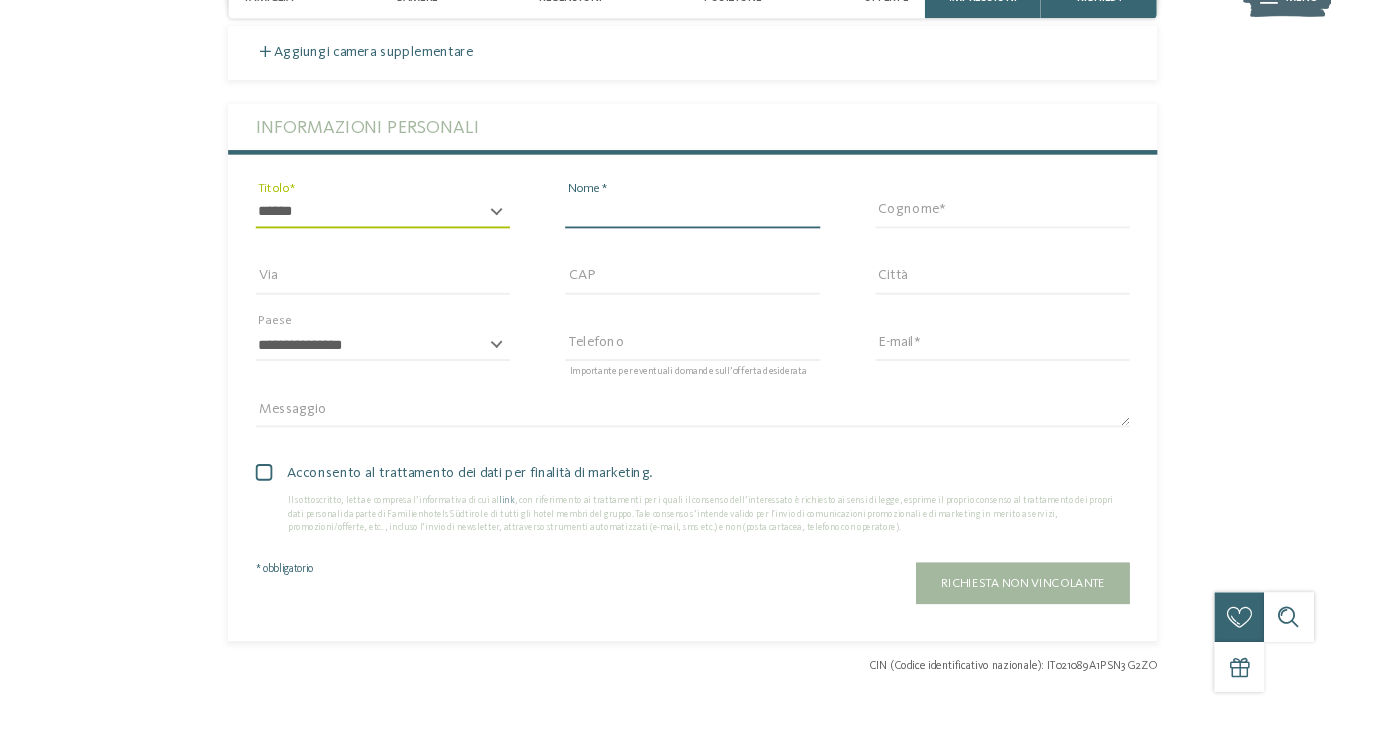 scroll, scrollTop: 4054, scrollLeft: 0, axis: vertical 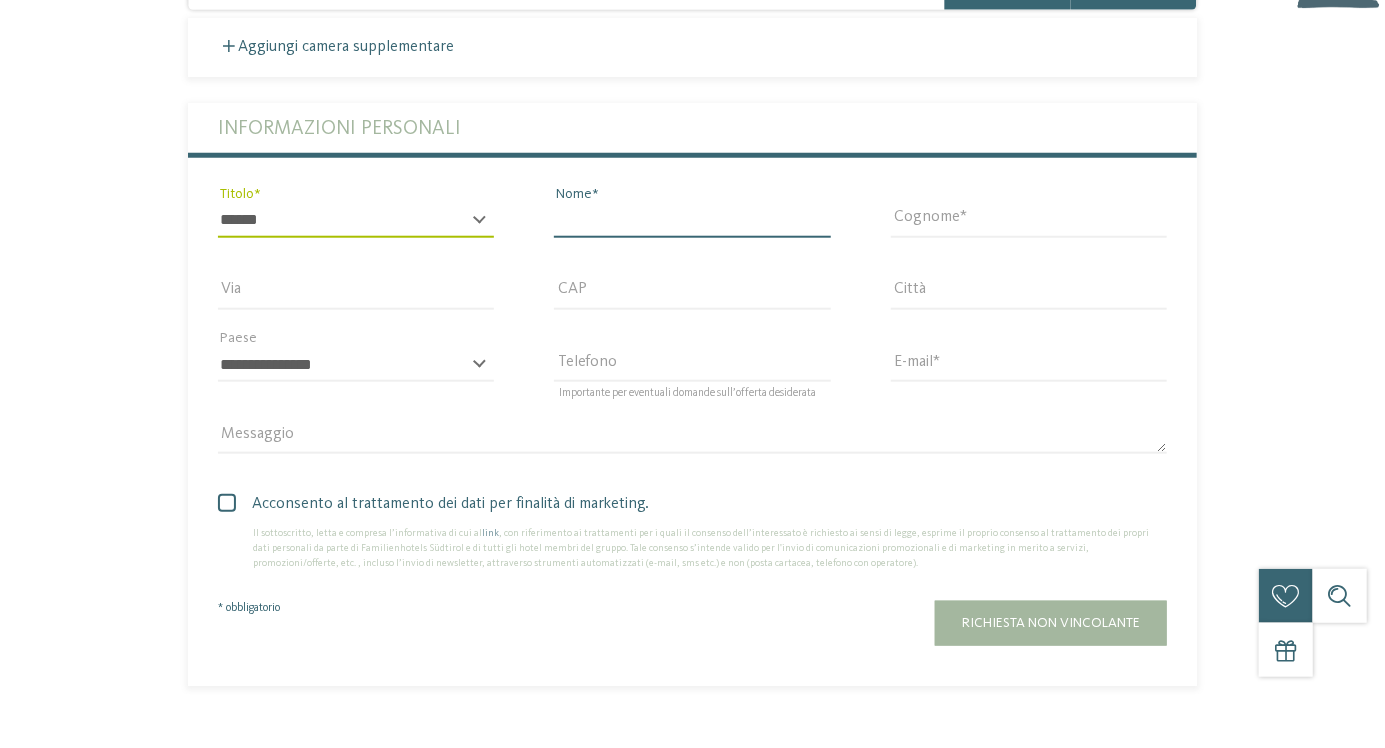 type 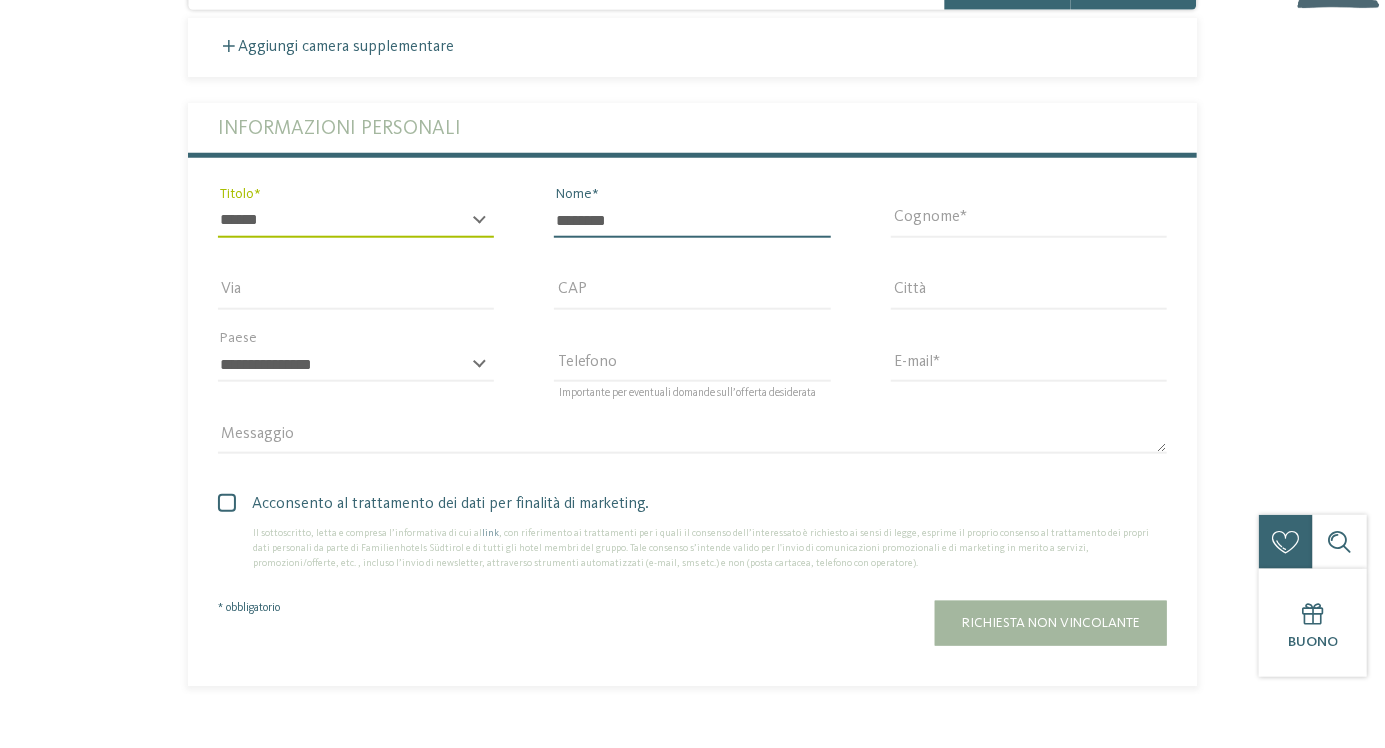 type on "*******" 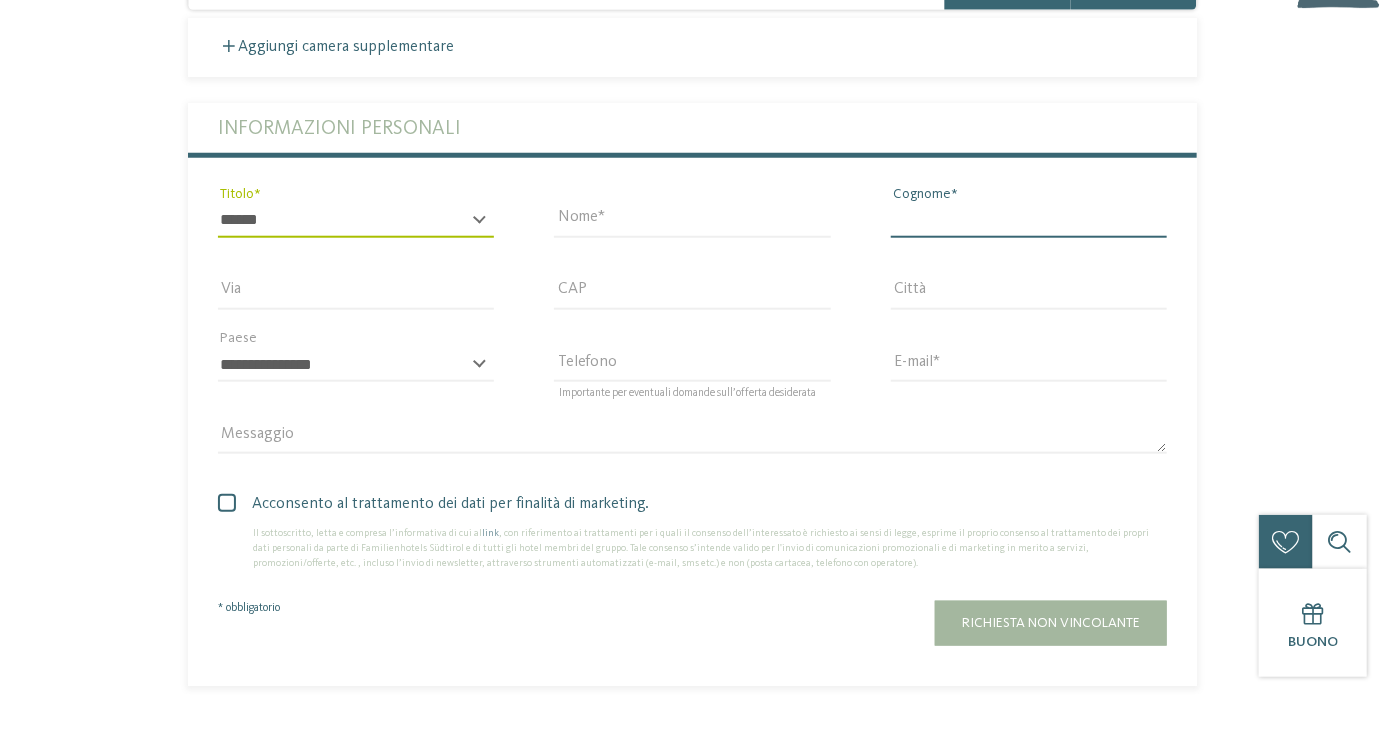 click on "Cognome" at bounding box center (1029, 274) 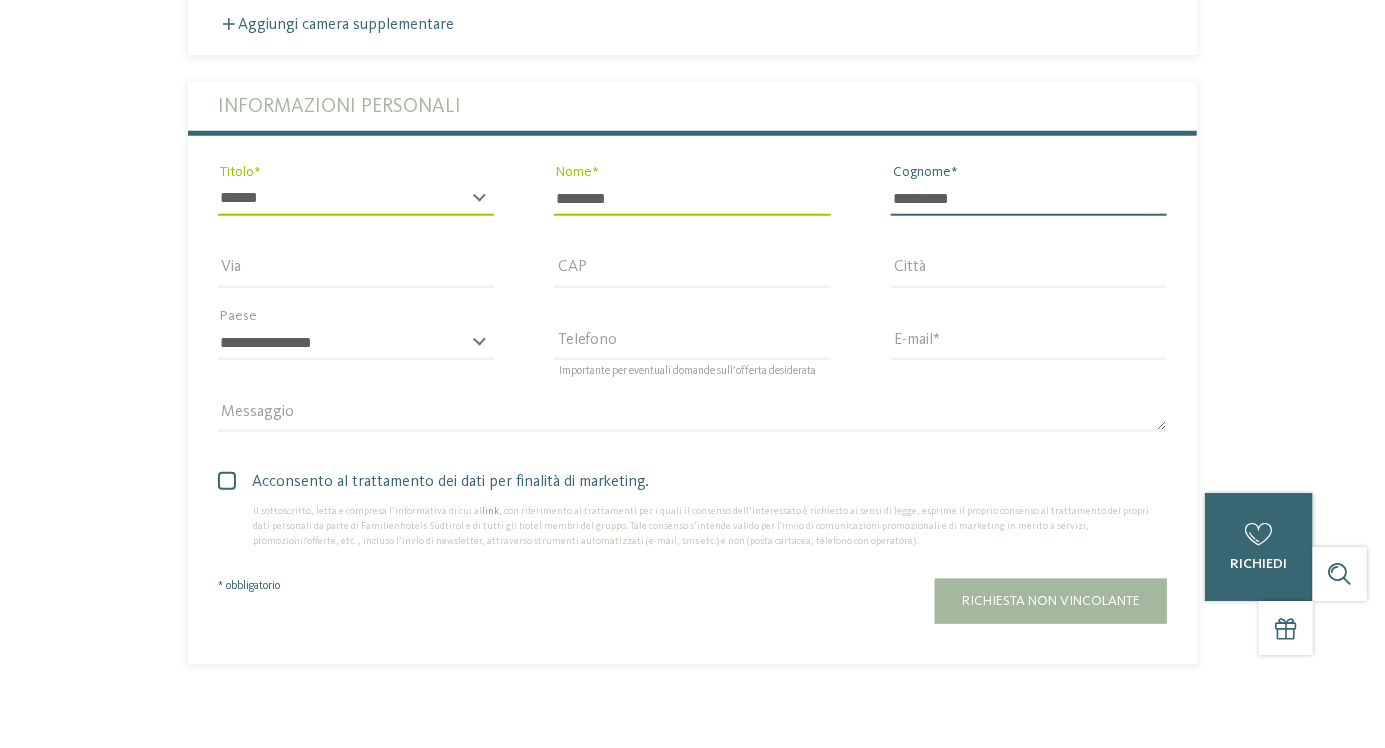 scroll, scrollTop: 4054, scrollLeft: 0, axis: vertical 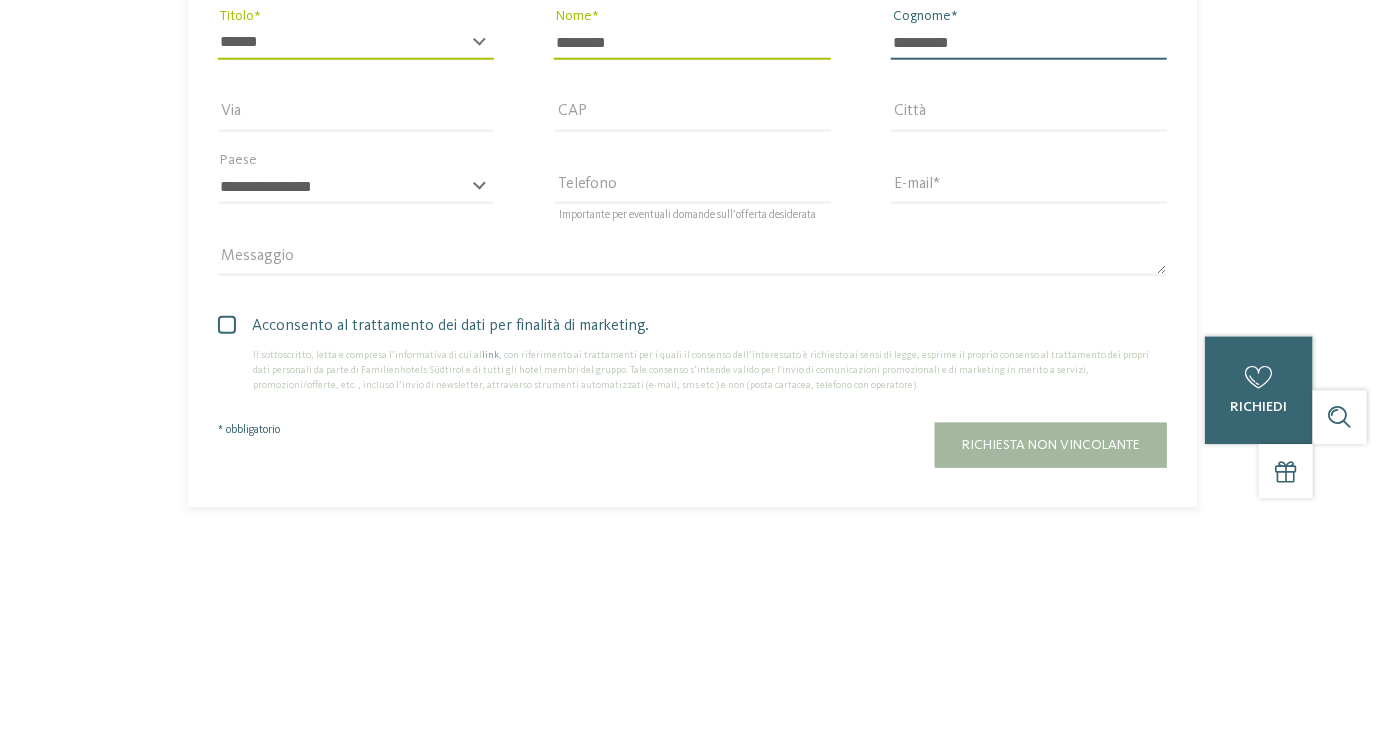type on "********" 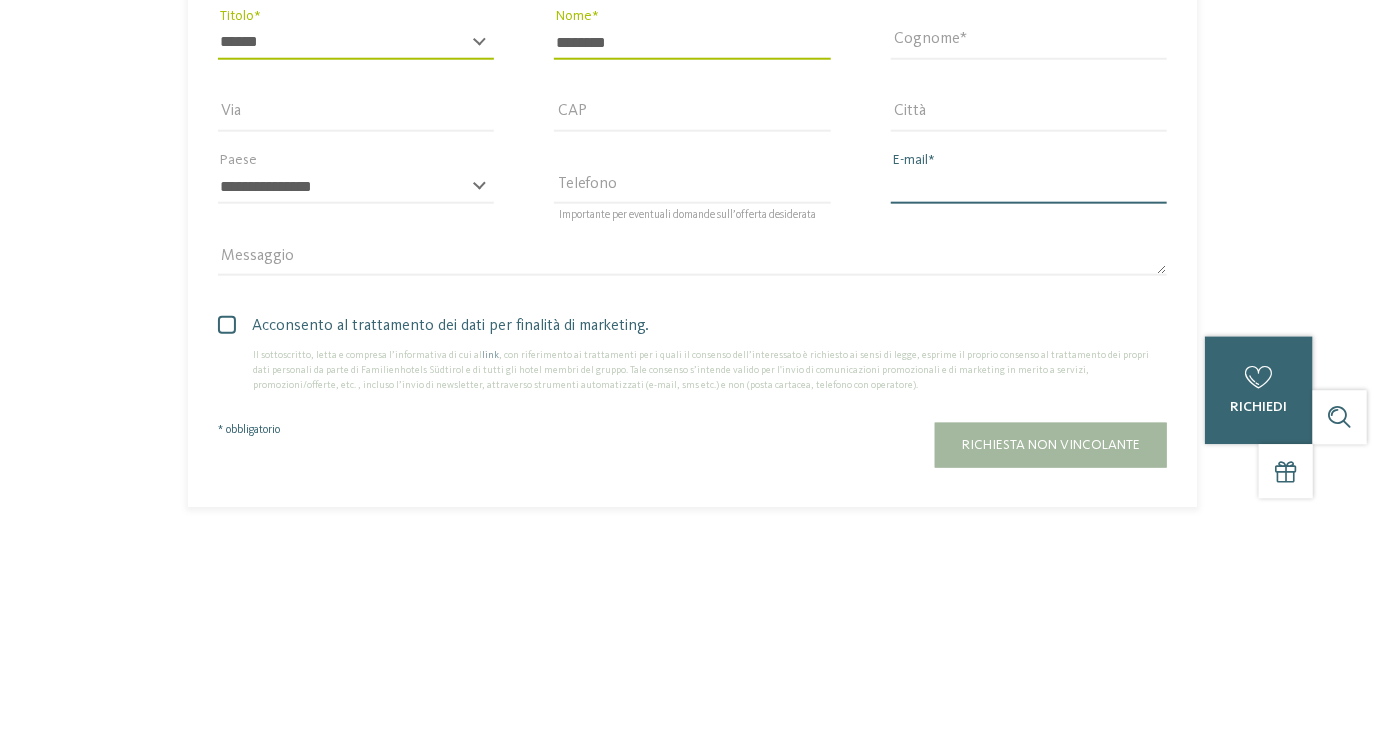 click on "E-mail" at bounding box center (1029, 418) 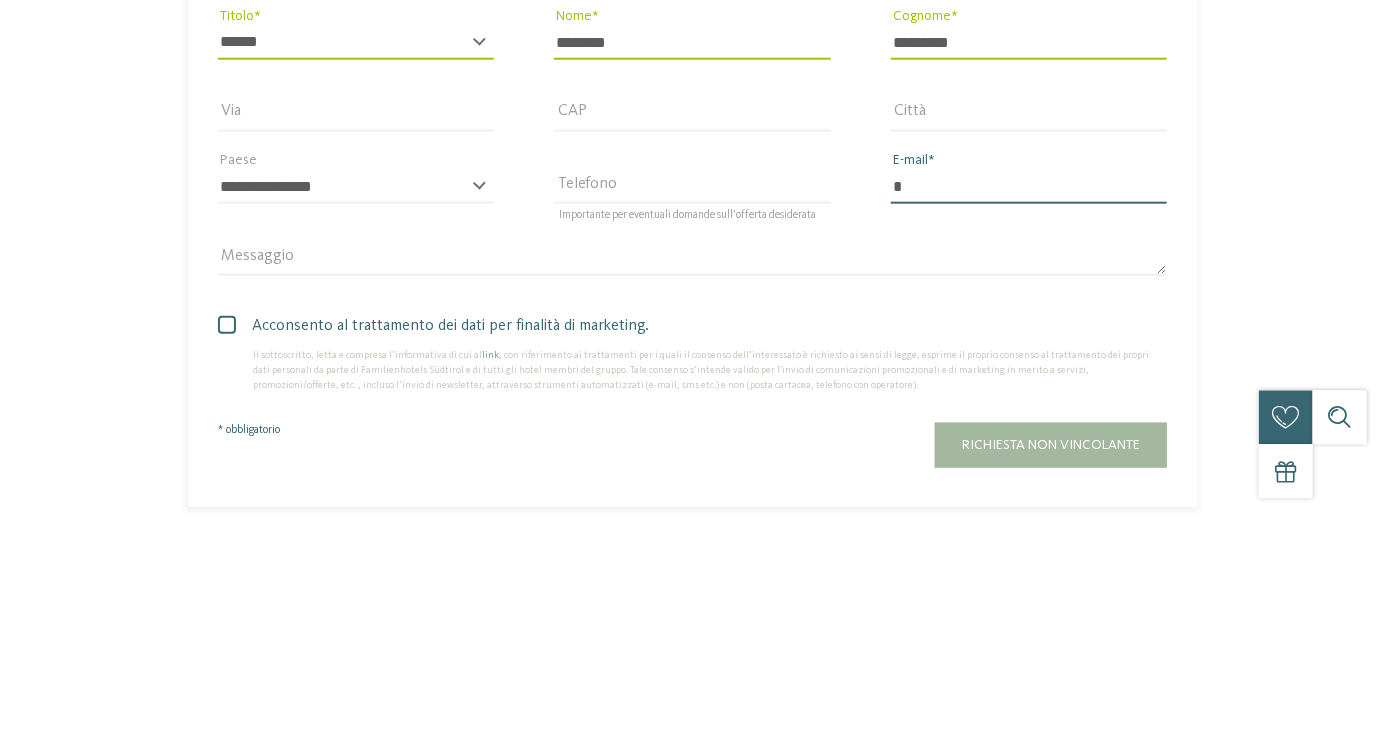 type on "**********" 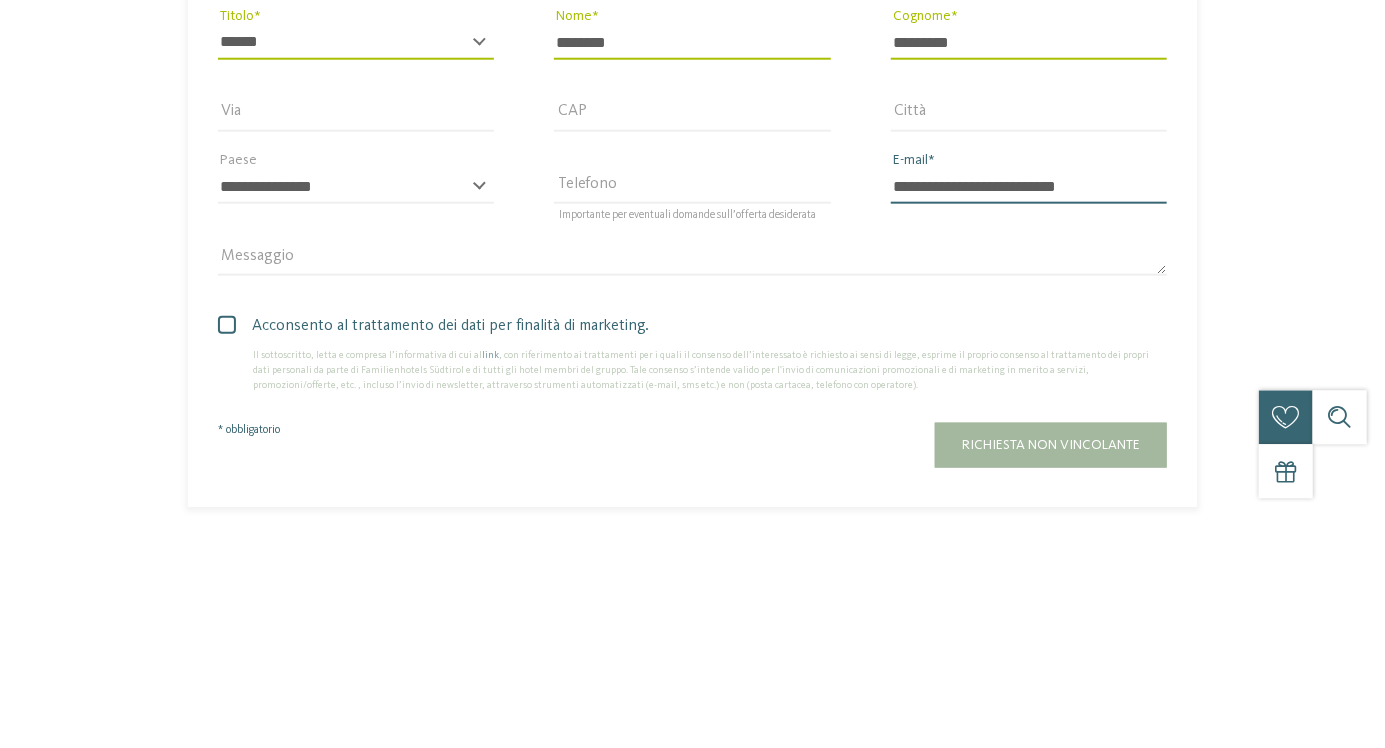 scroll, scrollTop: 4054, scrollLeft: 0, axis: vertical 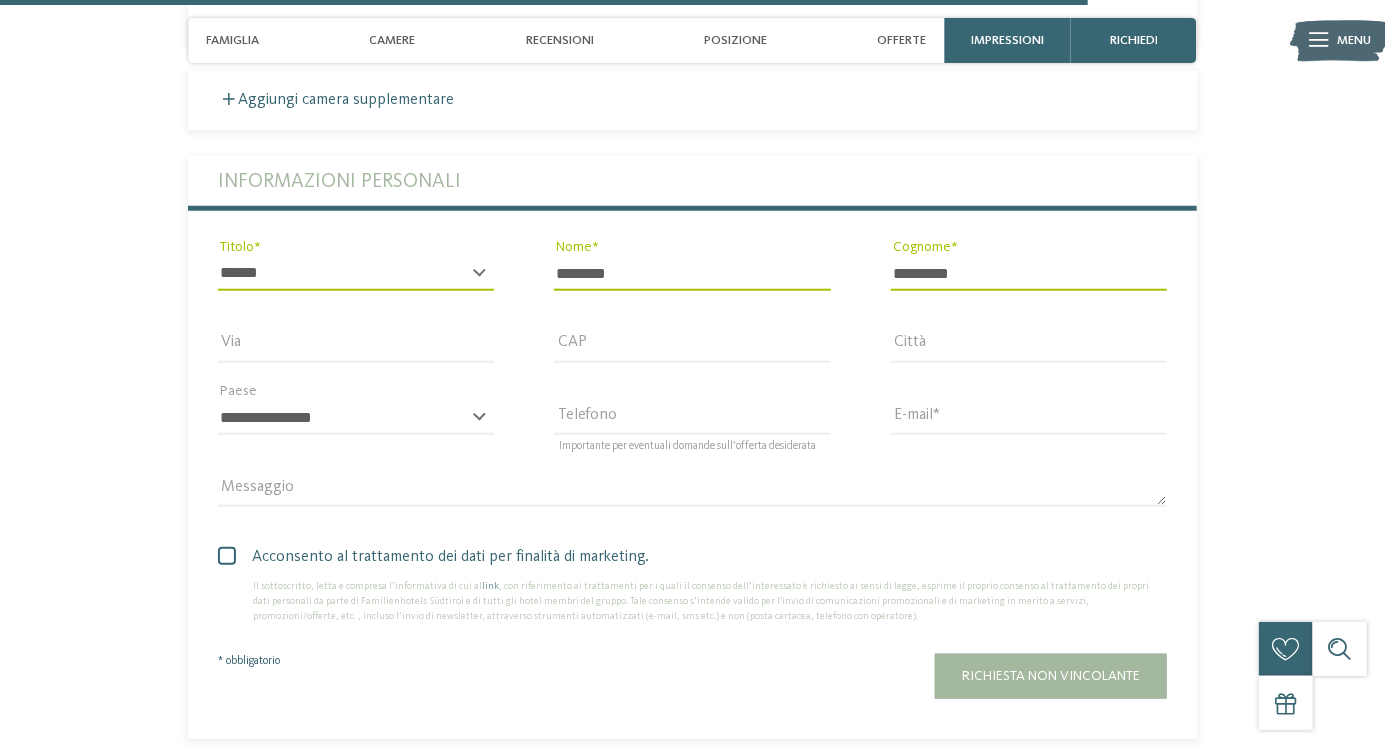 click at bounding box center (227, 556) 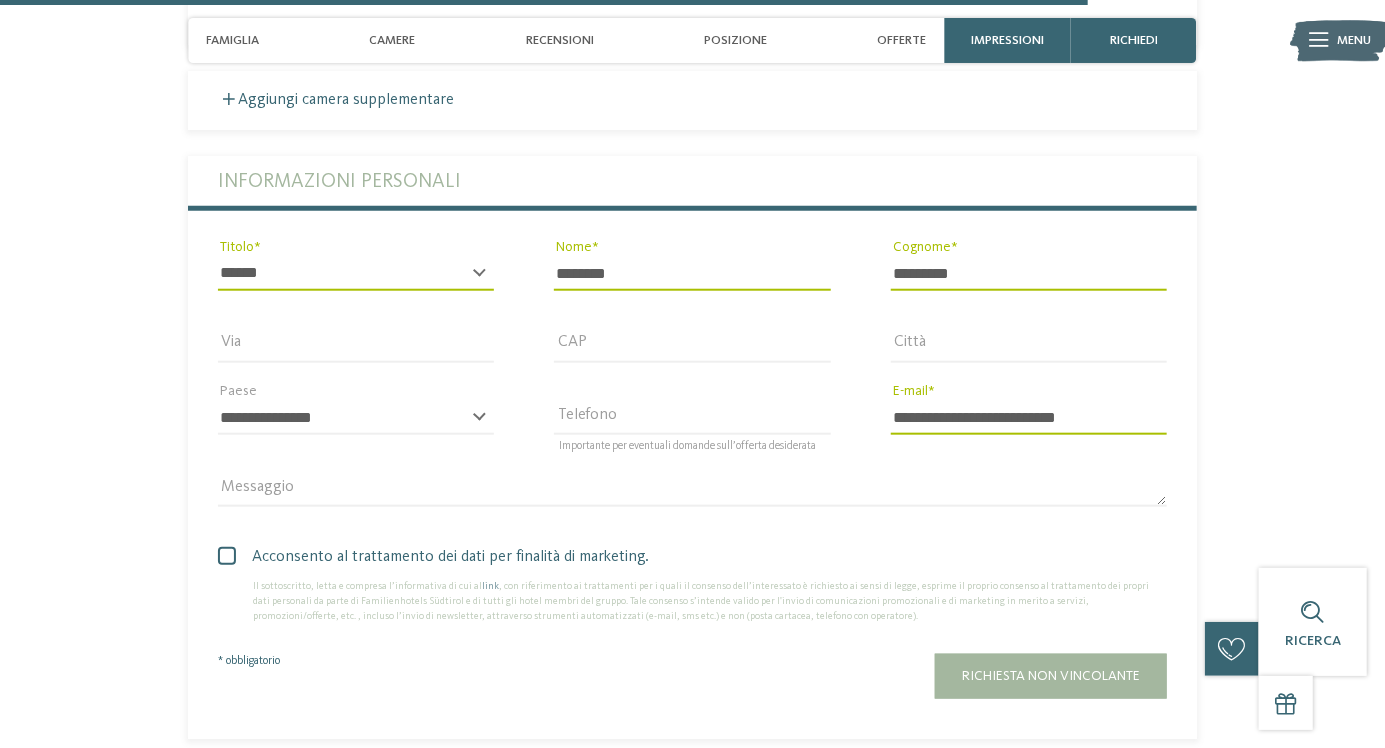 click on "Richiesta non vincolante" at bounding box center [1051, 676] 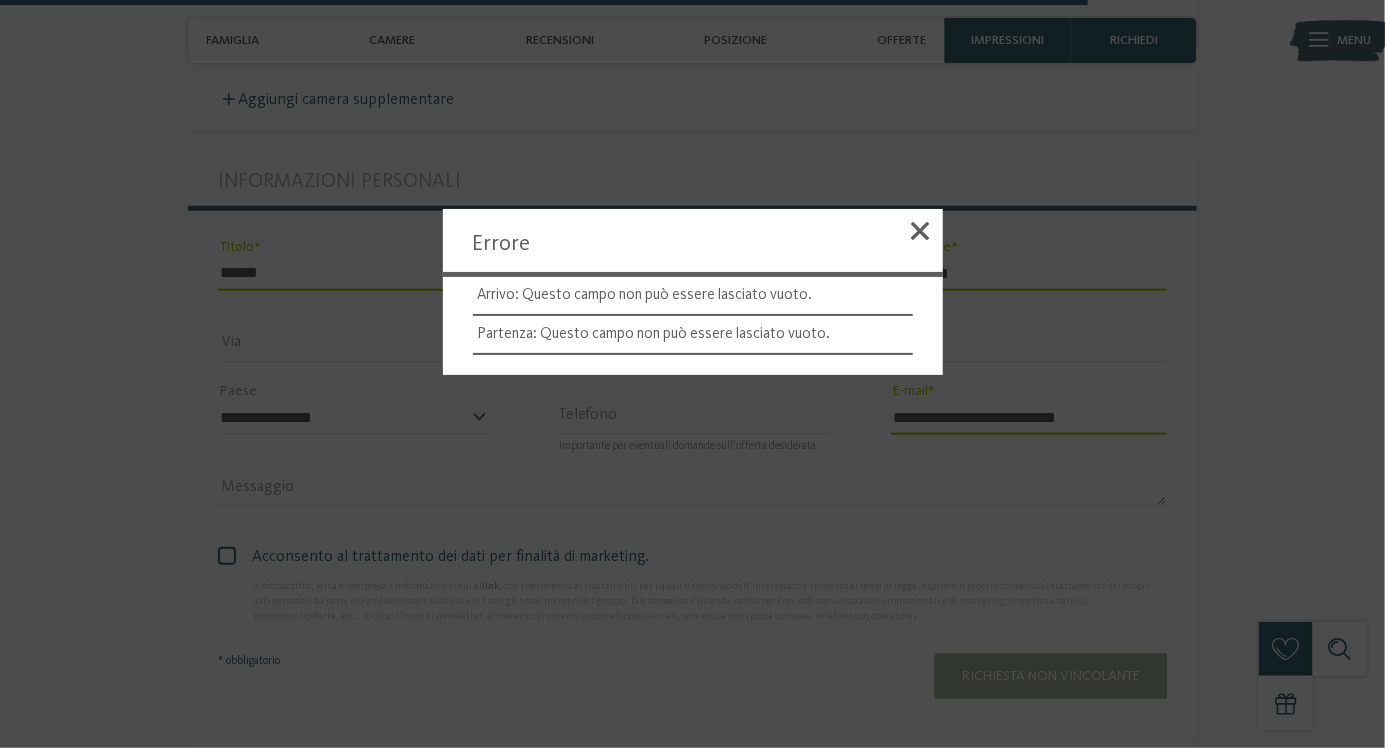 click at bounding box center [921, 234] 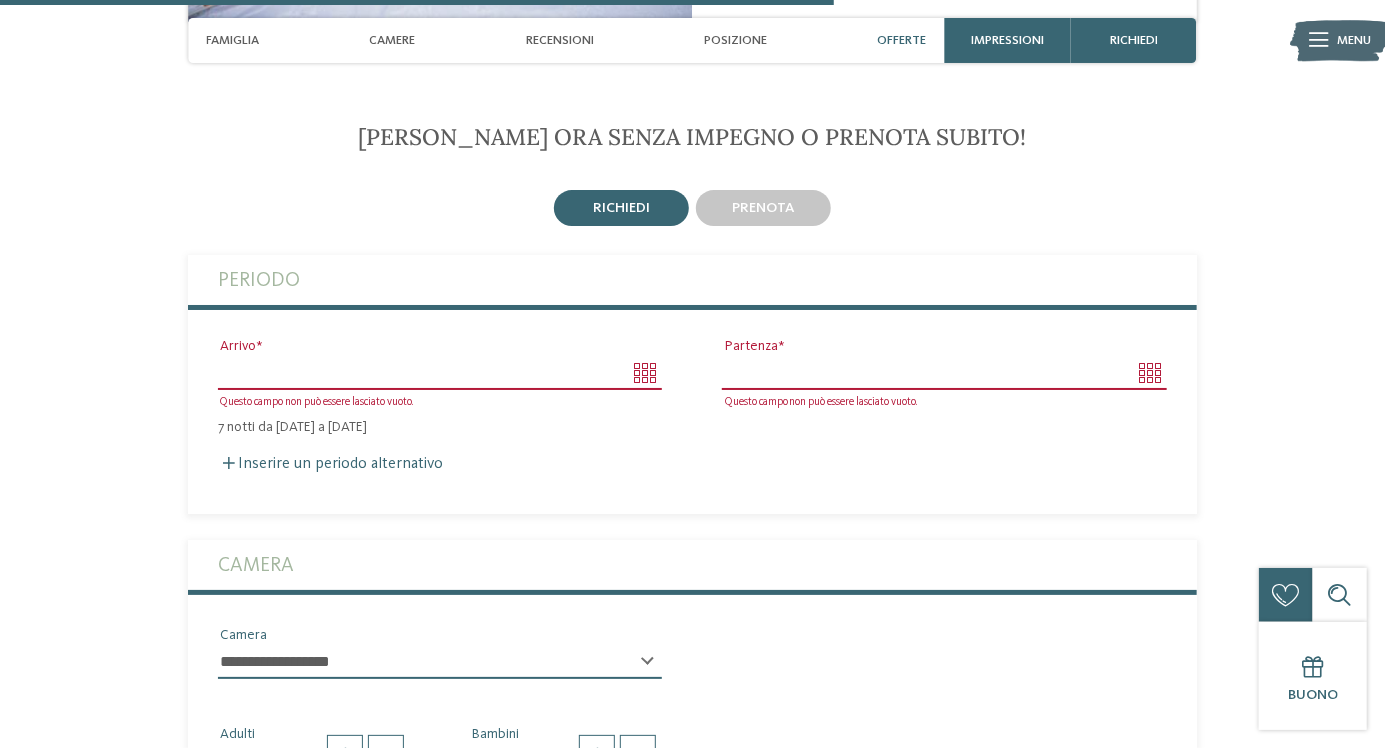 scroll, scrollTop: 3104, scrollLeft: 0, axis: vertical 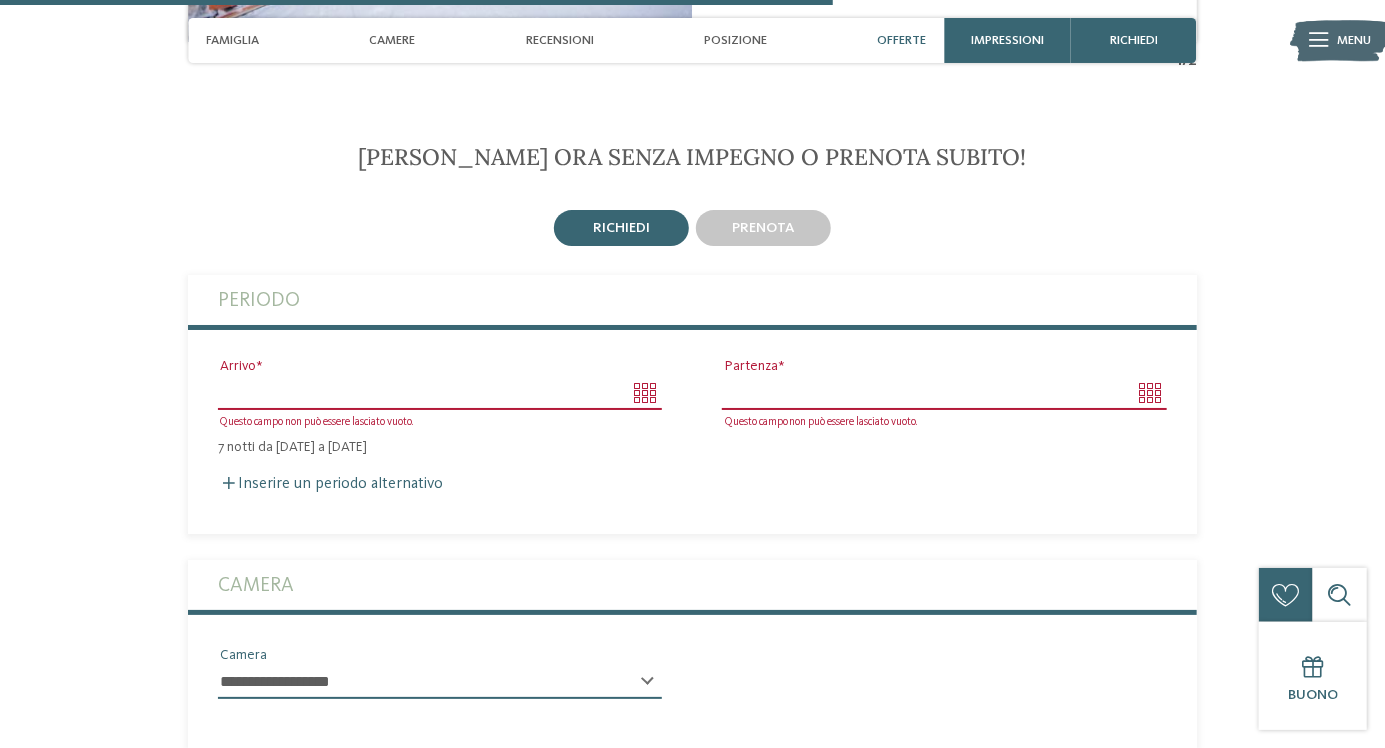 click on "Solo un momento – il sito web sta caricando …
DE
IT" at bounding box center (692, -133) 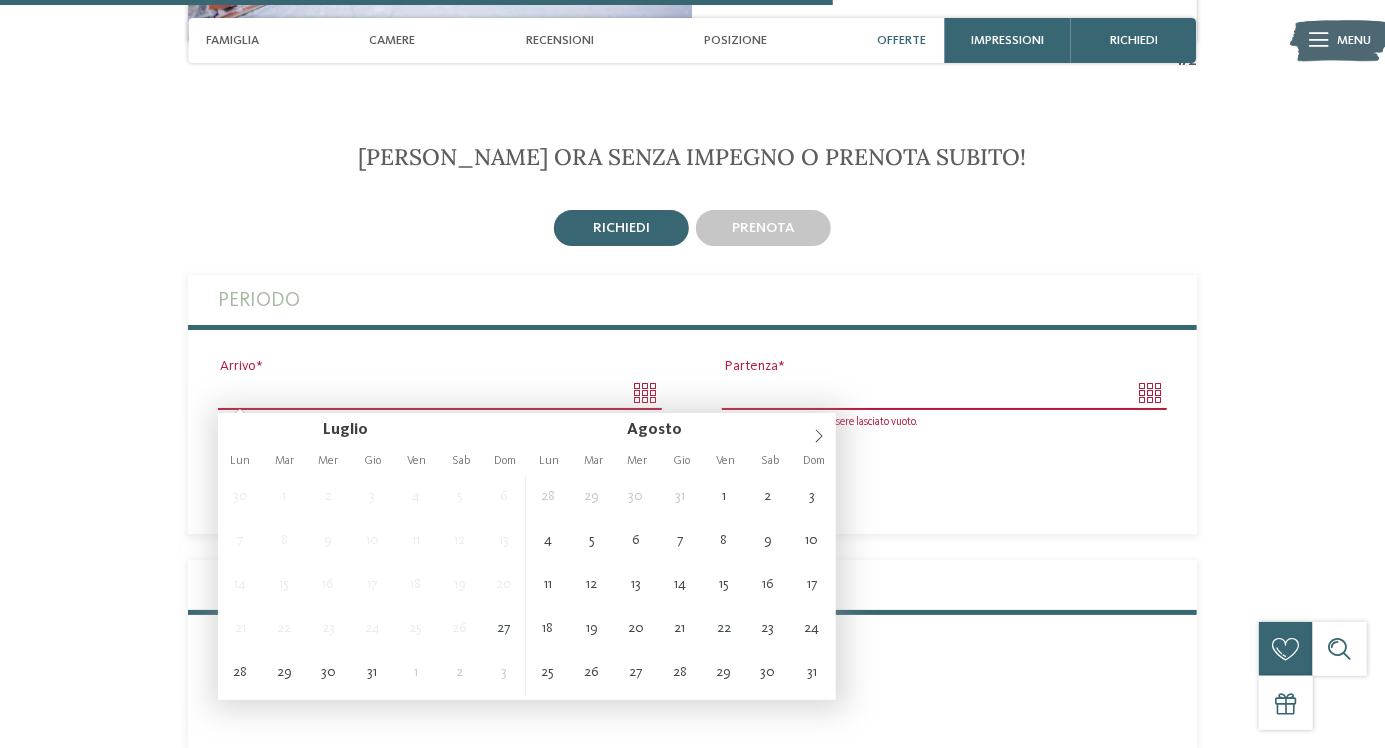 type on "**********" 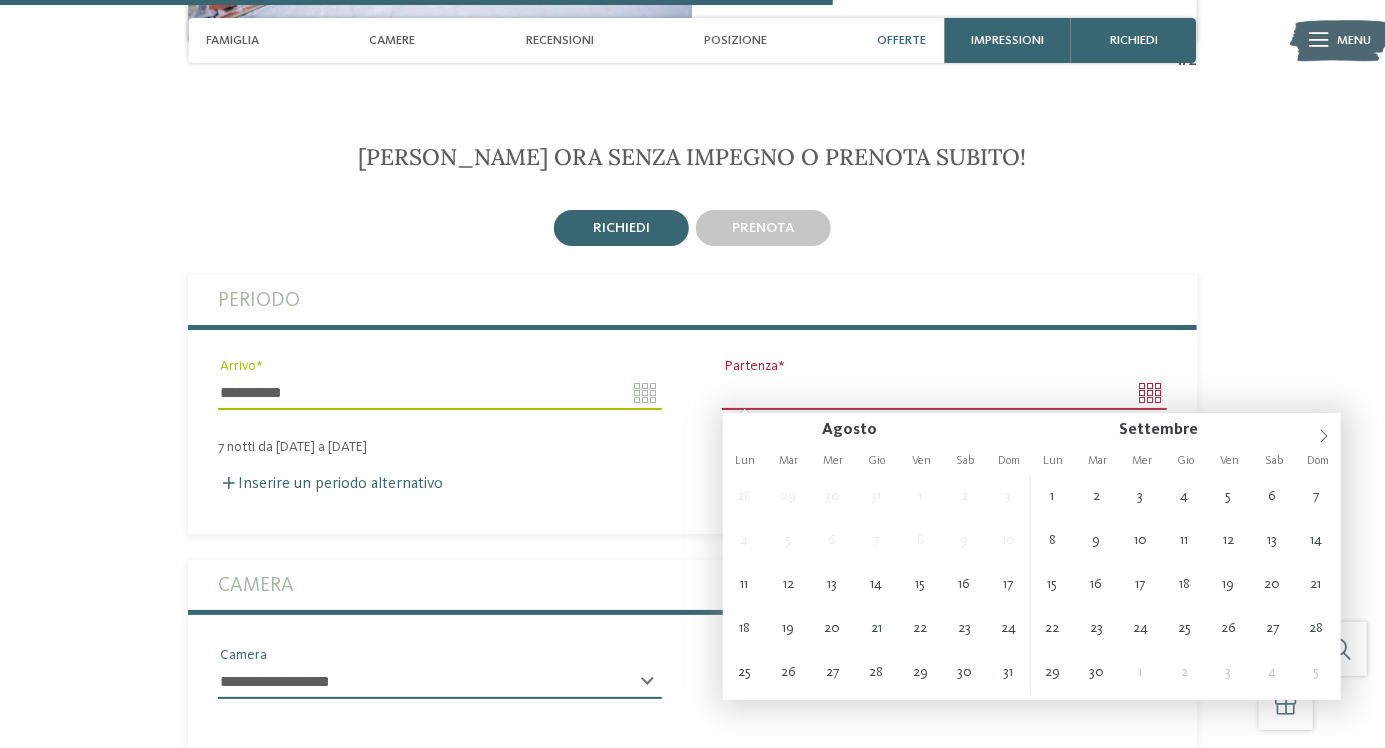 type on "**********" 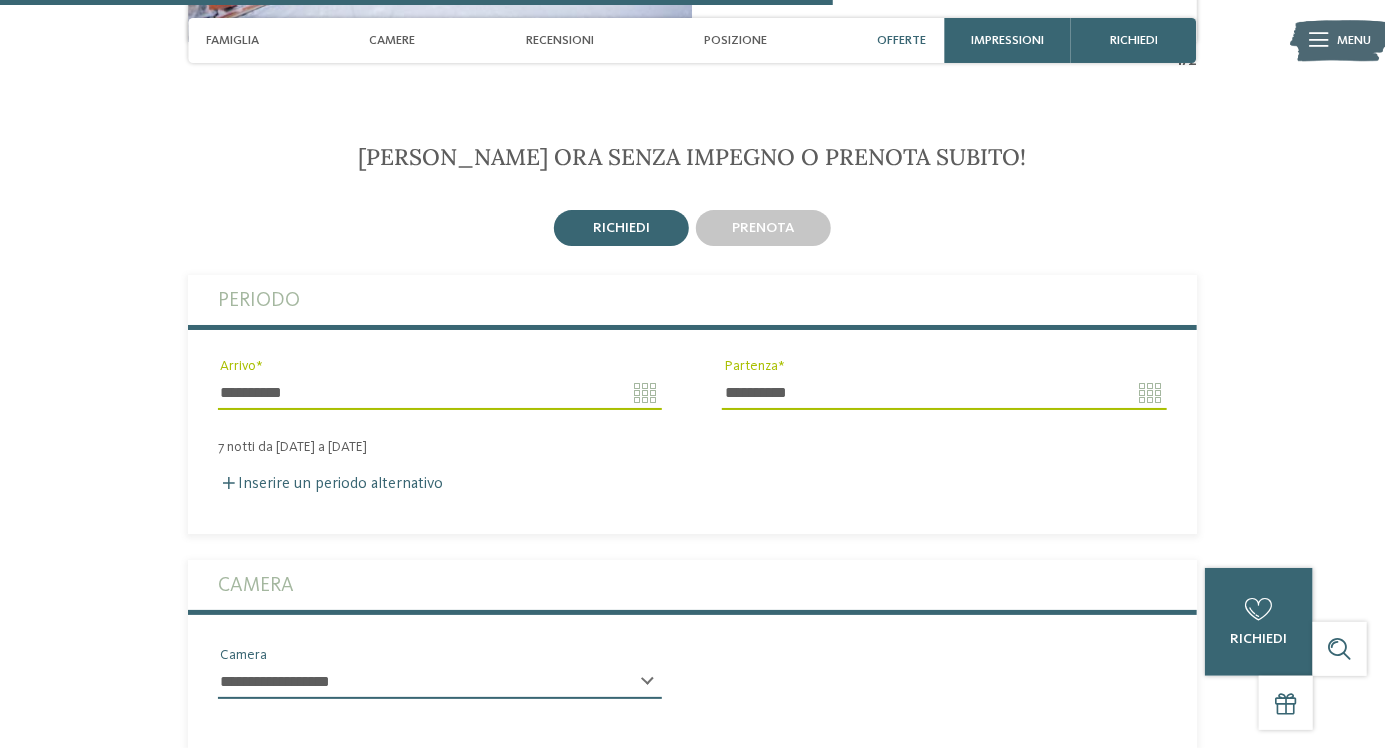 click on "richiedi" at bounding box center [621, 228] 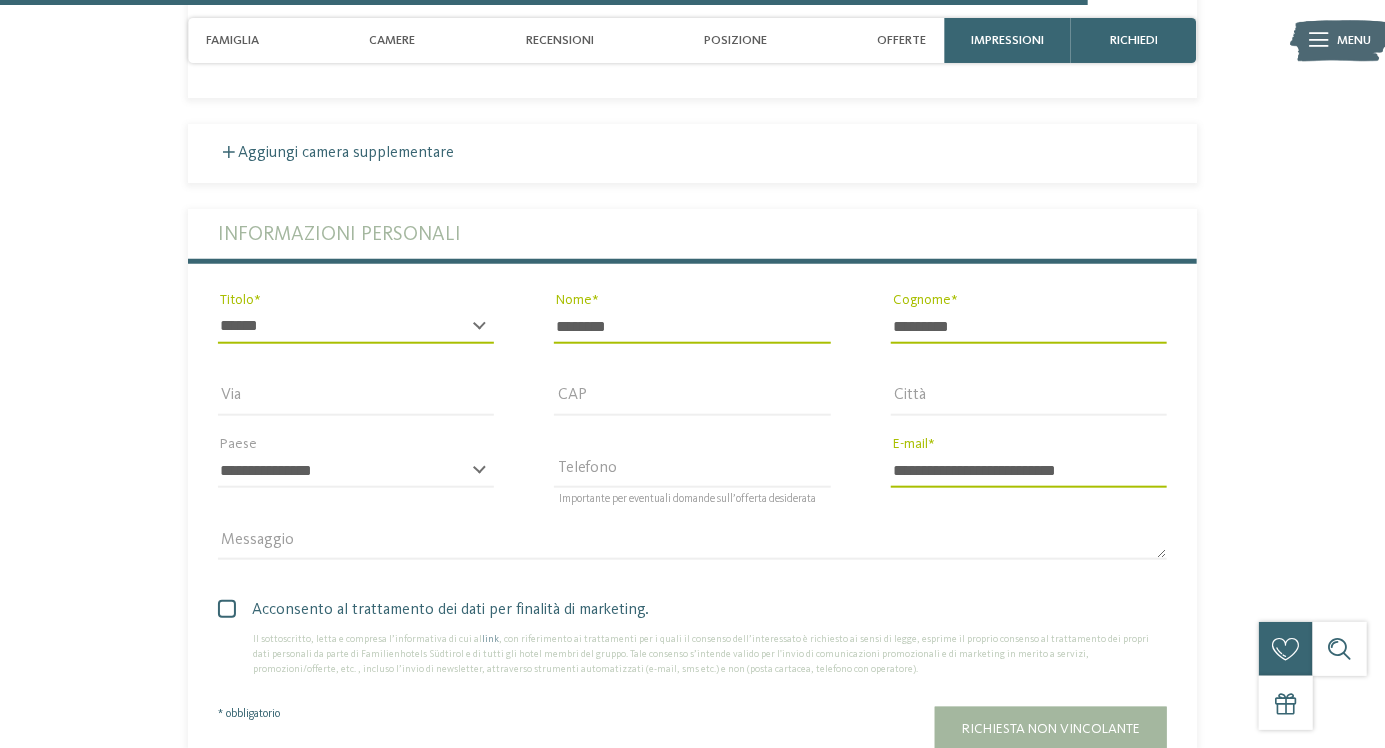 type 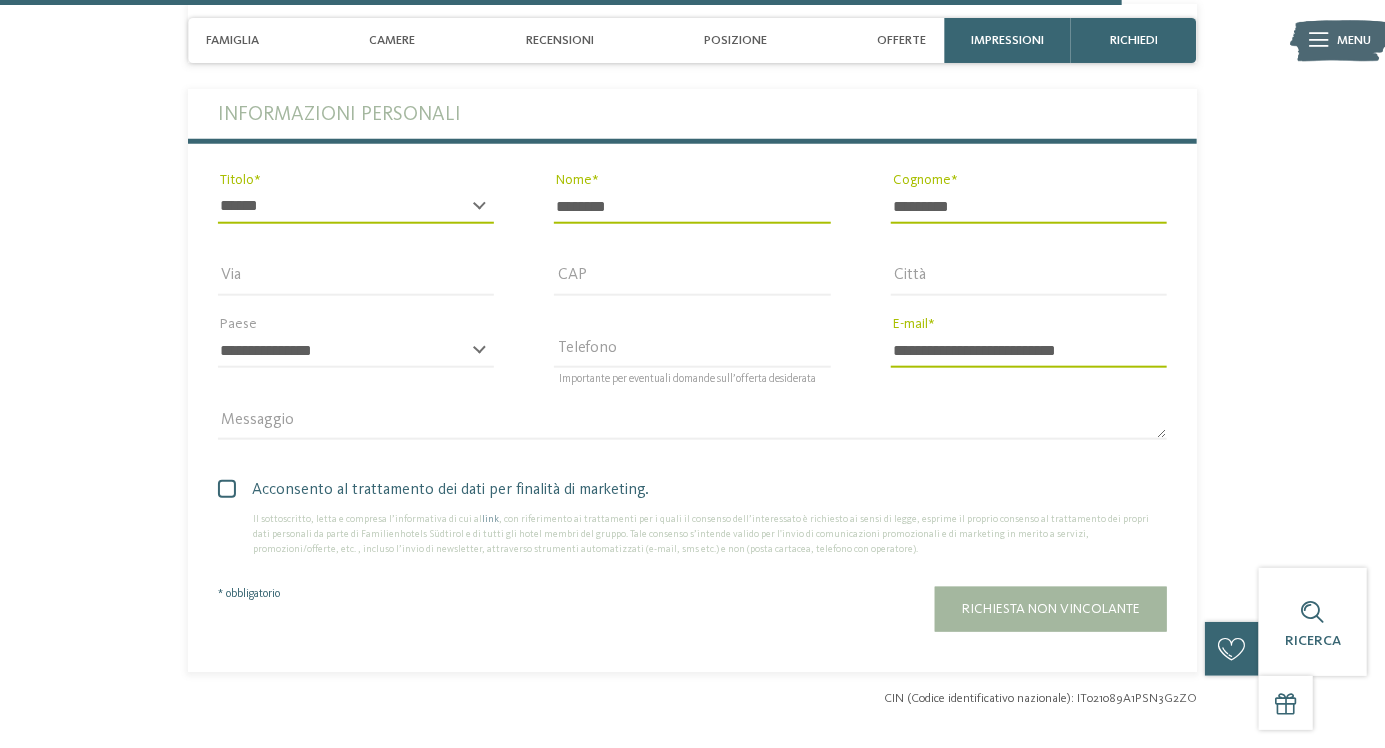 scroll, scrollTop: 4126, scrollLeft: 0, axis: vertical 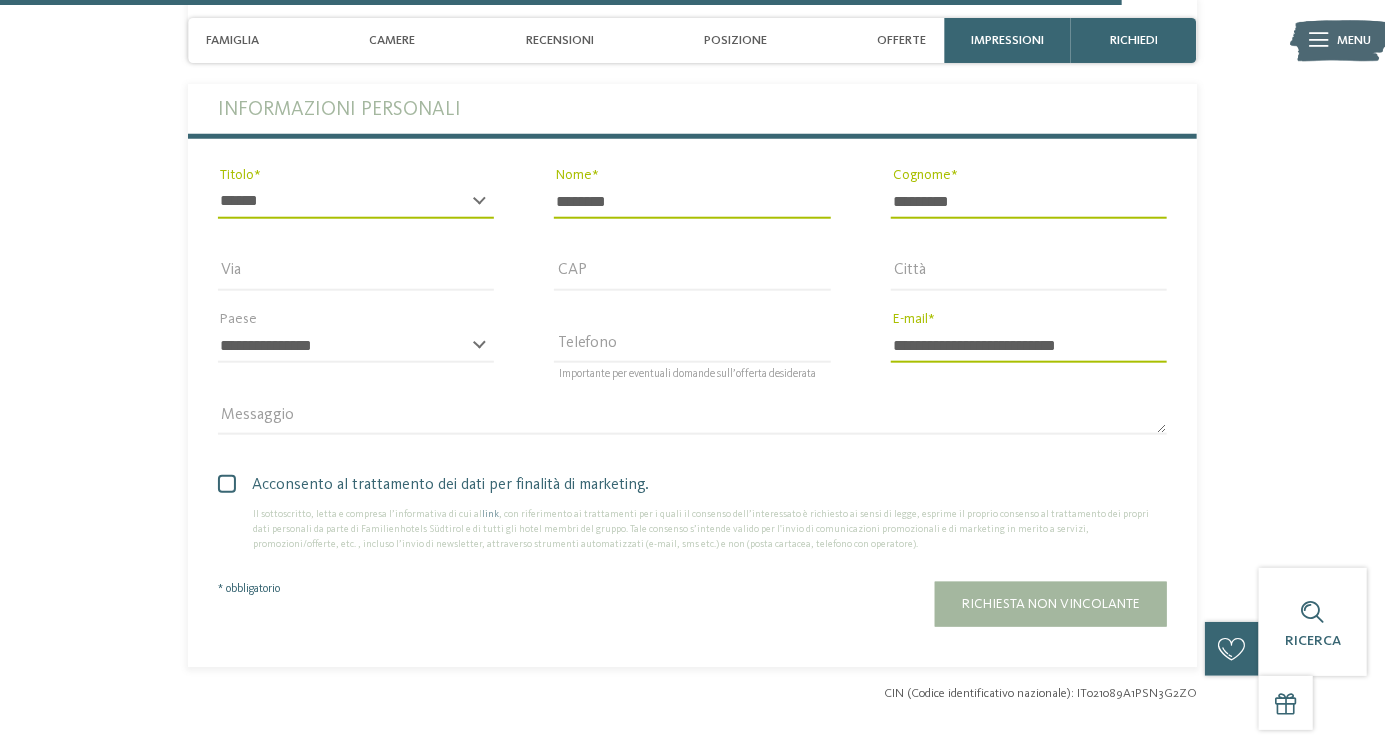 click on "Richiesta non vincolante" at bounding box center [1051, 604] 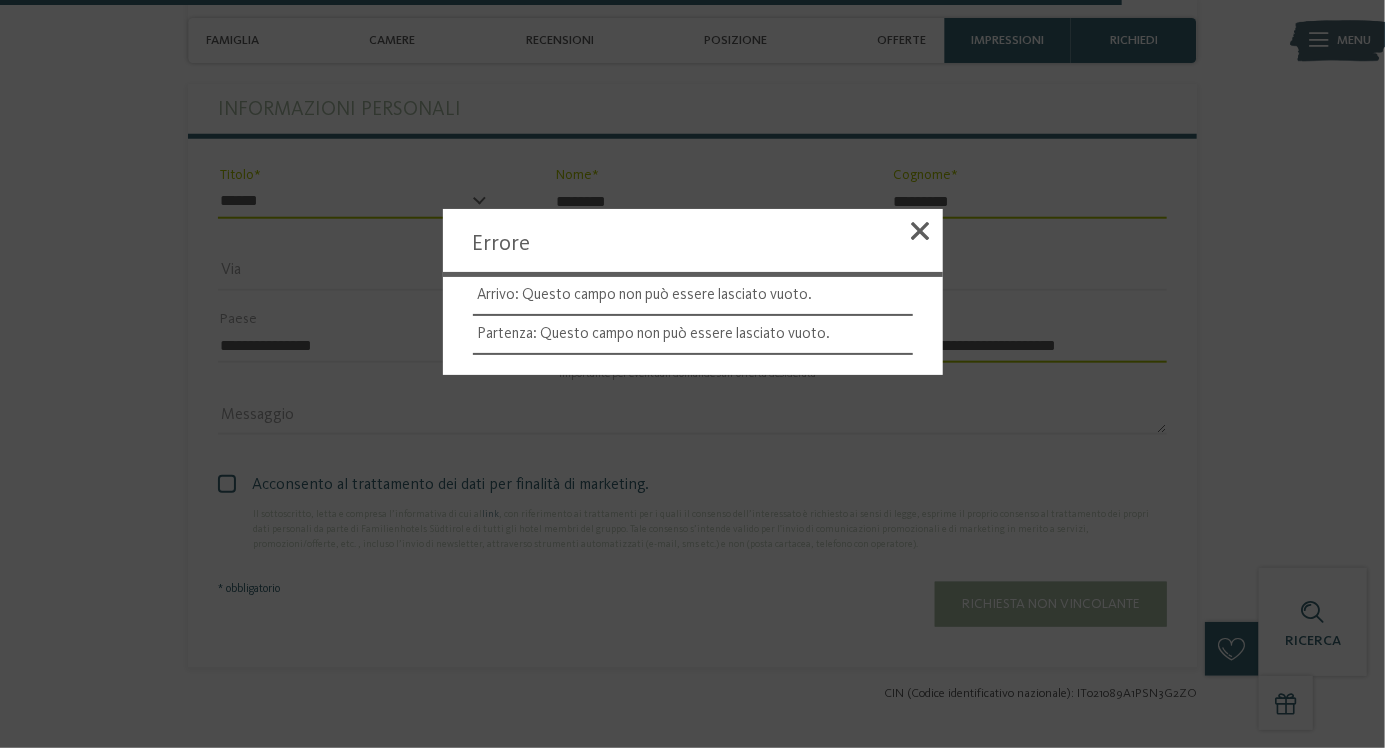 click at bounding box center [921, 234] 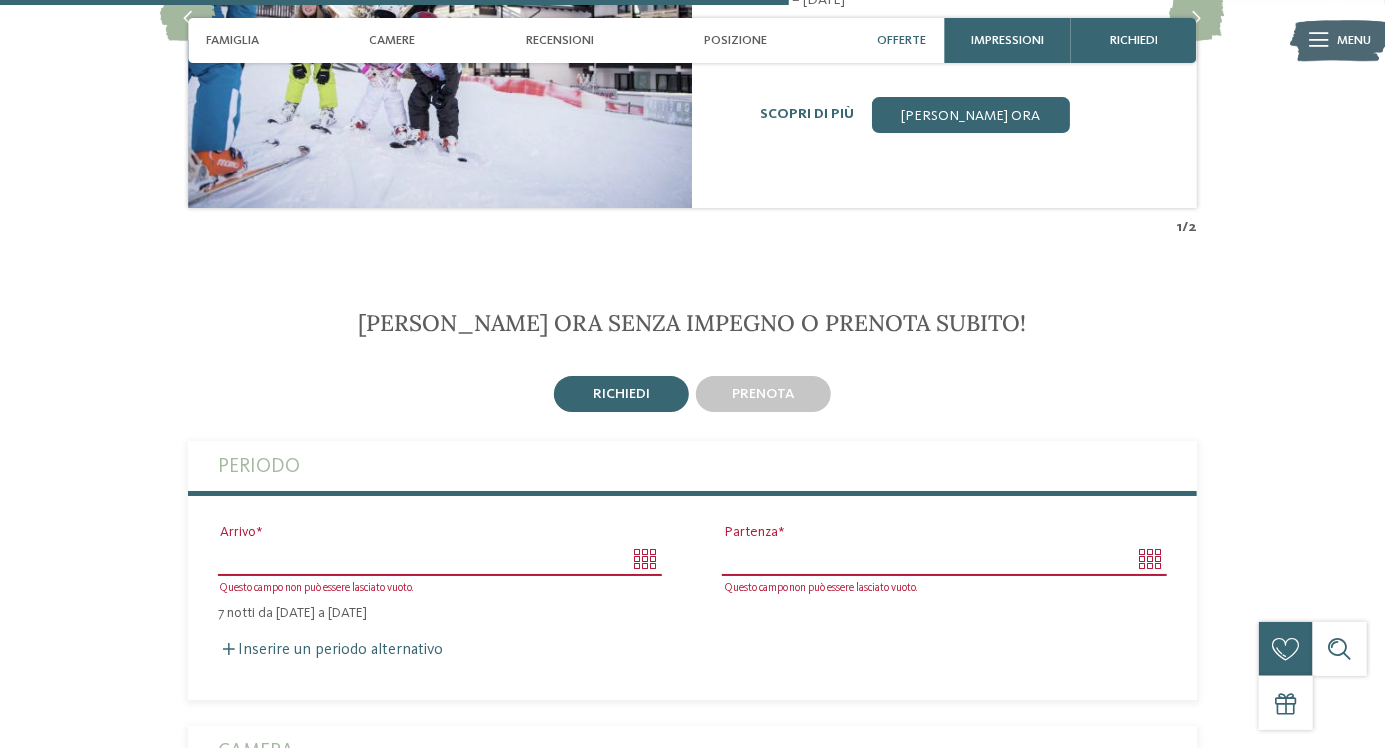 scroll, scrollTop: 2937, scrollLeft: 0, axis: vertical 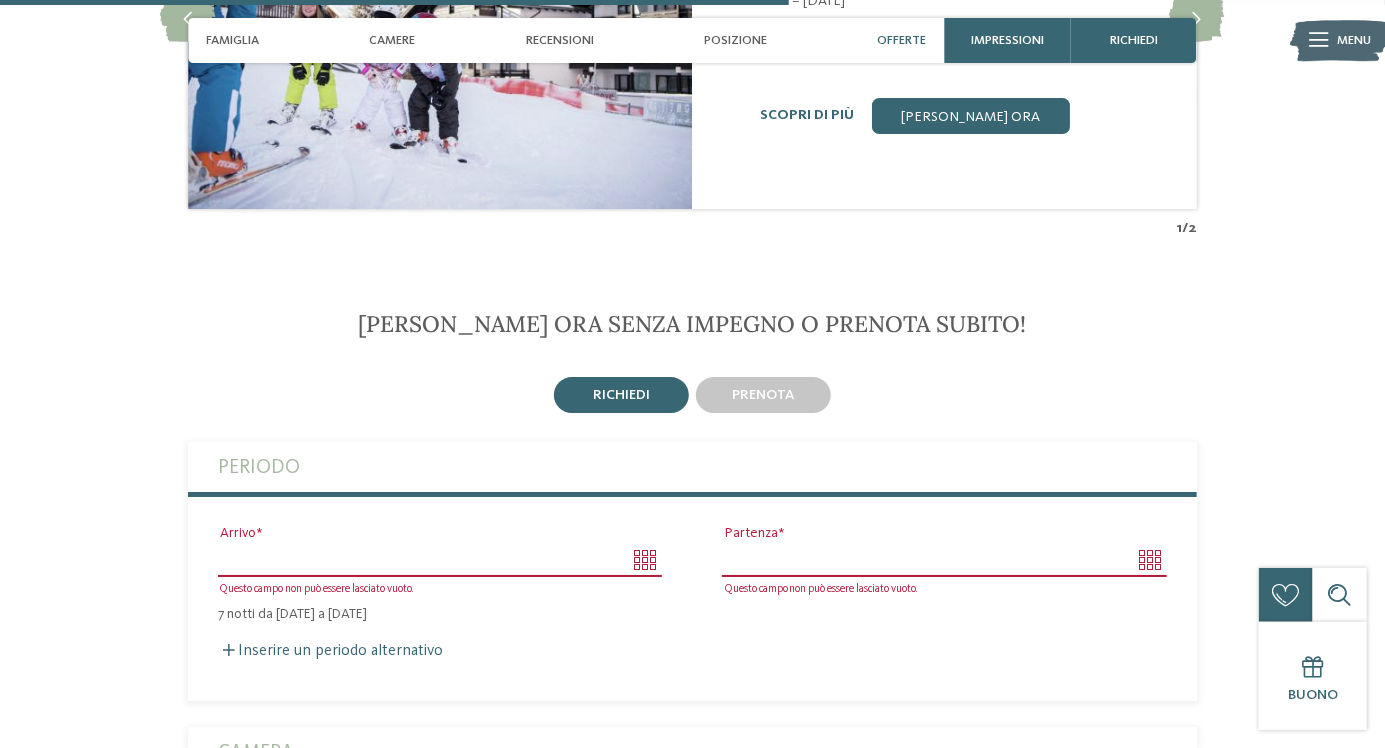 click on "Arrivo" at bounding box center (440, 560) 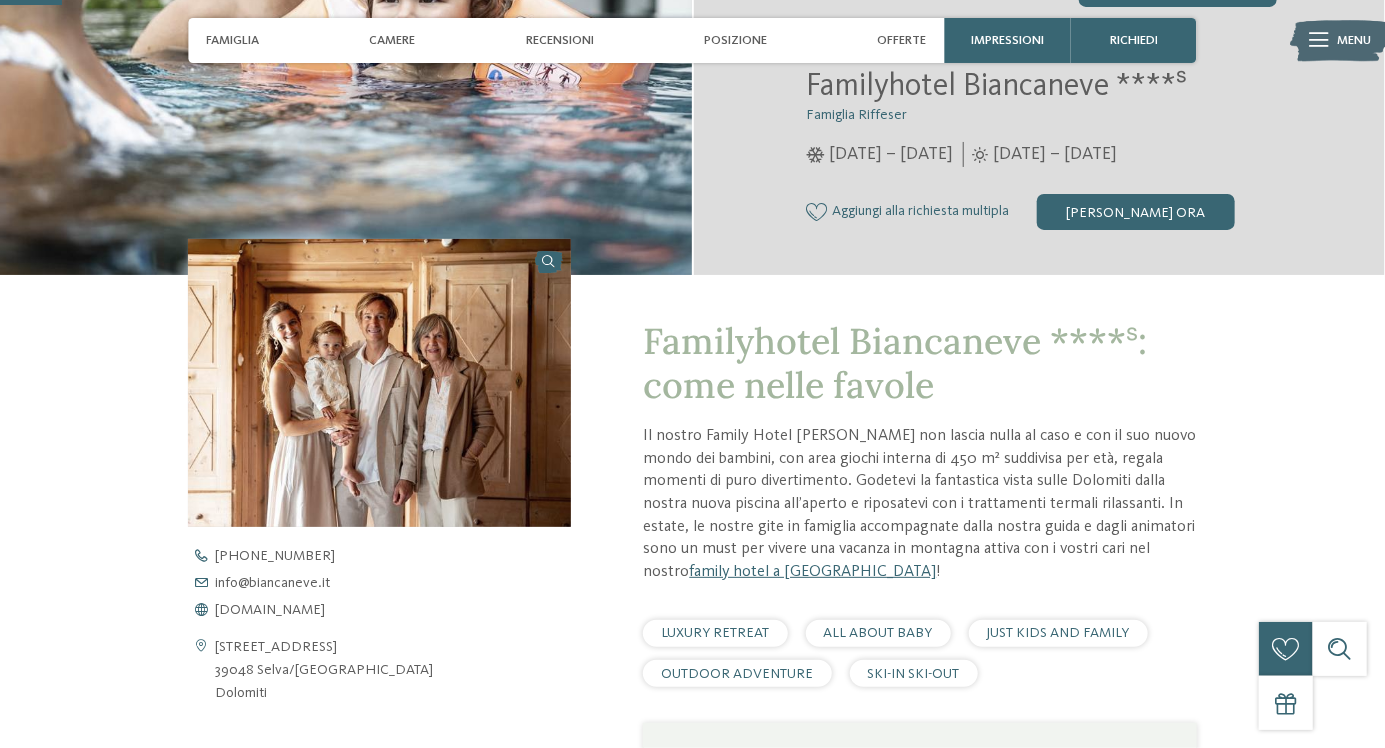 scroll, scrollTop: 0, scrollLeft: 0, axis: both 